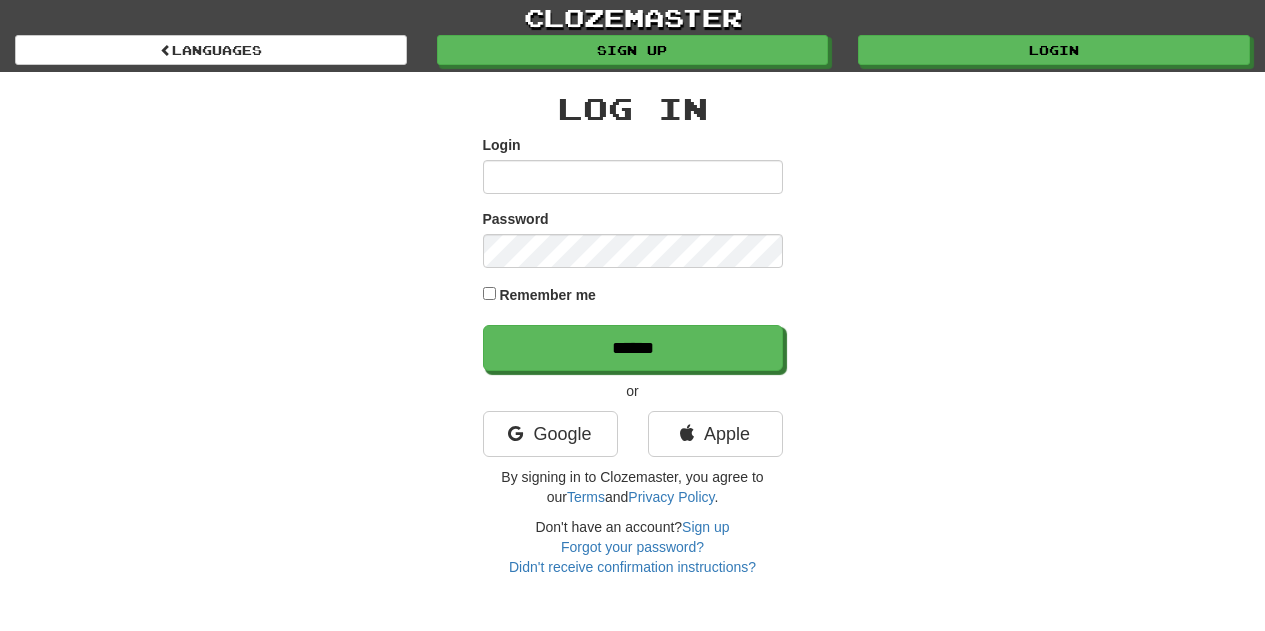 scroll, scrollTop: 0, scrollLeft: 0, axis: both 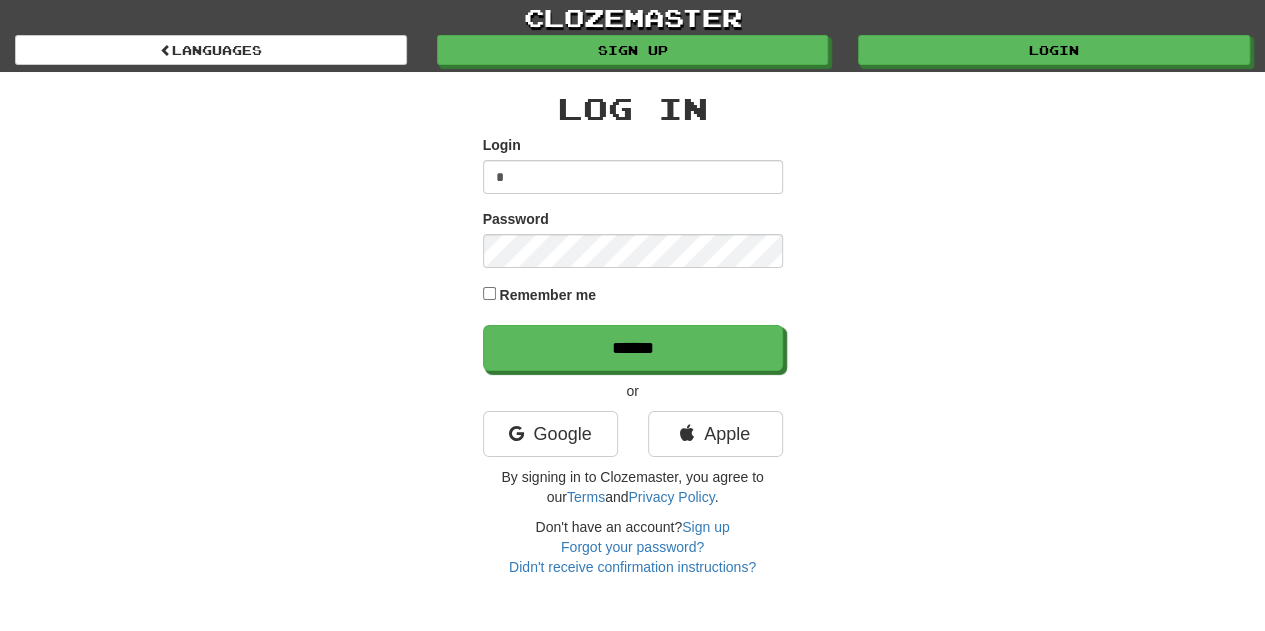 type on "**********" 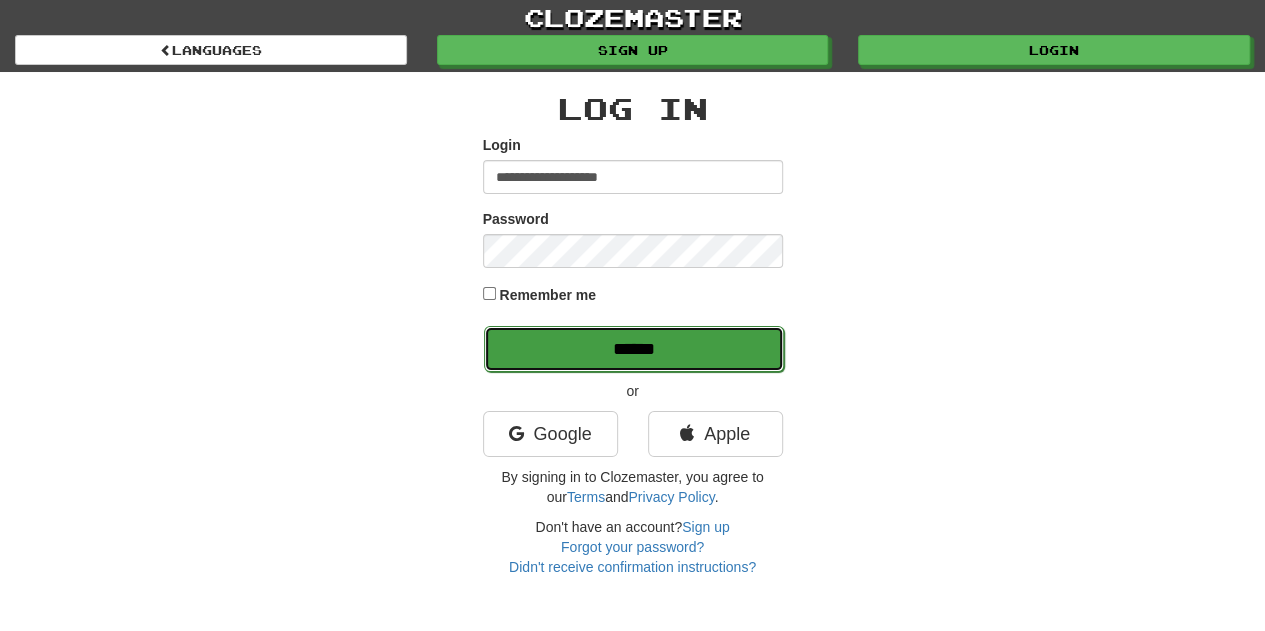 click on "******" at bounding box center [634, 349] 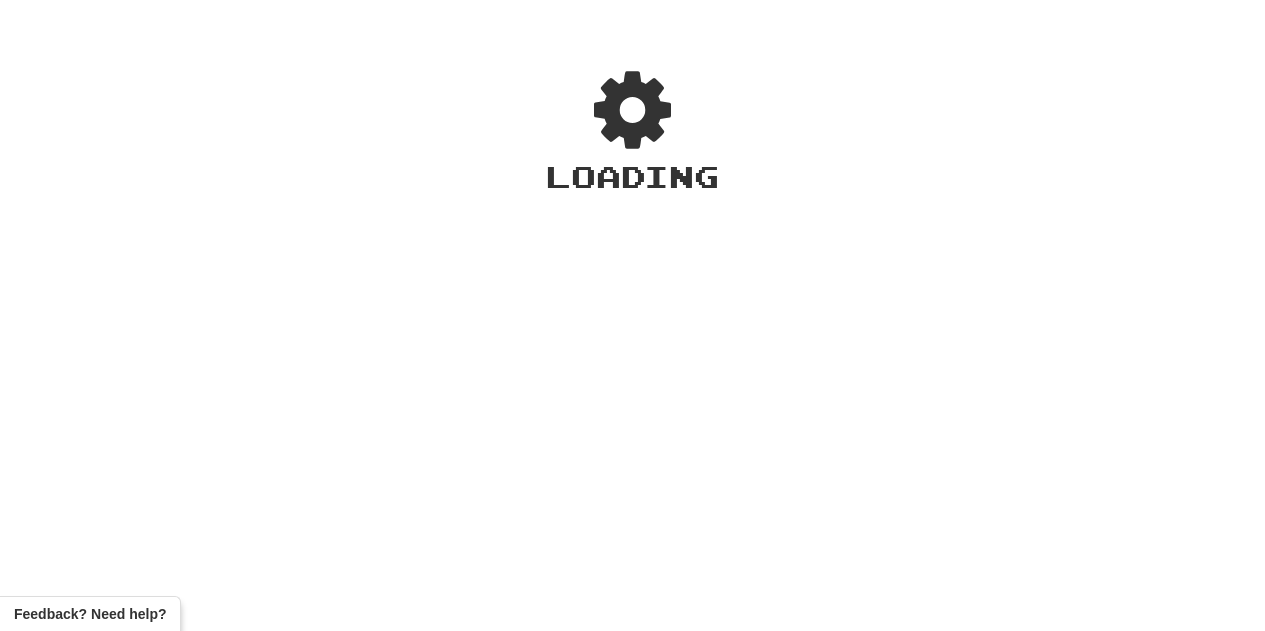 scroll, scrollTop: 0, scrollLeft: 0, axis: both 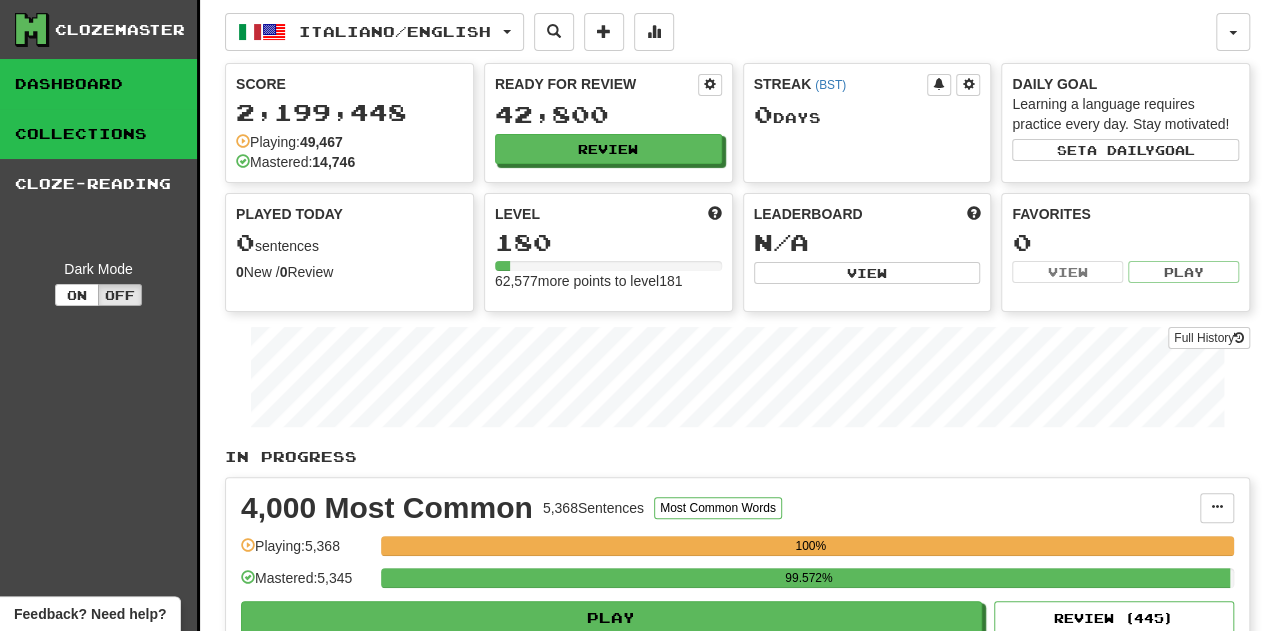 click on "Collections" at bounding box center [98, 134] 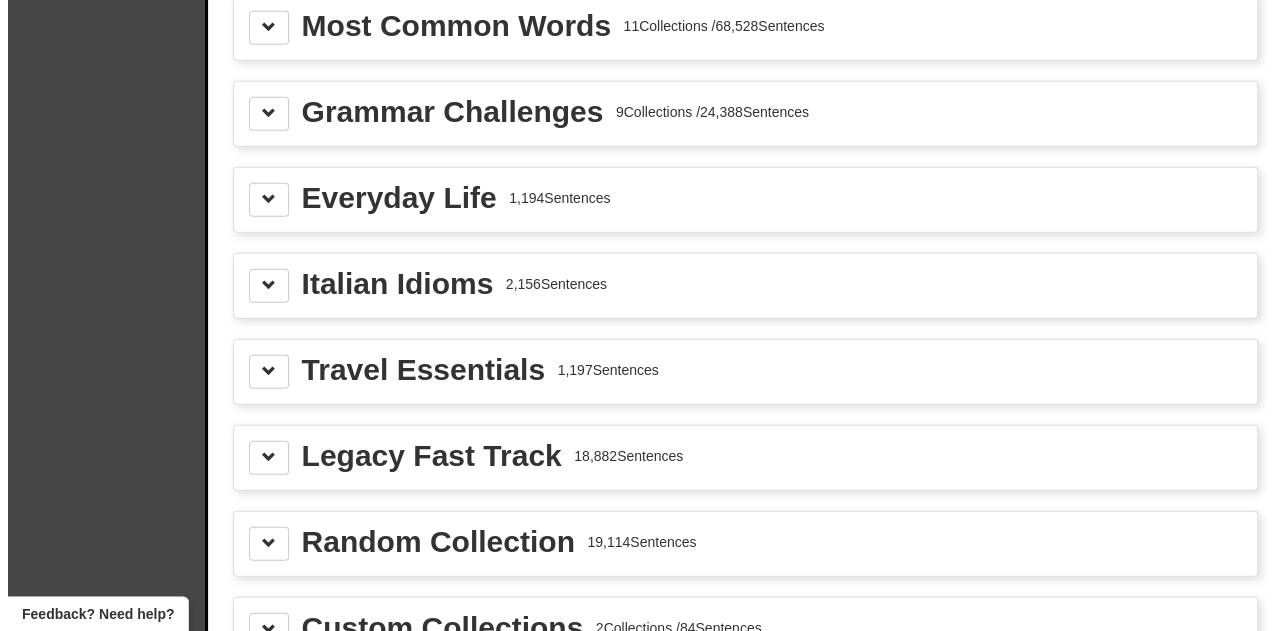 scroll, scrollTop: 2453, scrollLeft: 0, axis: vertical 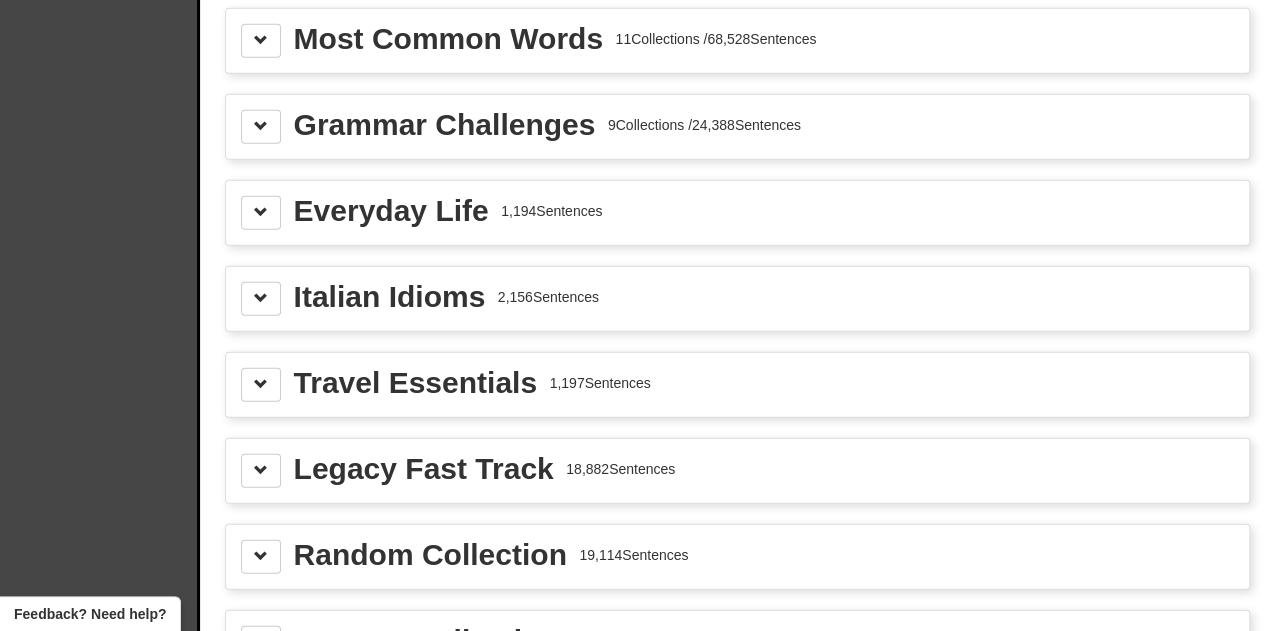 click on "Everyday Life" at bounding box center [391, 211] 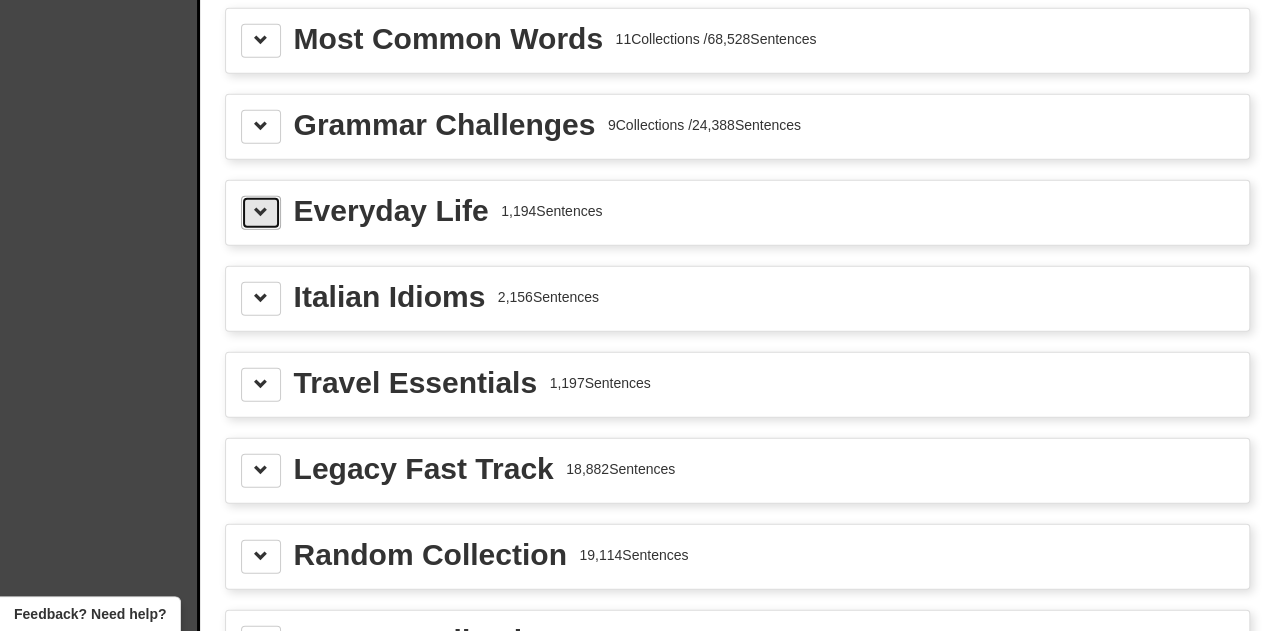 click at bounding box center (261, 213) 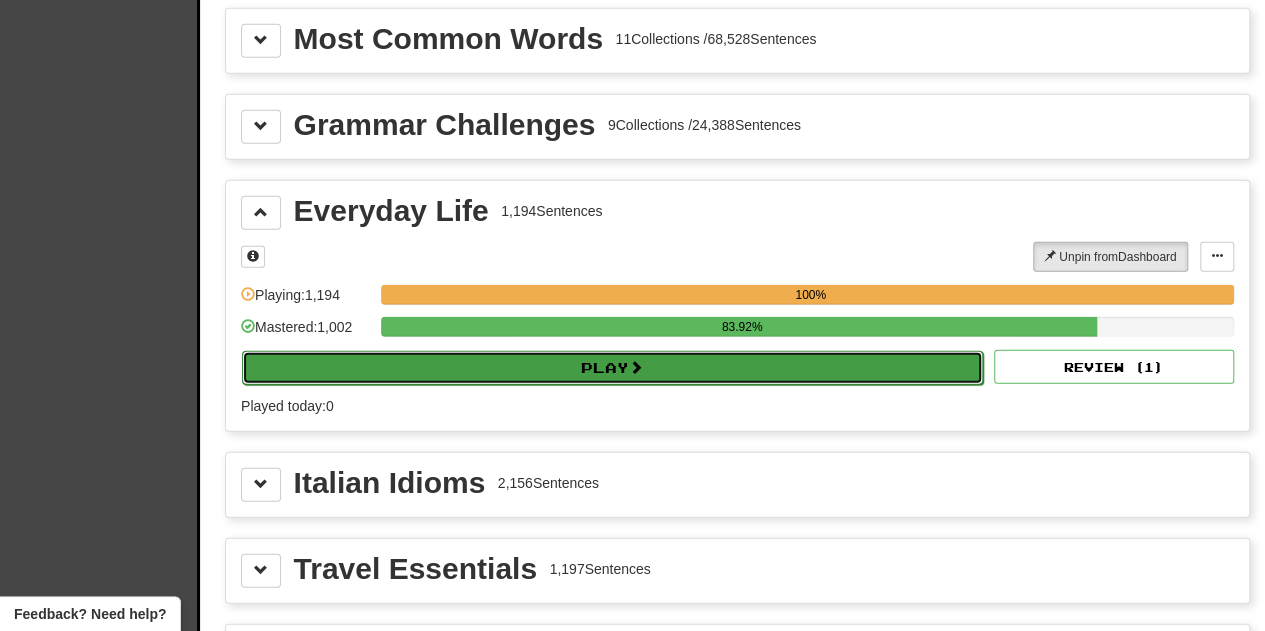 click at bounding box center [636, 367] 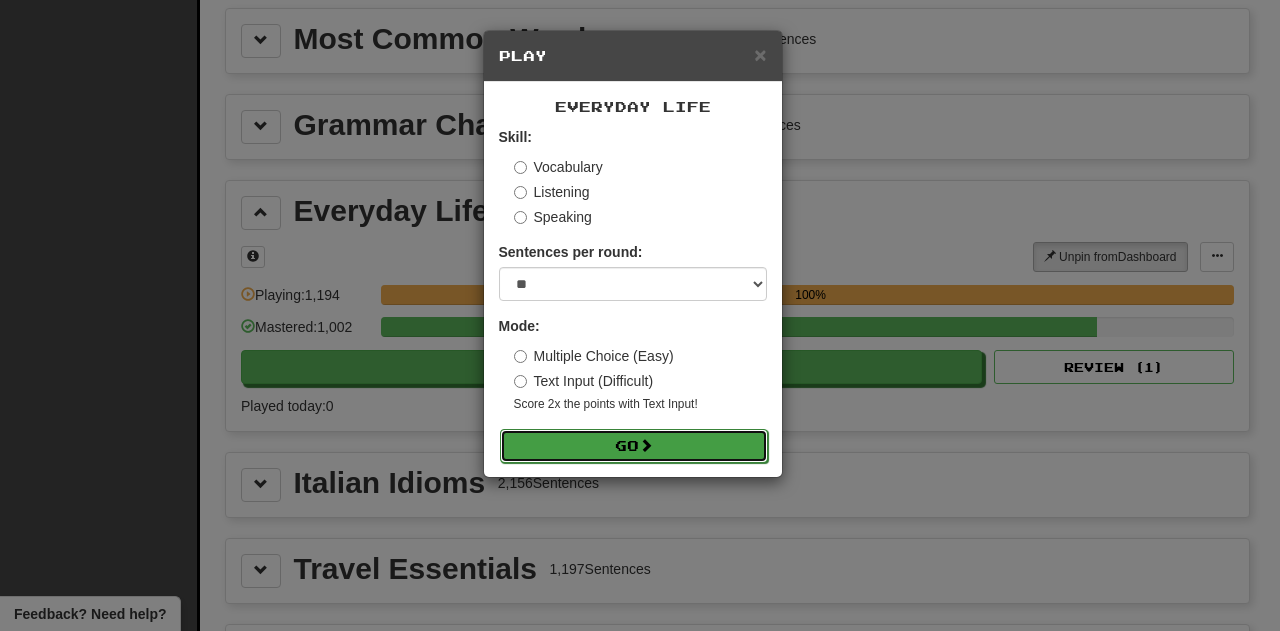 click on "Go" at bounding box center [634, 446] 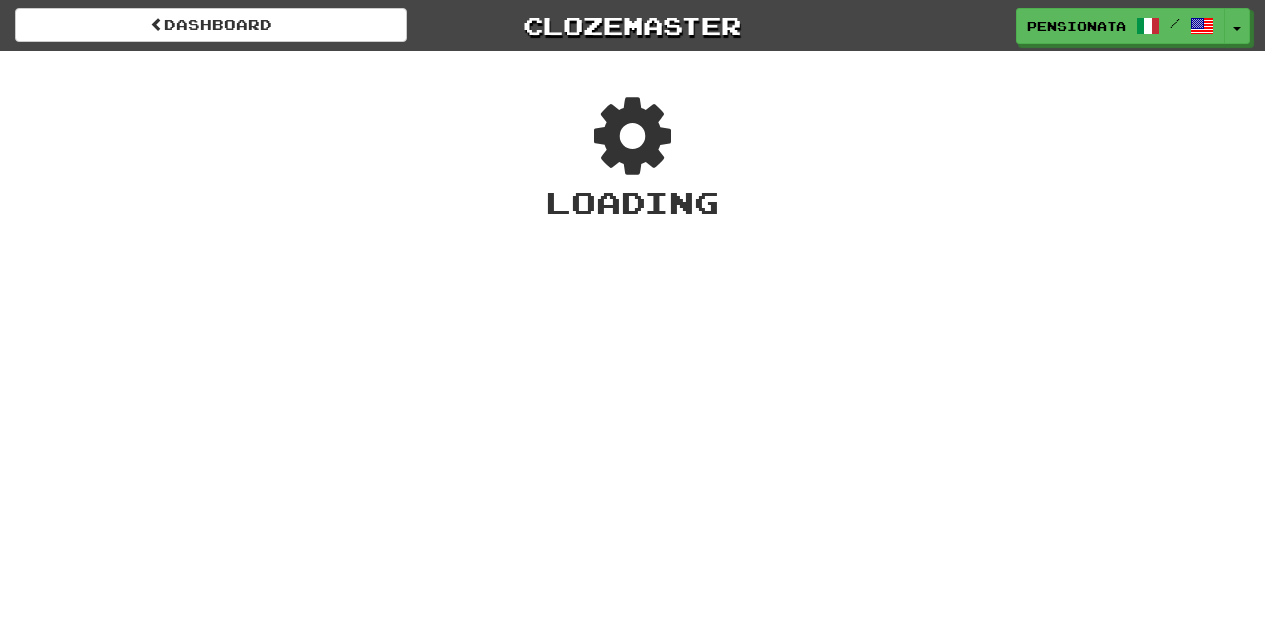scroll, scrollTop: 0, scrollLeft: 0, axis: both 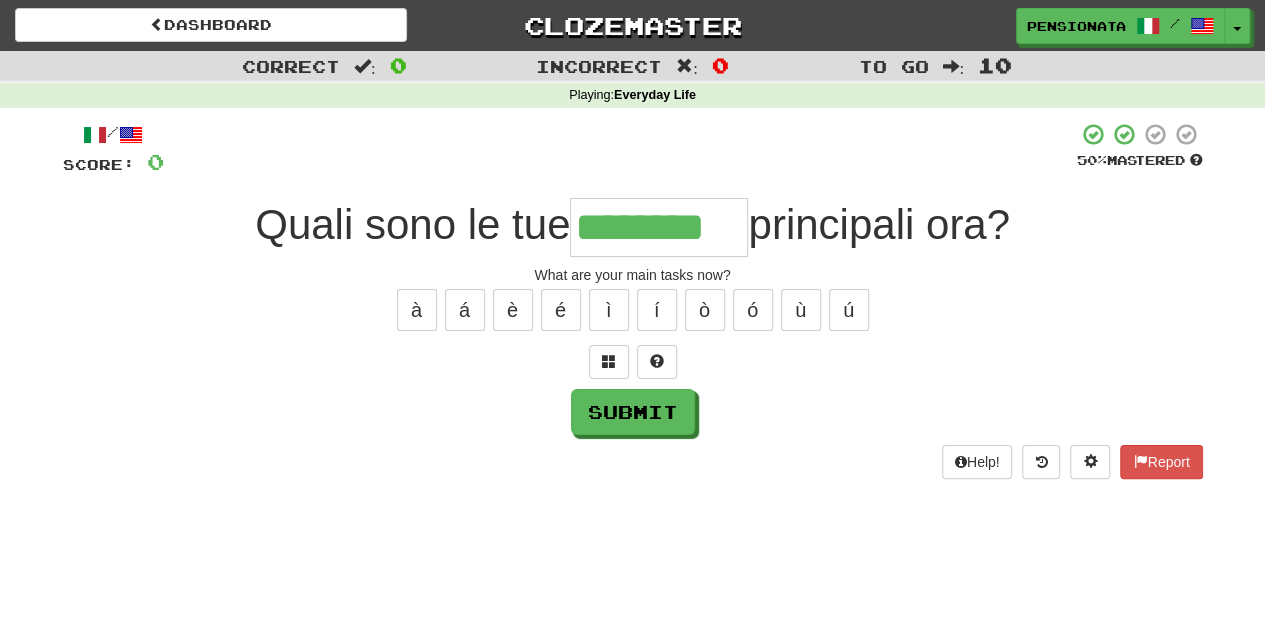 type on "********" 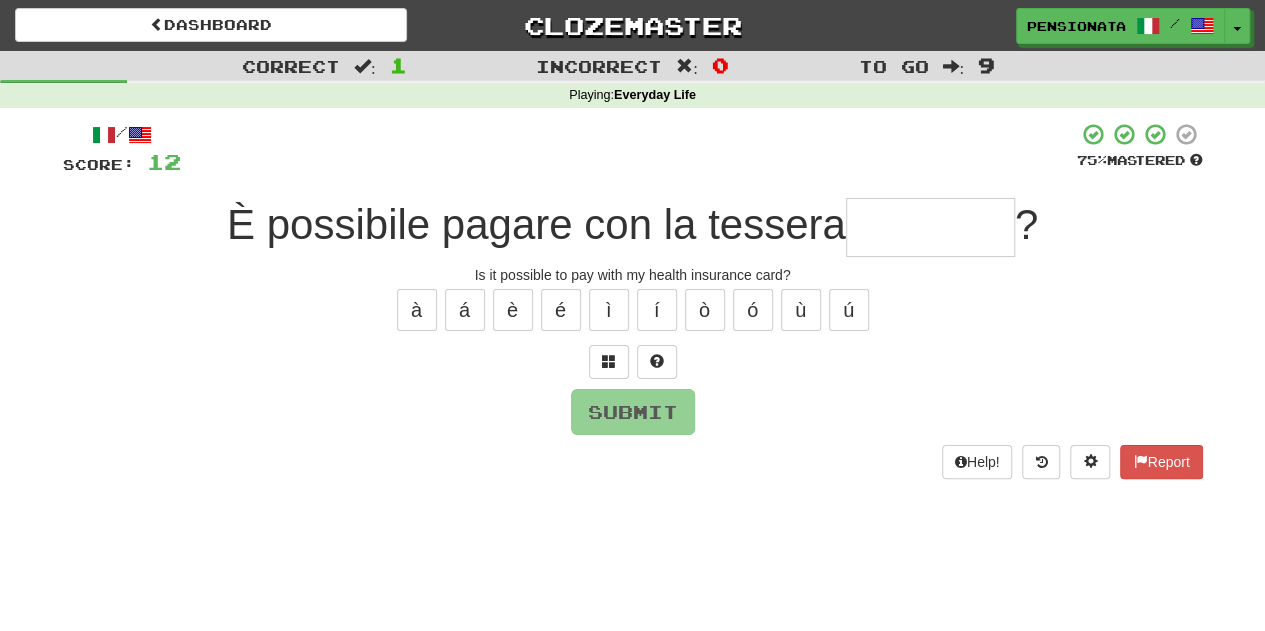 type on "*" 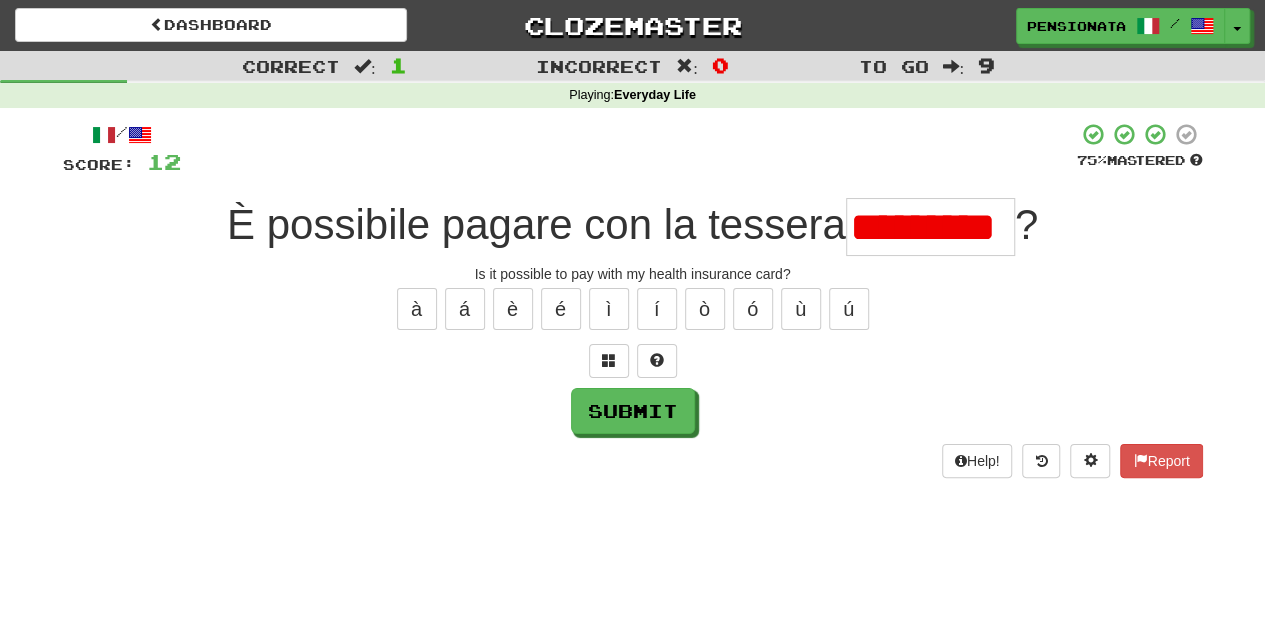 scroll, scrollTop: 0, scrollLeft: 0, axis: both 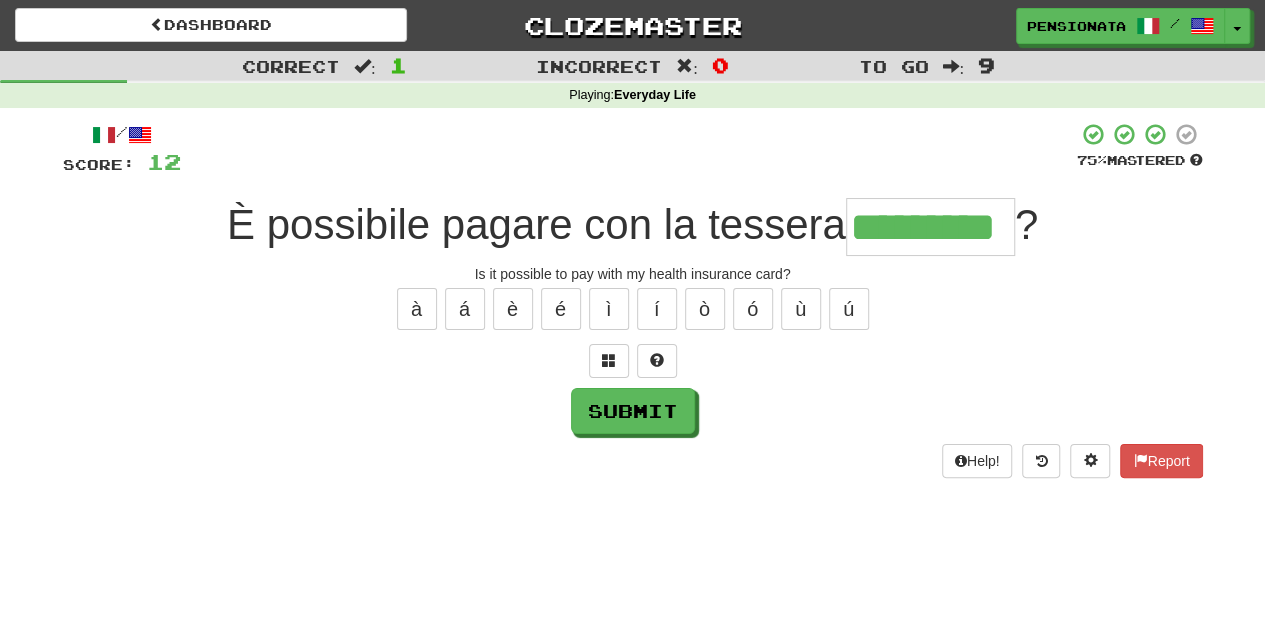 type on "*********" 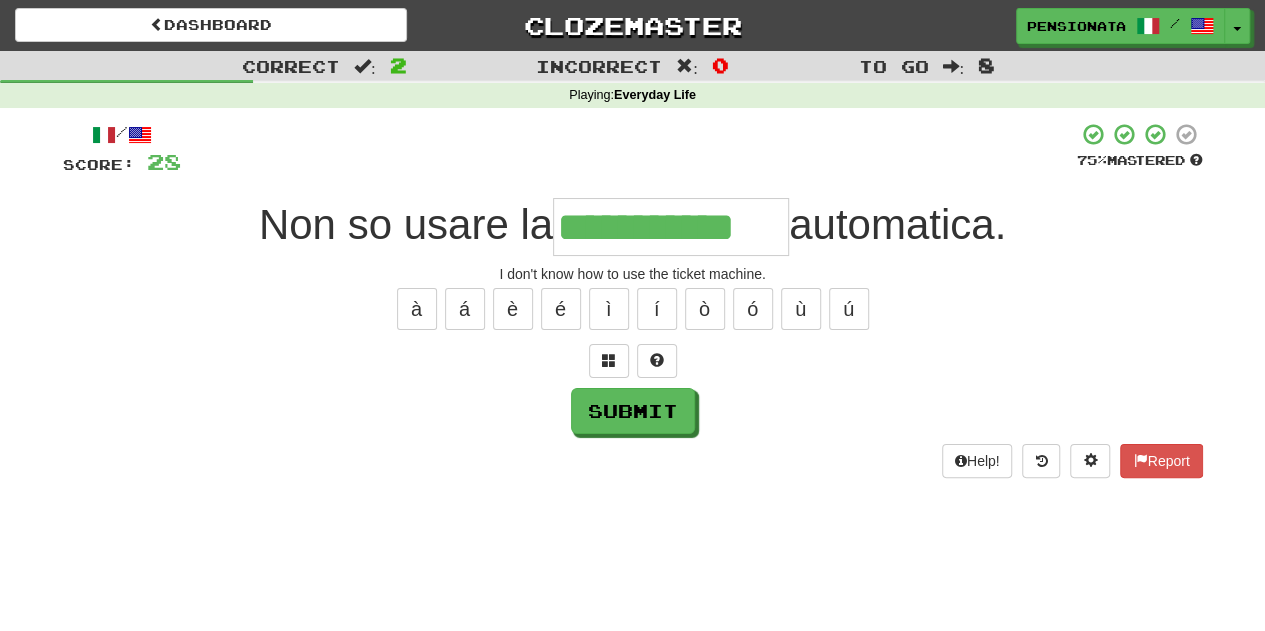 type on "**********" 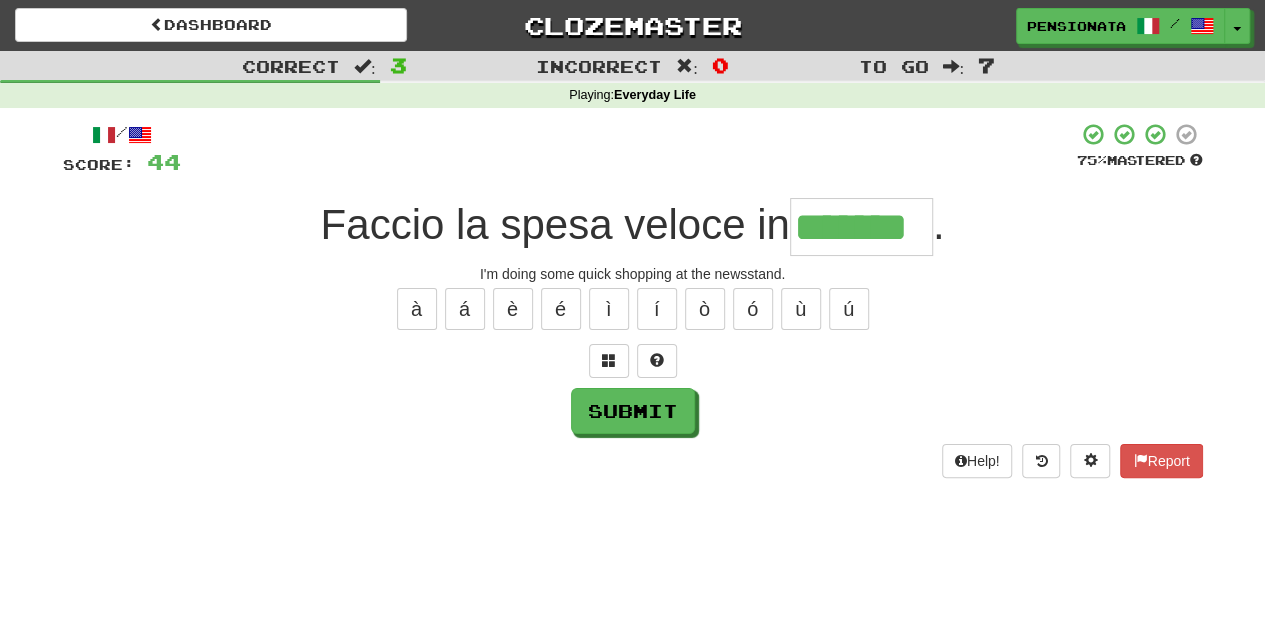 type on "*******" 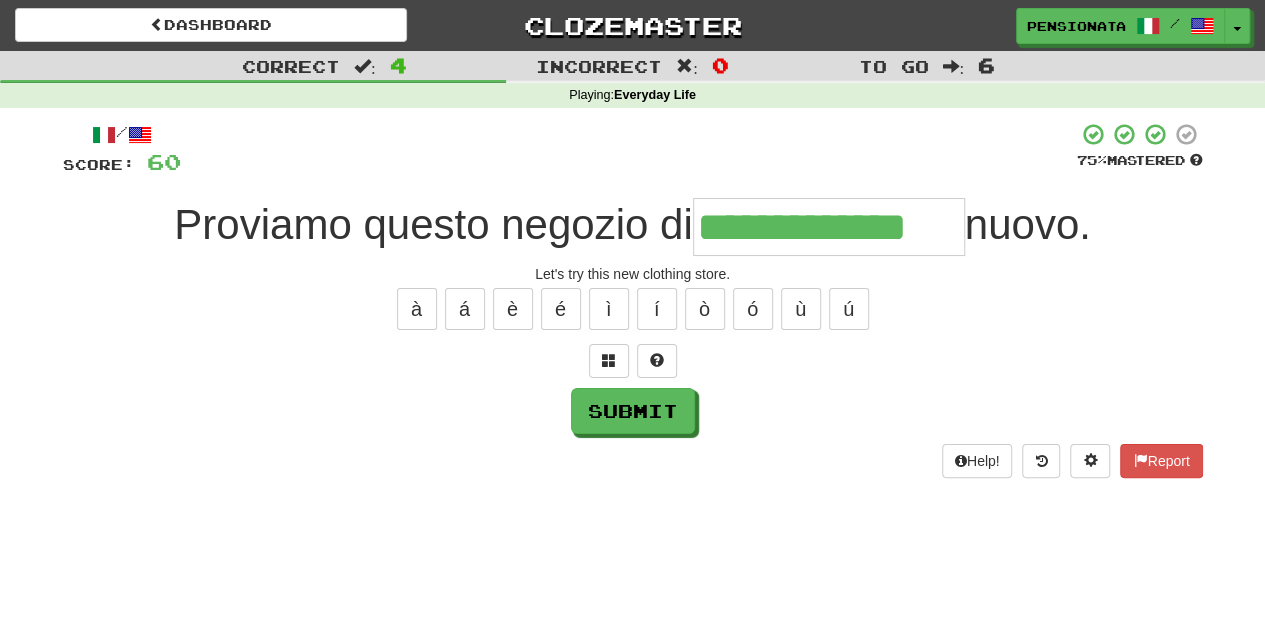 type on "**********" 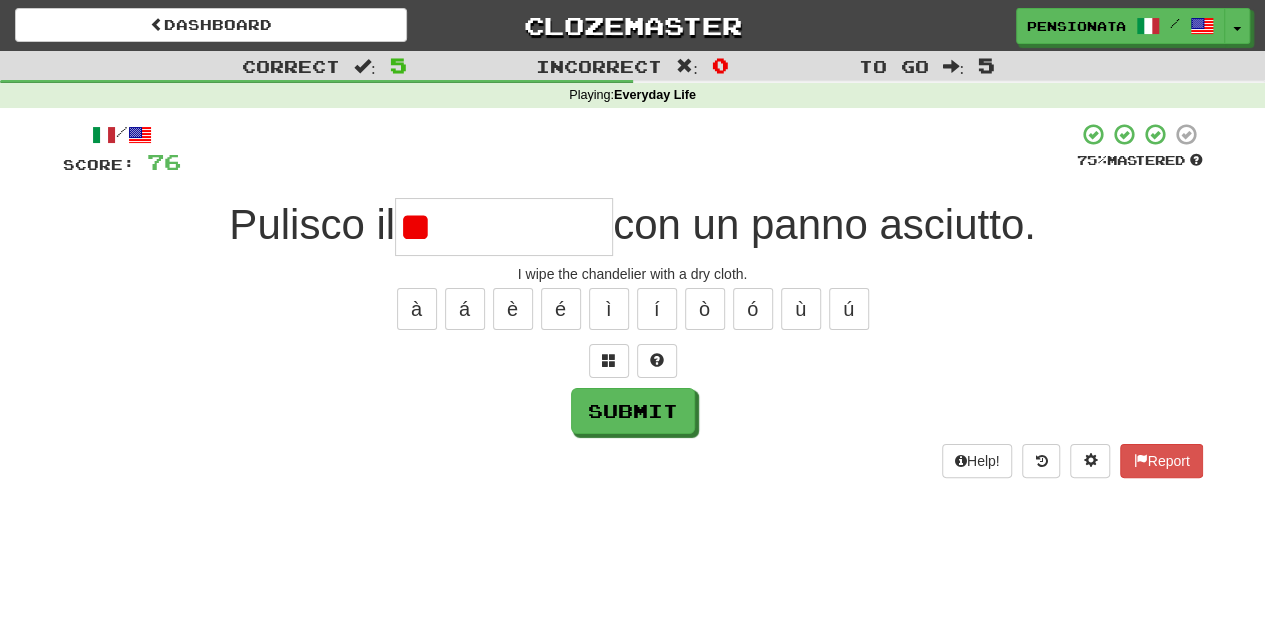type on "*" 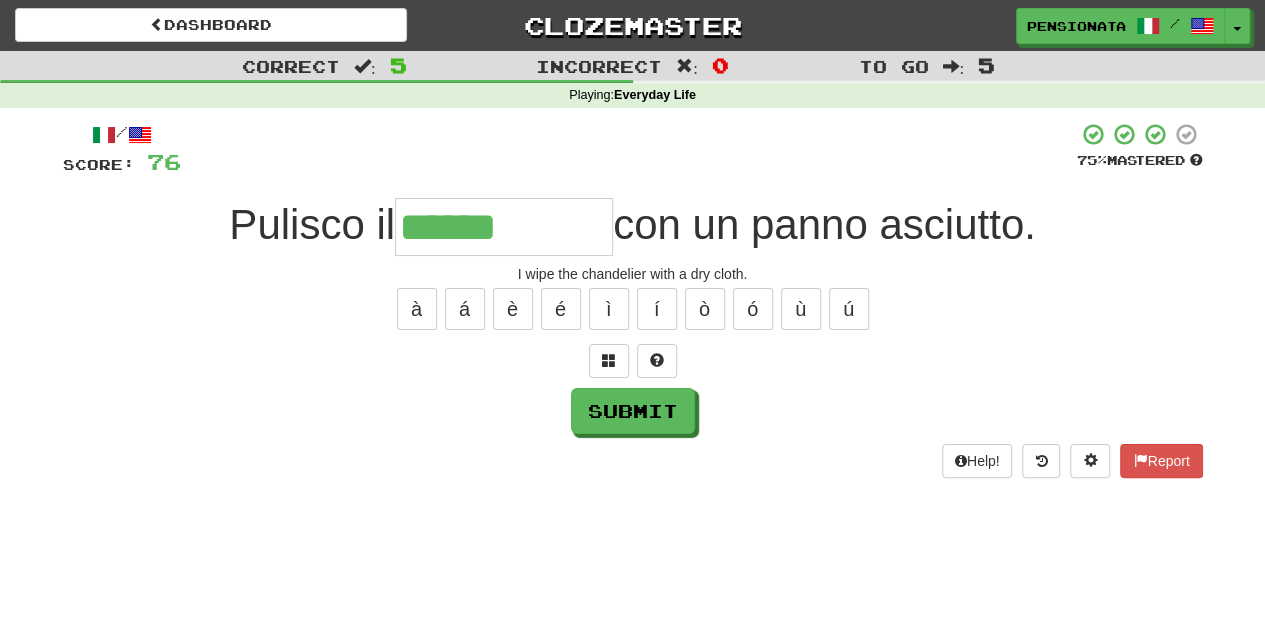 type on "**********" 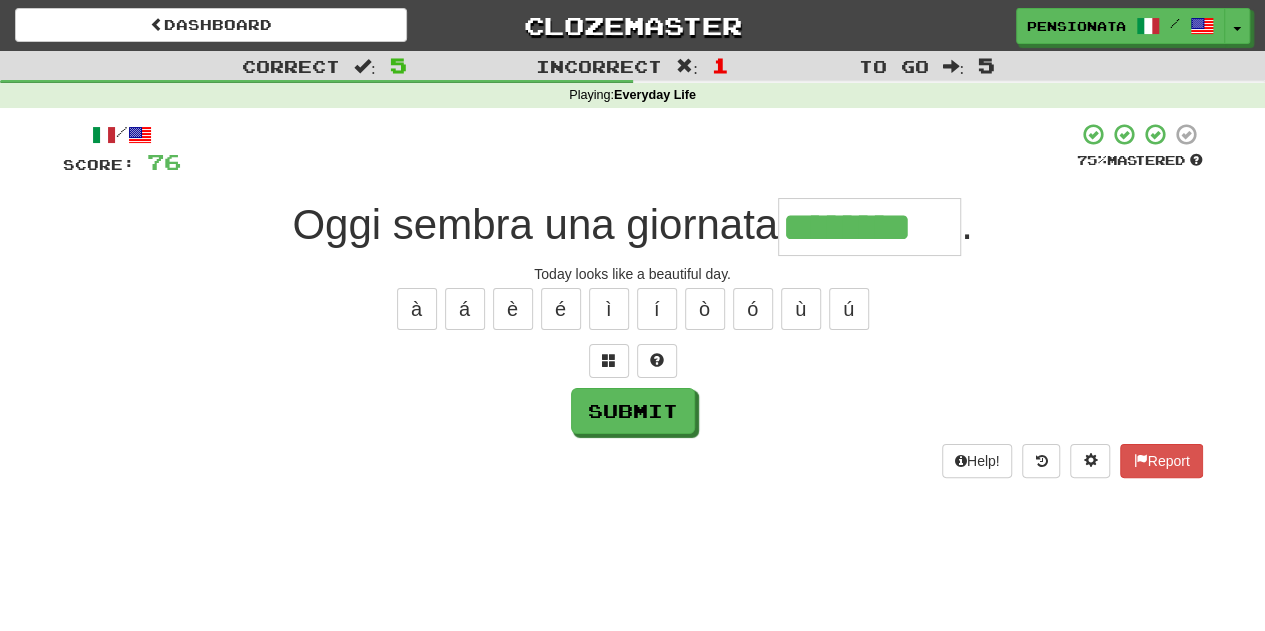 type on "********" 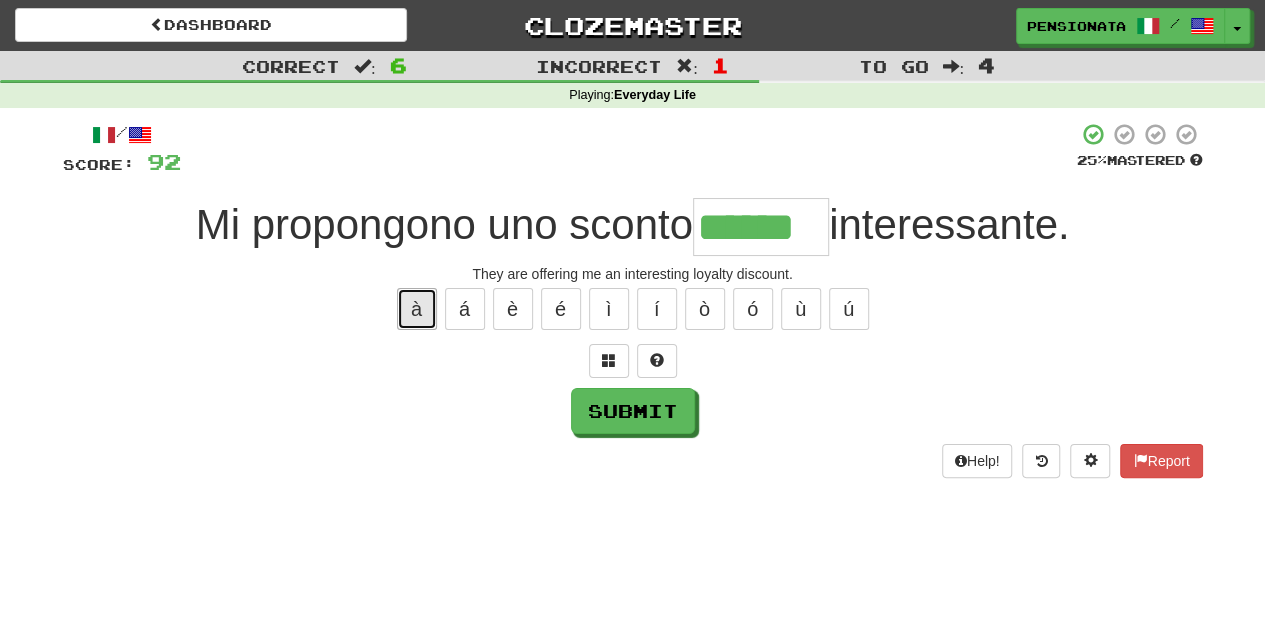 click on "à" at bounding box center [417, 309] 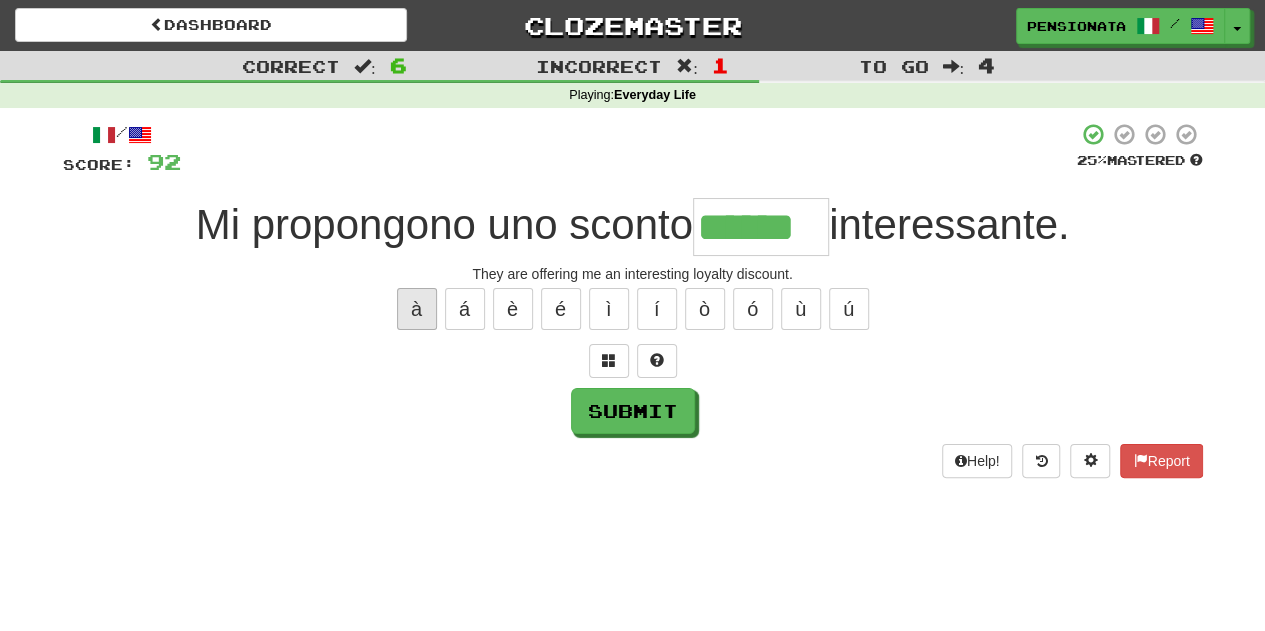 type on "*******" 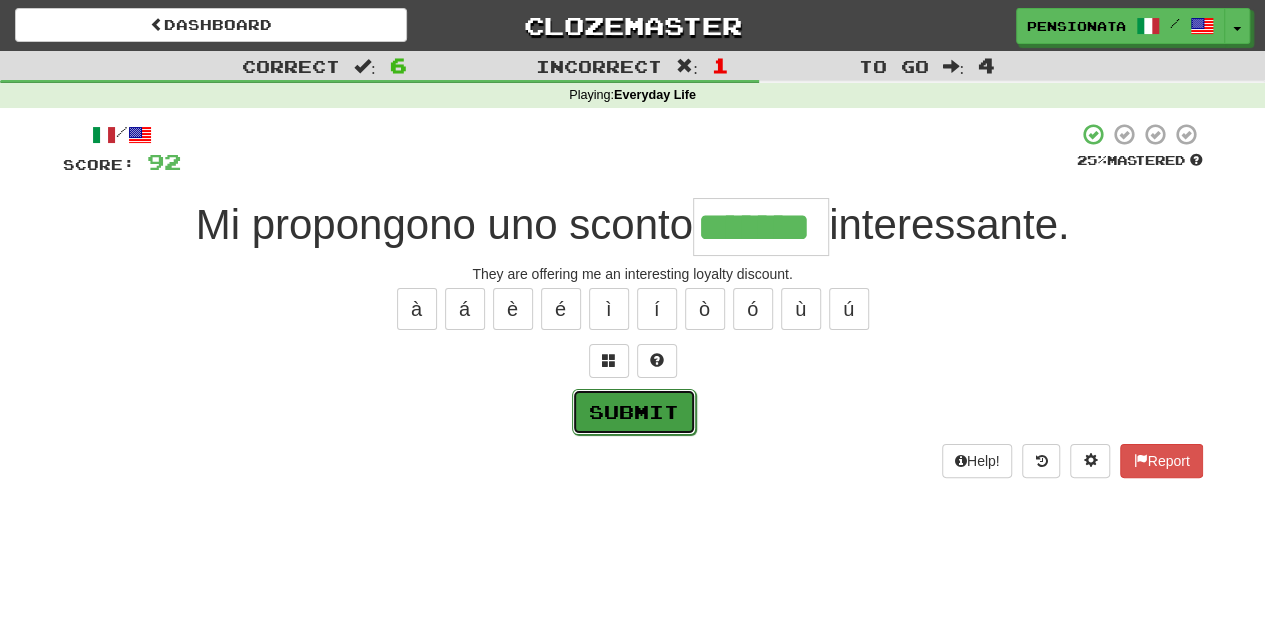 click on "Submit" at bounding box center [634, 412] 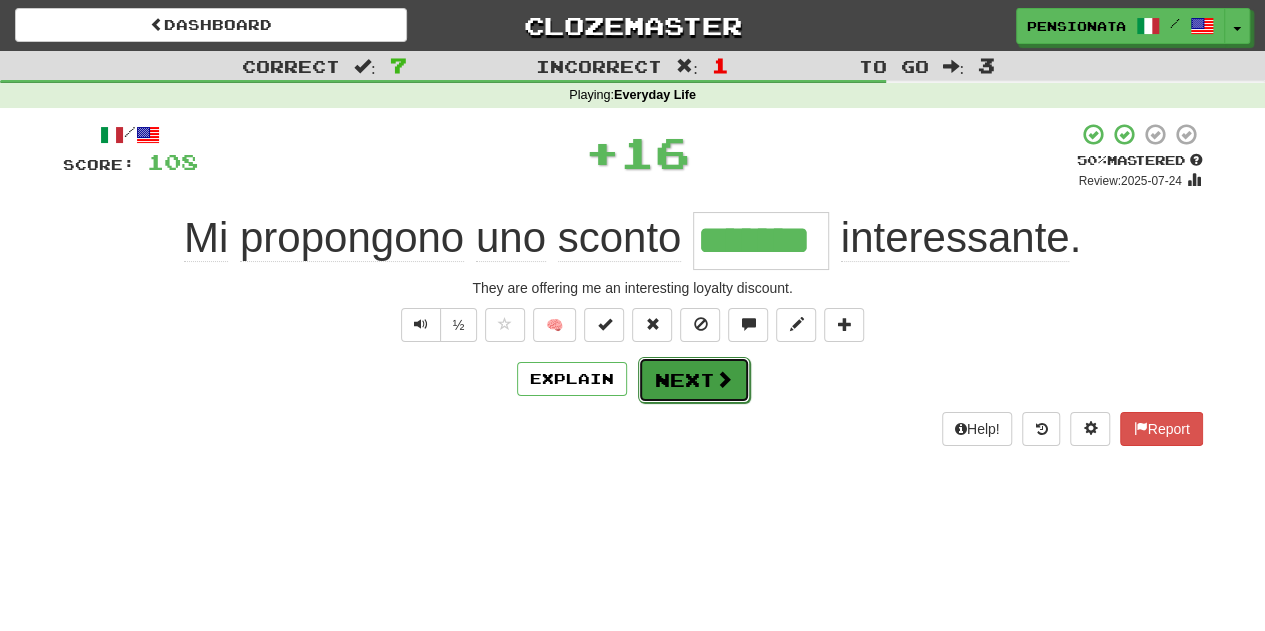 click on "Next" at bounding box center (694, 380) 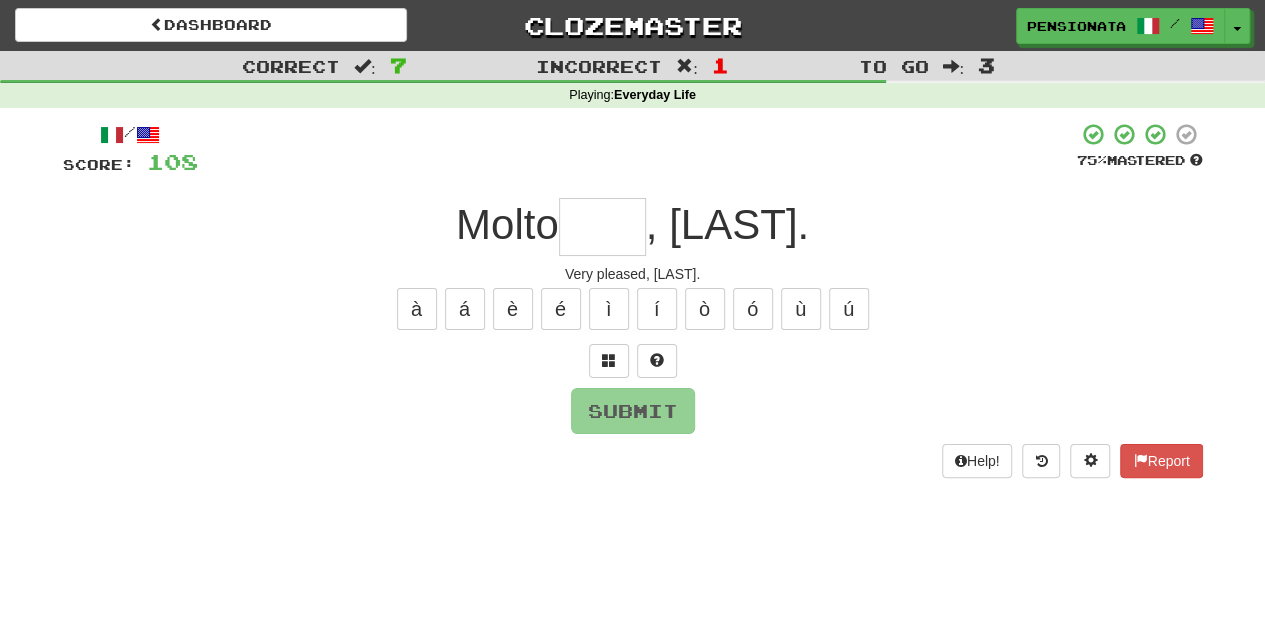type on "*" 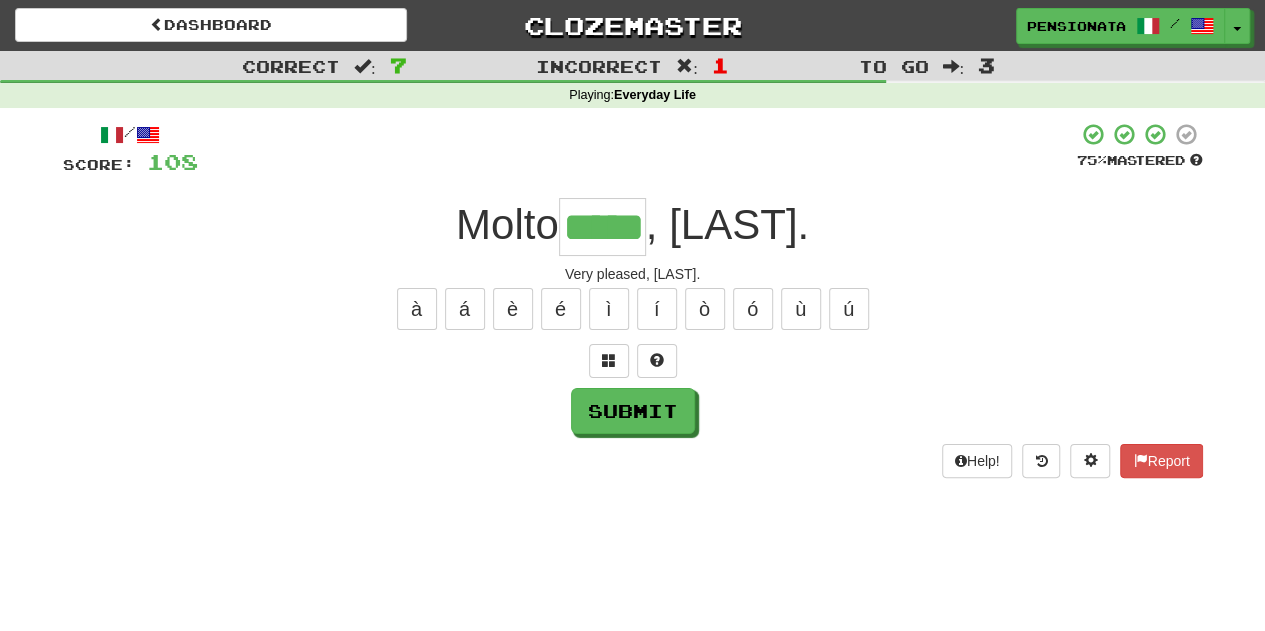 type on "*****" 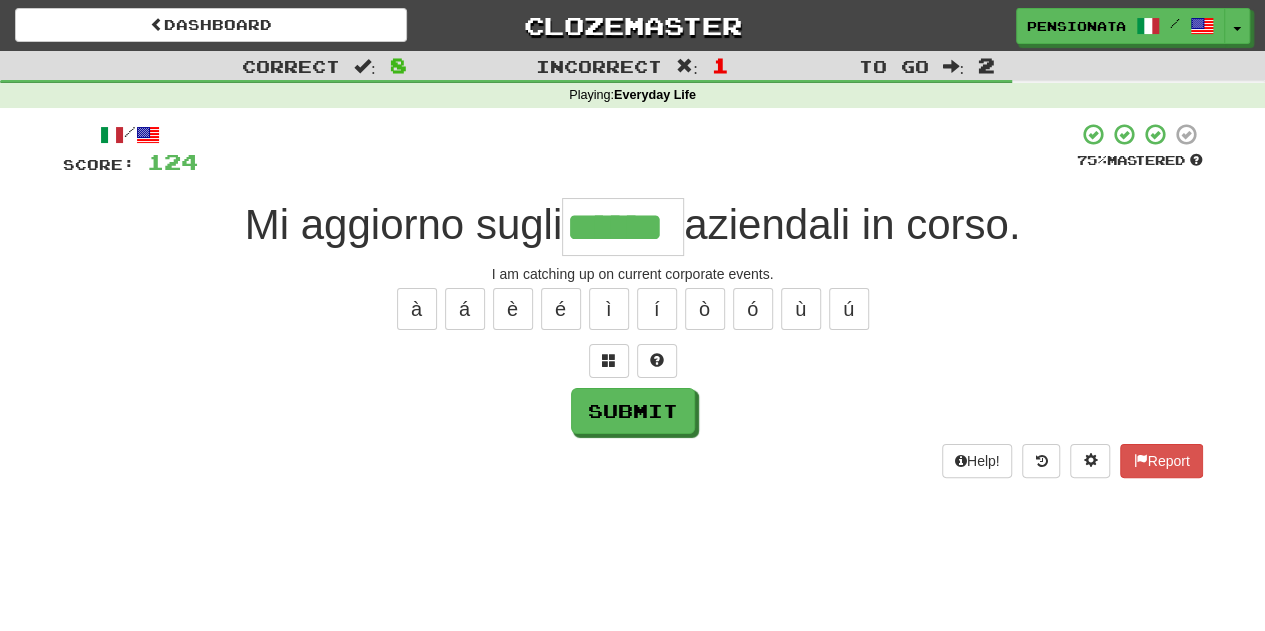 type on "******" 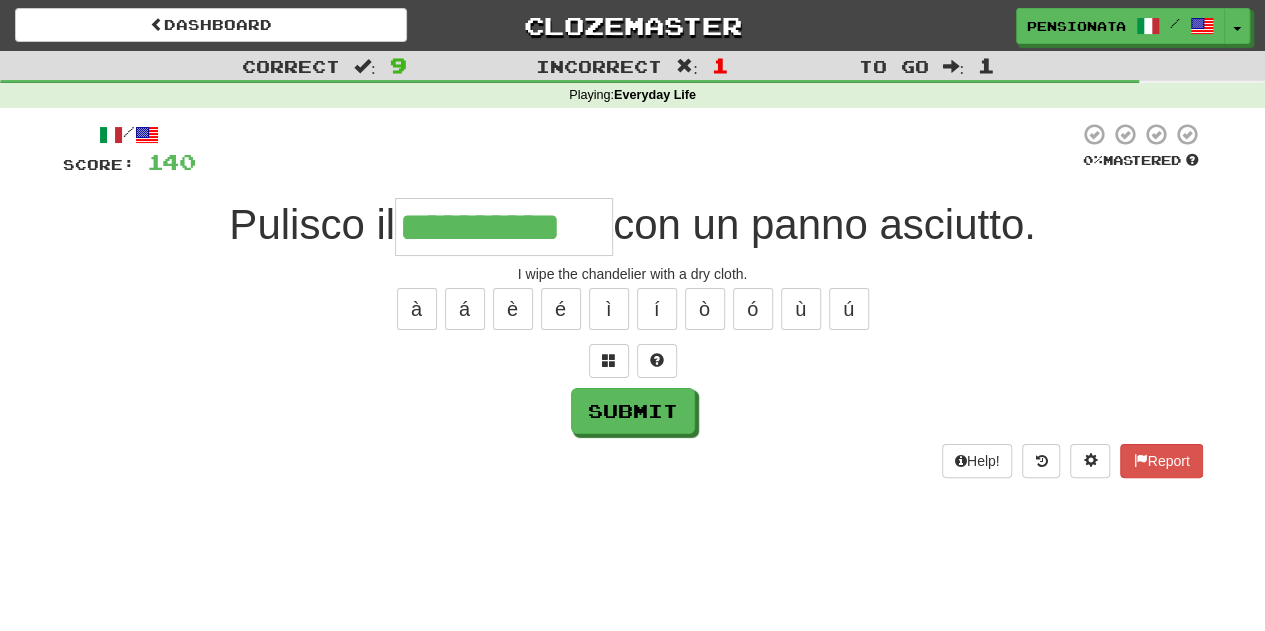 type on "**********" 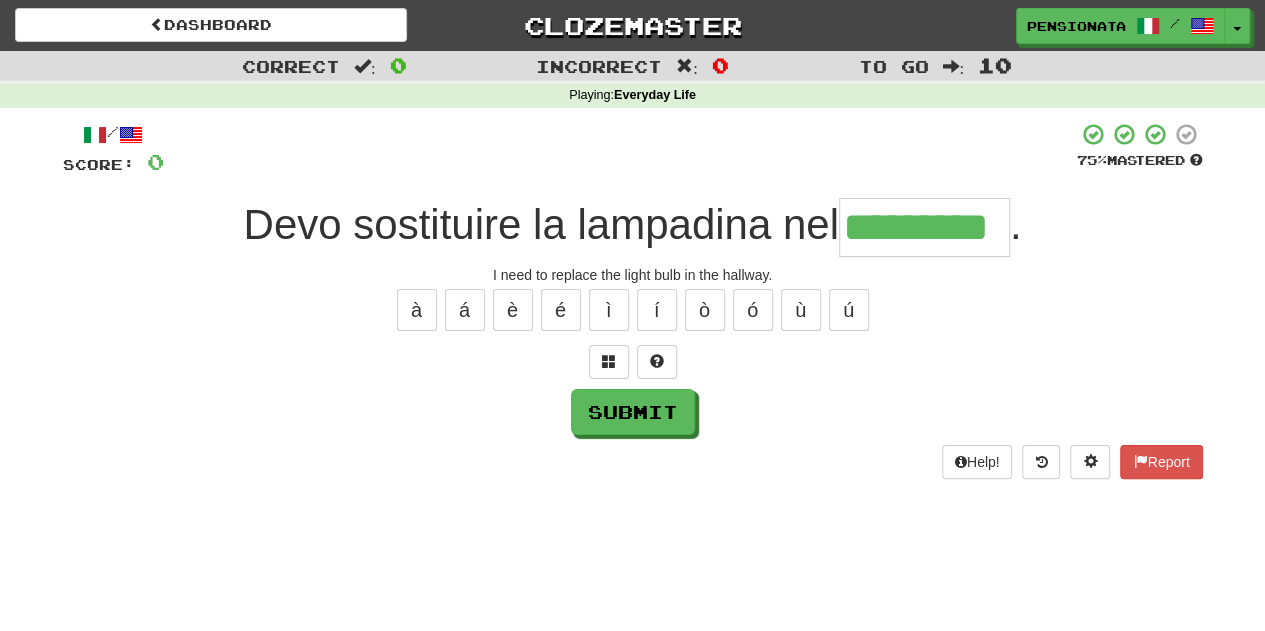 type on "*********" 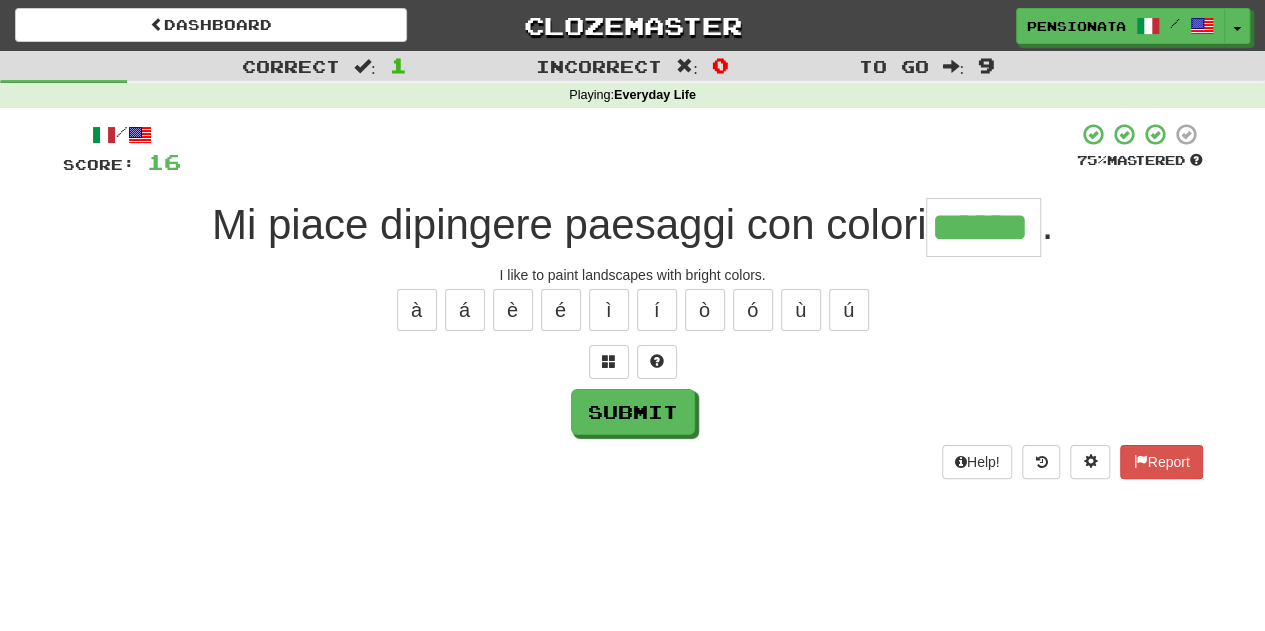 type on "******" 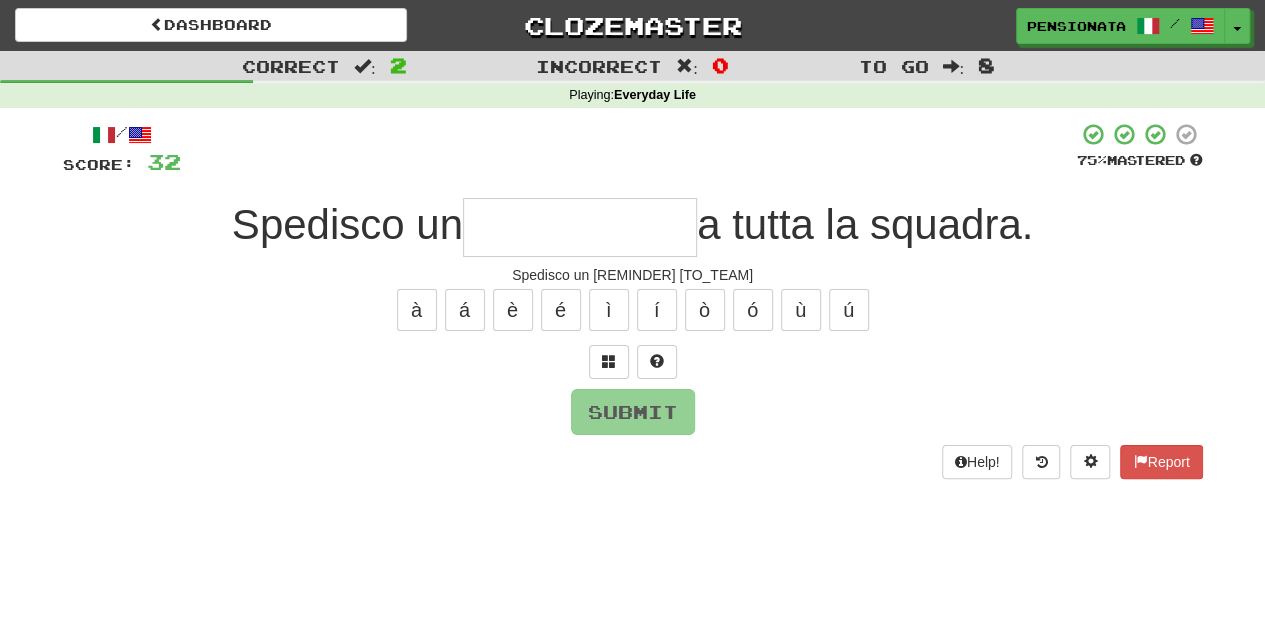 type on "*" 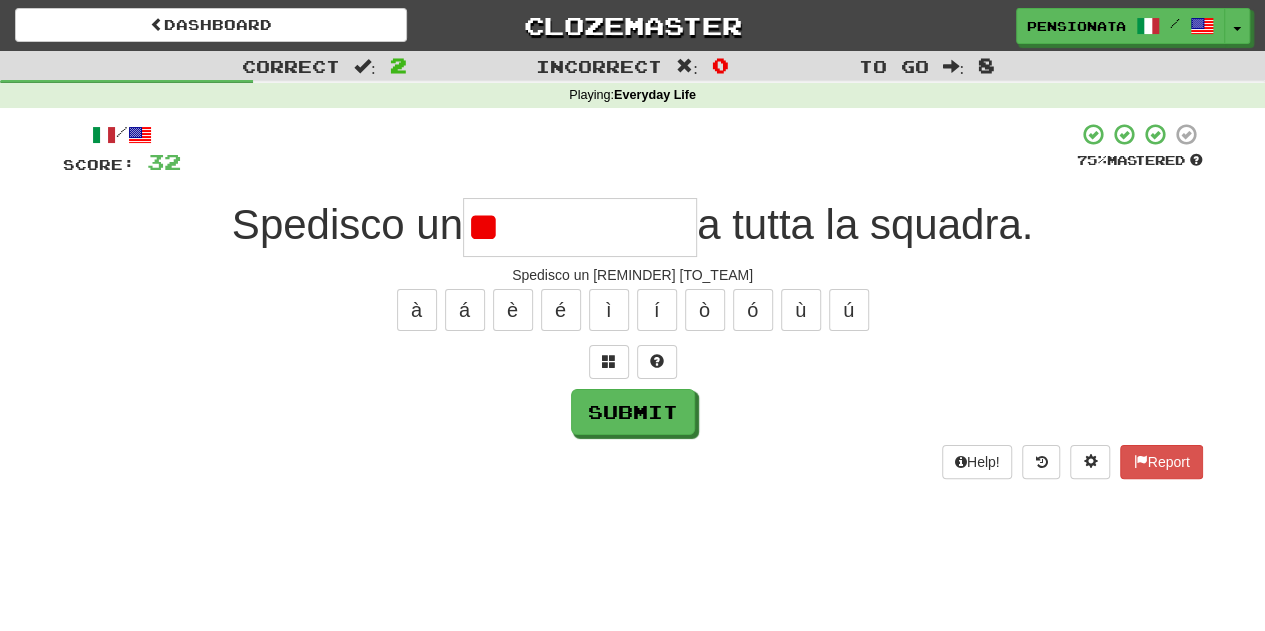 type on "*" 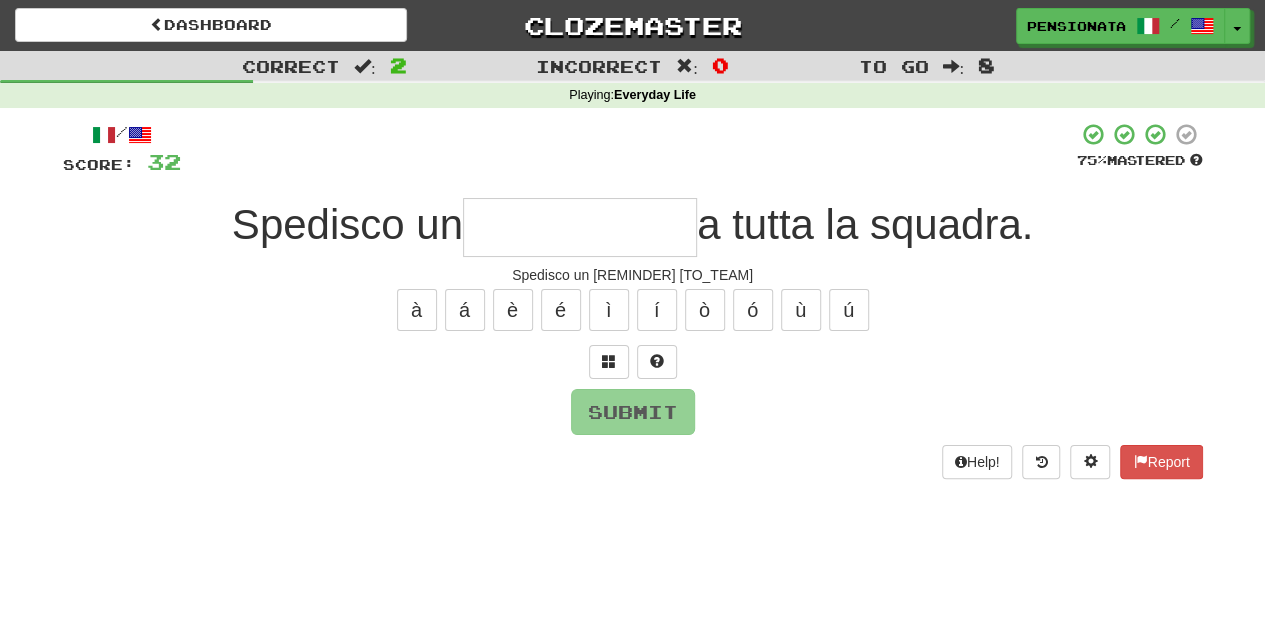 type on "**********" 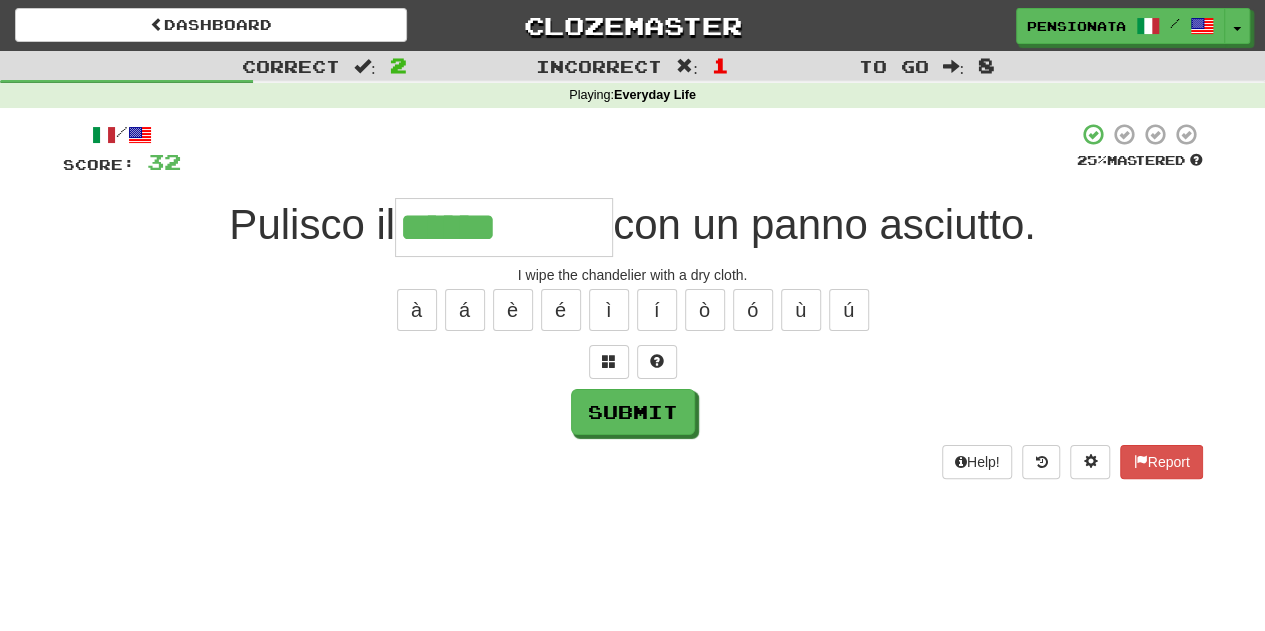 type on "**********" 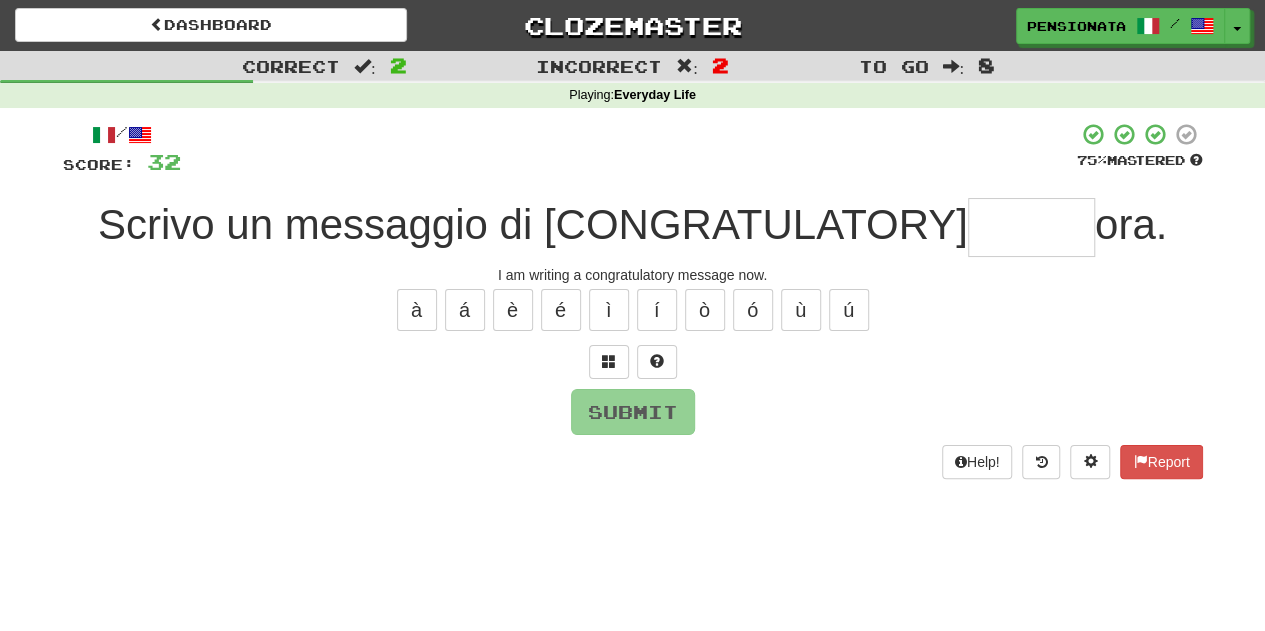 type on "*" 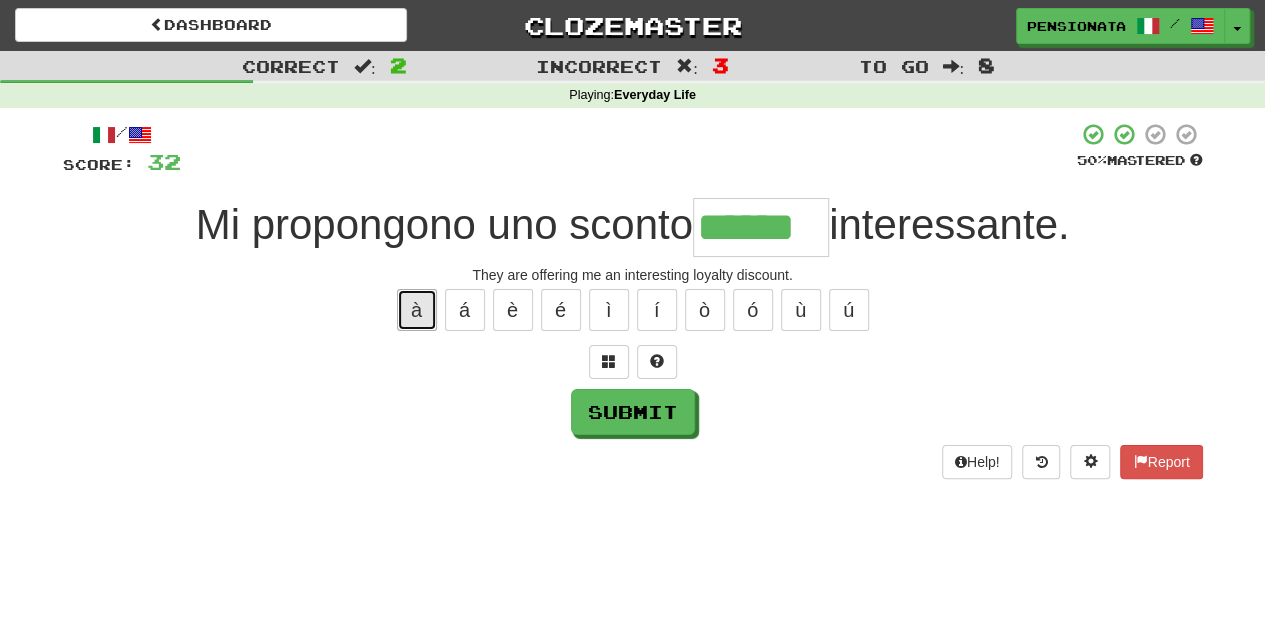 click on "à" at bounding box center [417, 310] 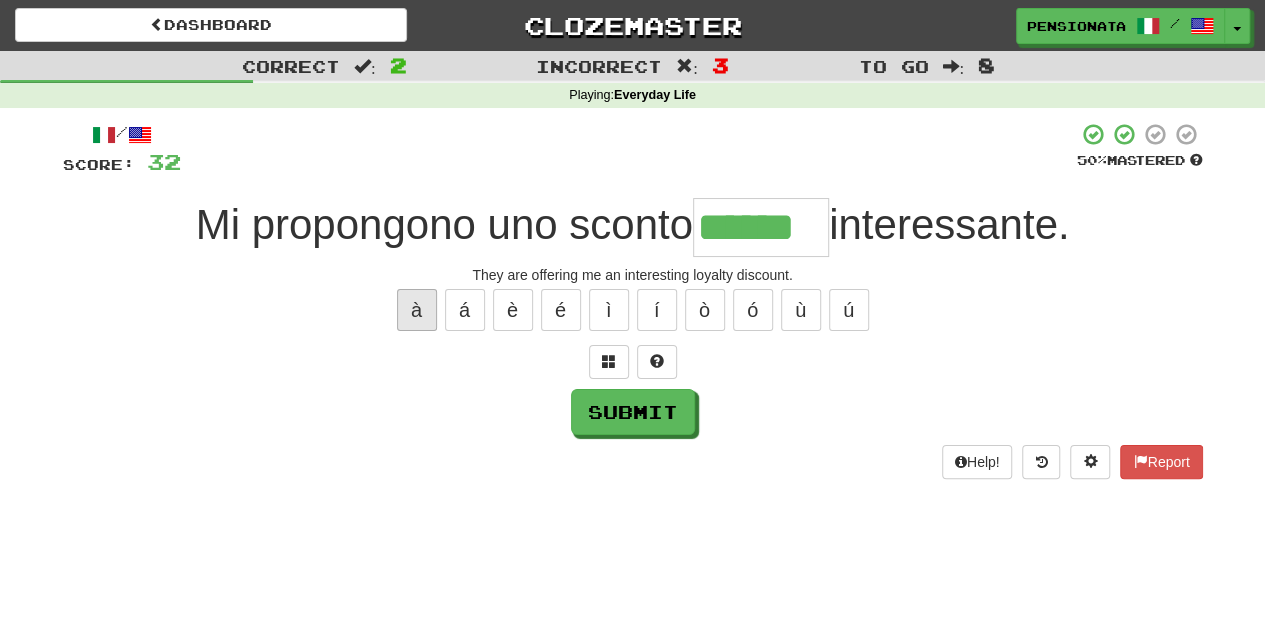 type on "*******" 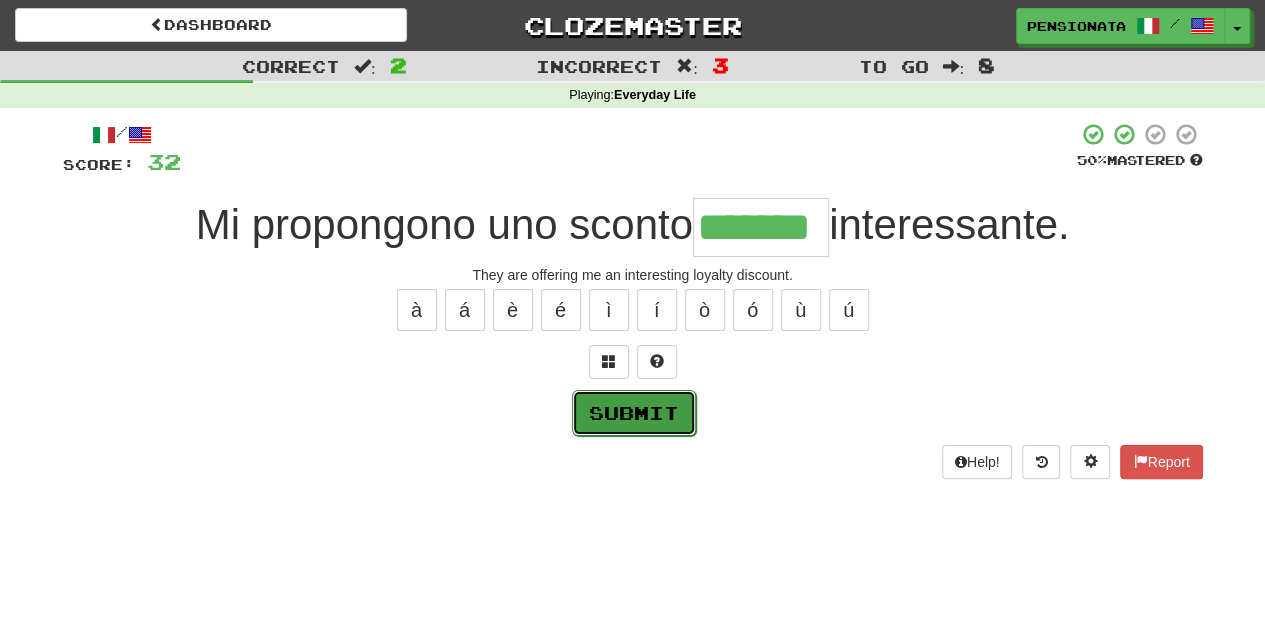 click on "Submit" at bounding box center (634, 413) 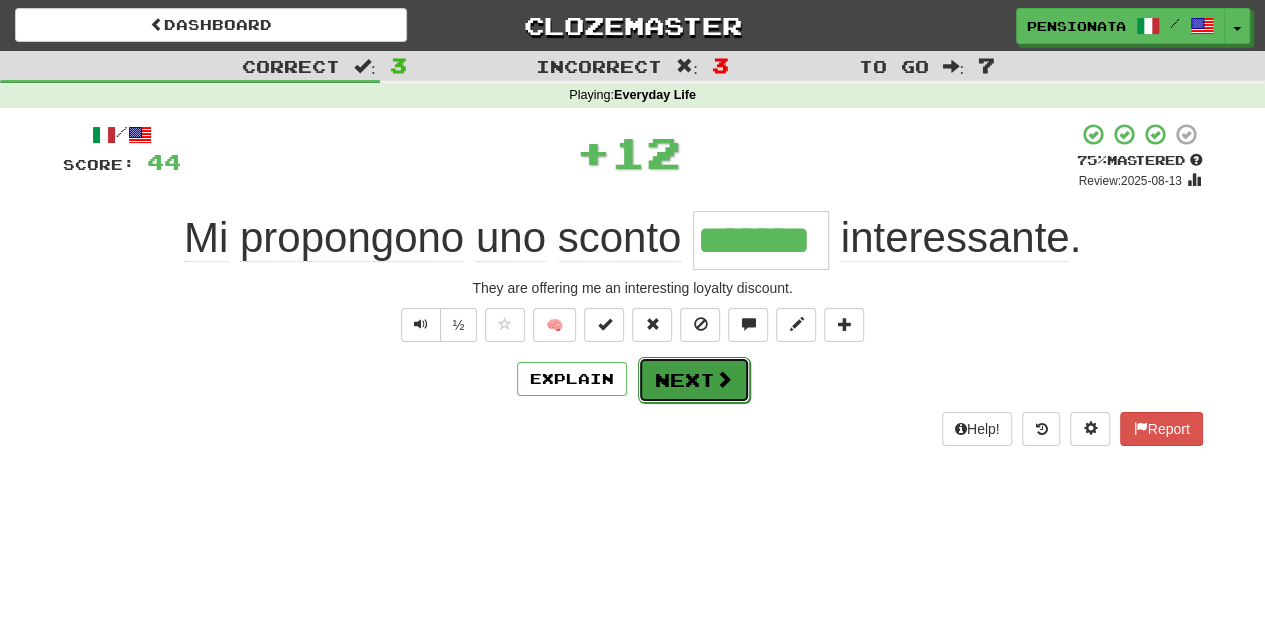 click on "Next" at bounding box center (694, 380) 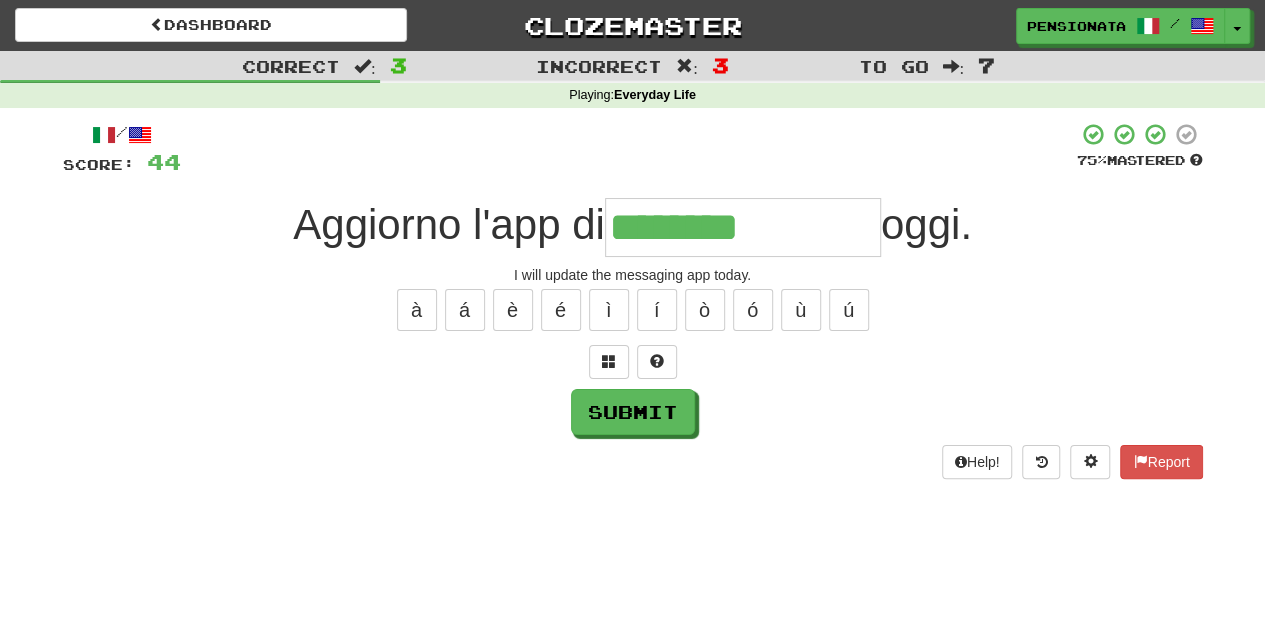 type on "**********" 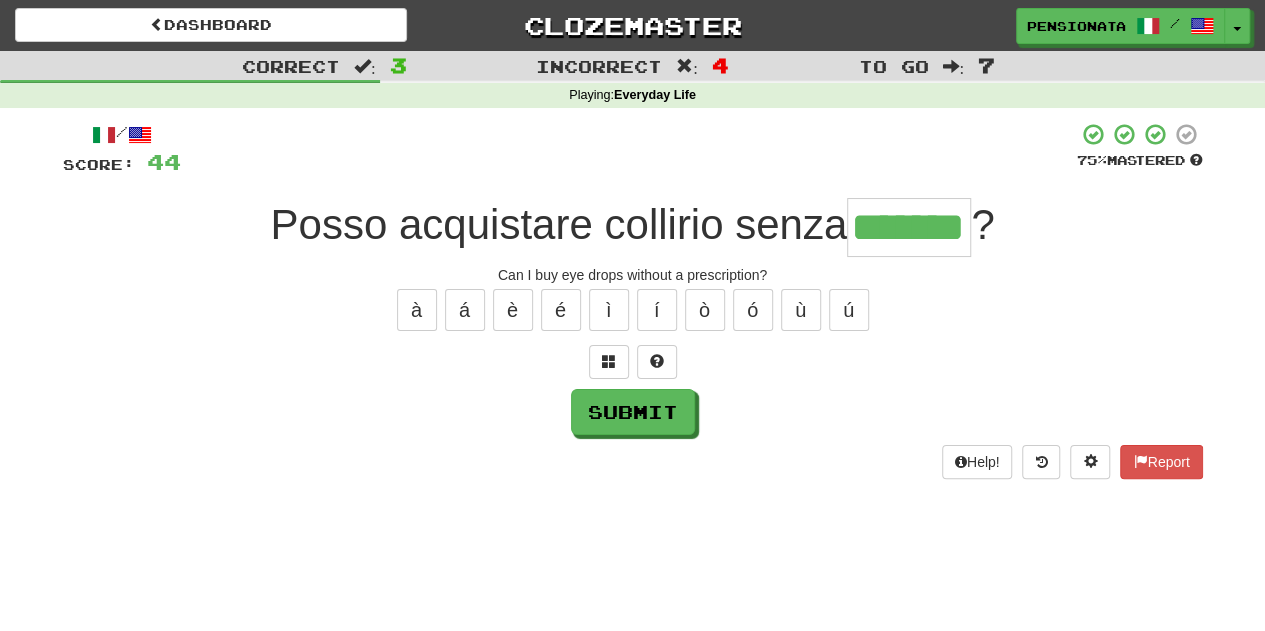 type on "*******" 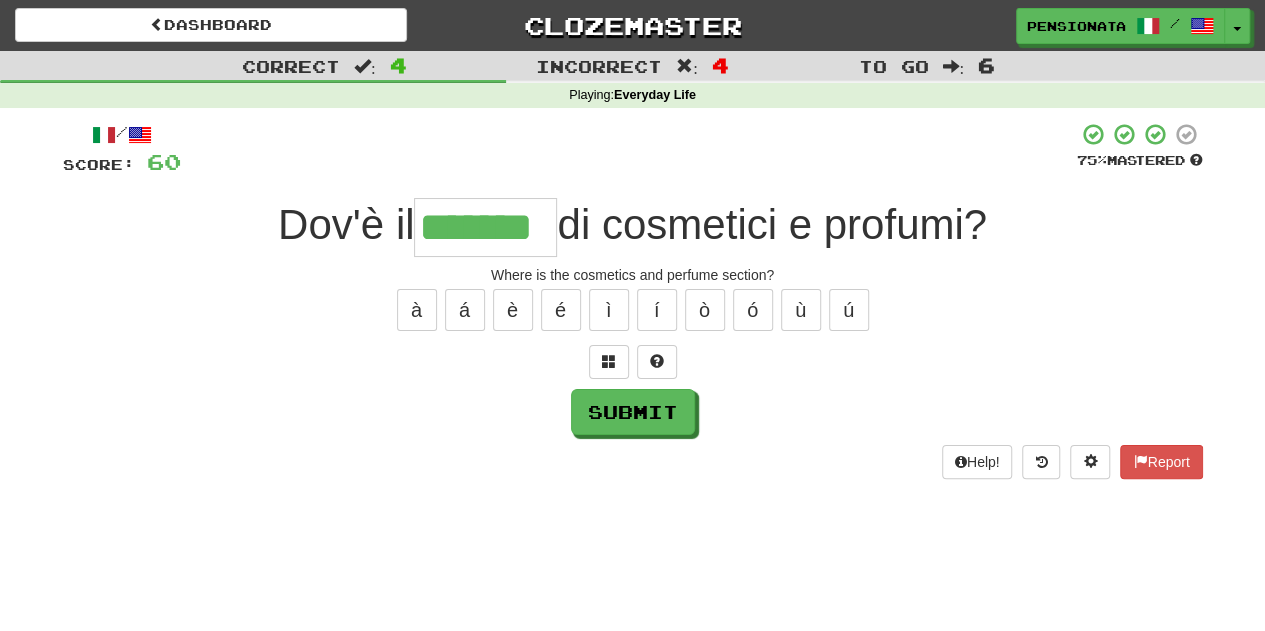 type on "*******" 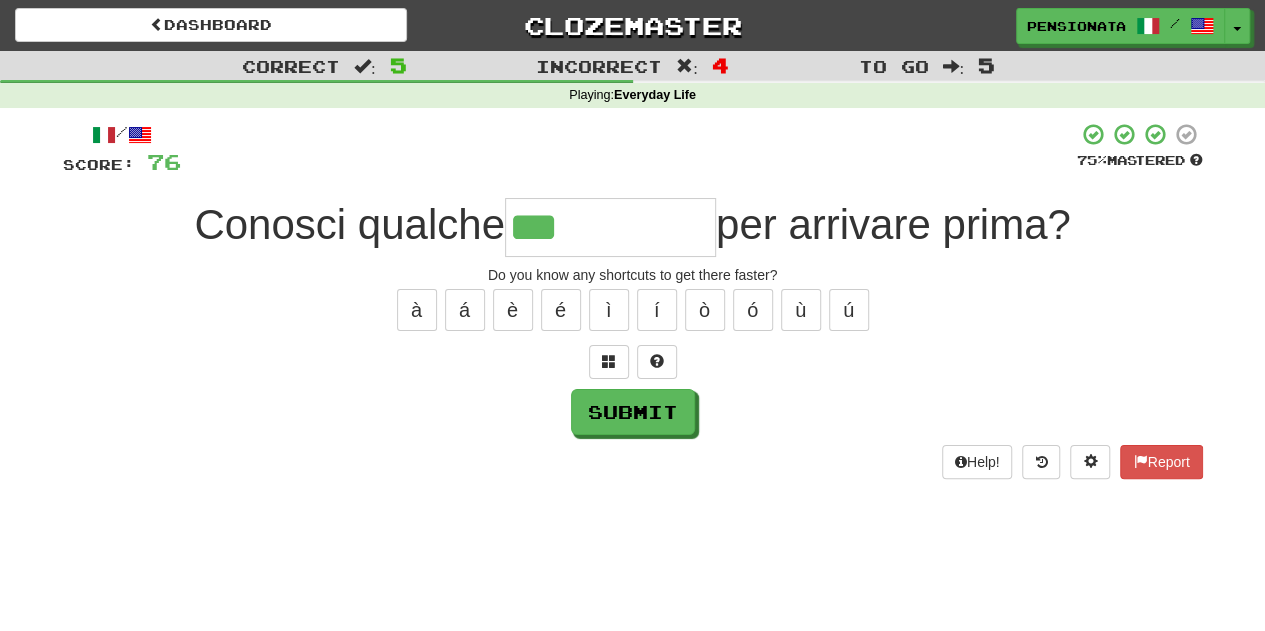 type on "**********" 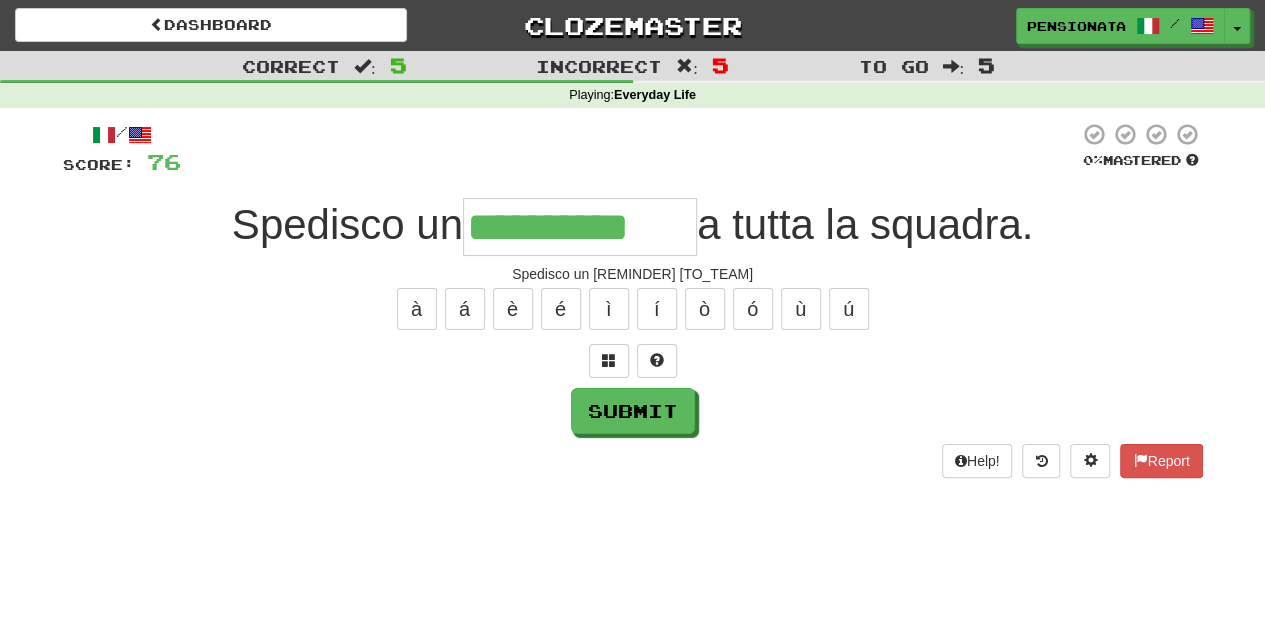 scroll, scrollTop: 0, scrollLeft: 0, axis: both 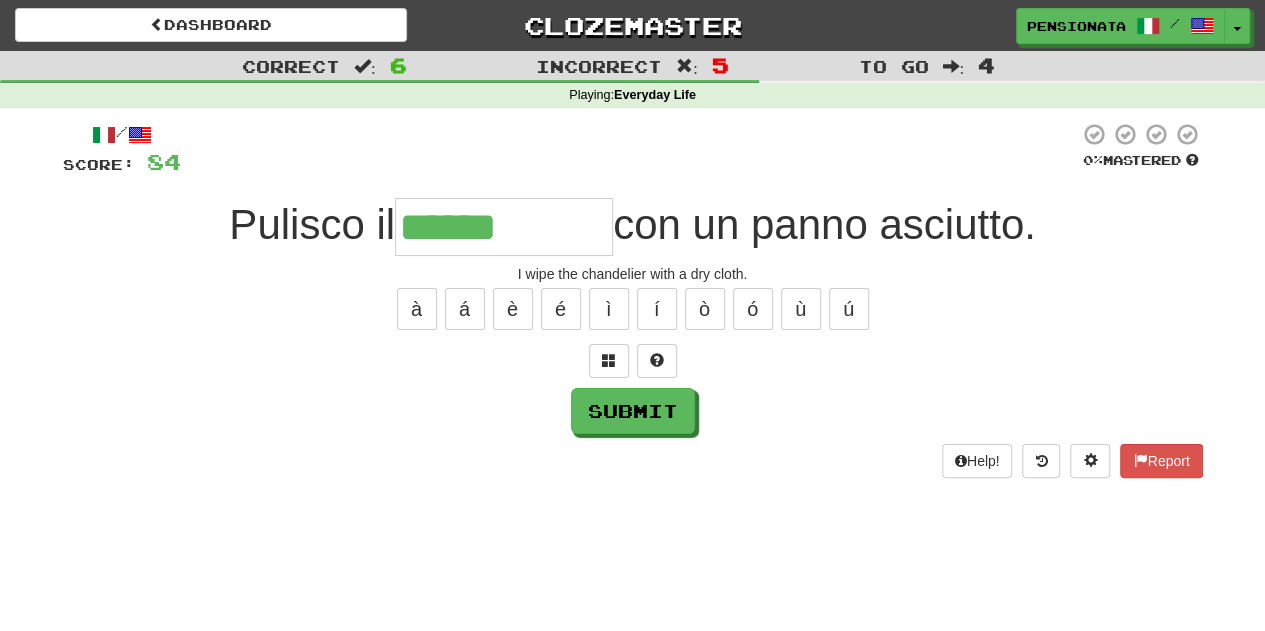 type on "**********" 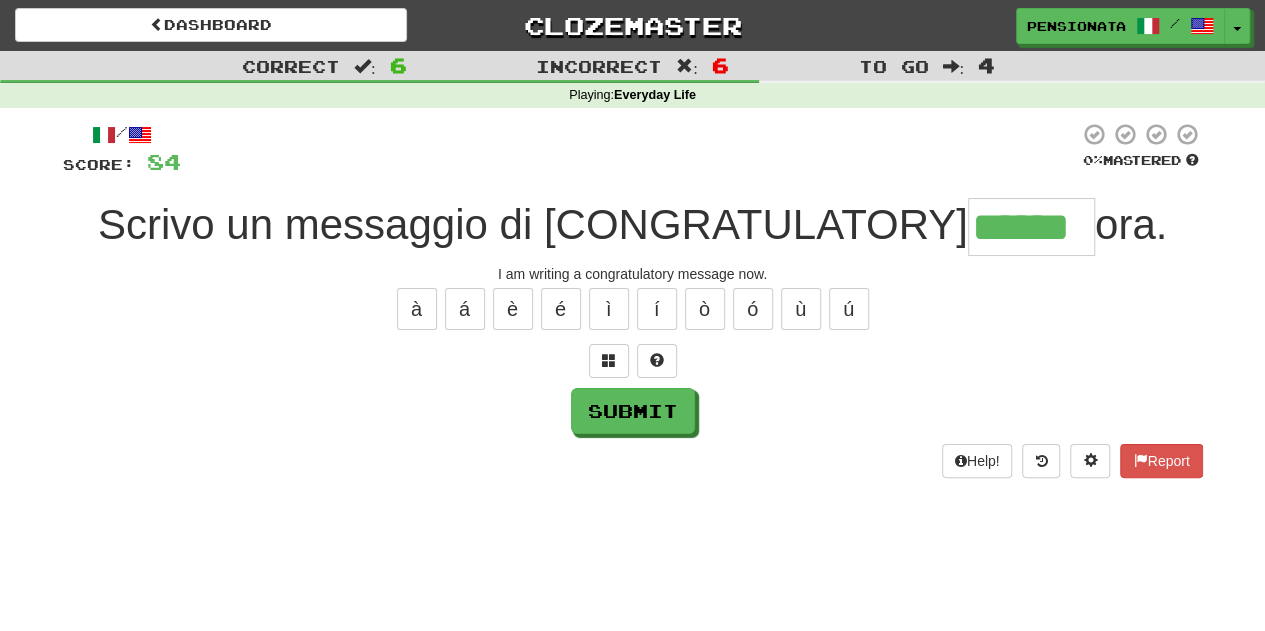type on "******" 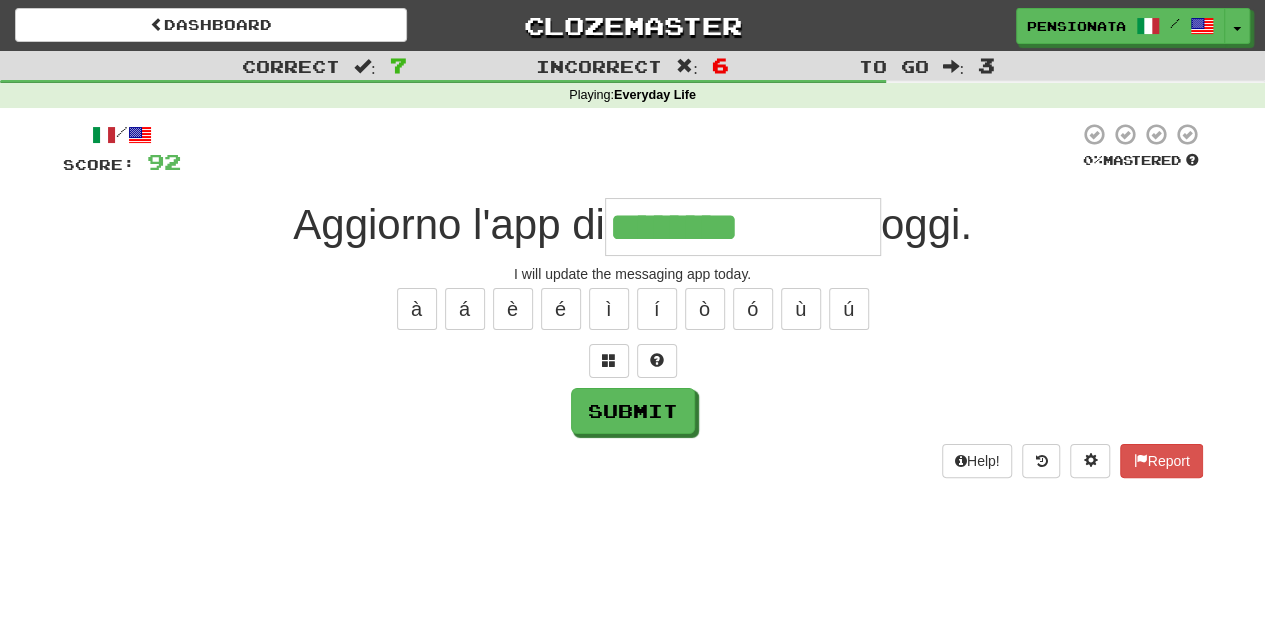 type on "**********" 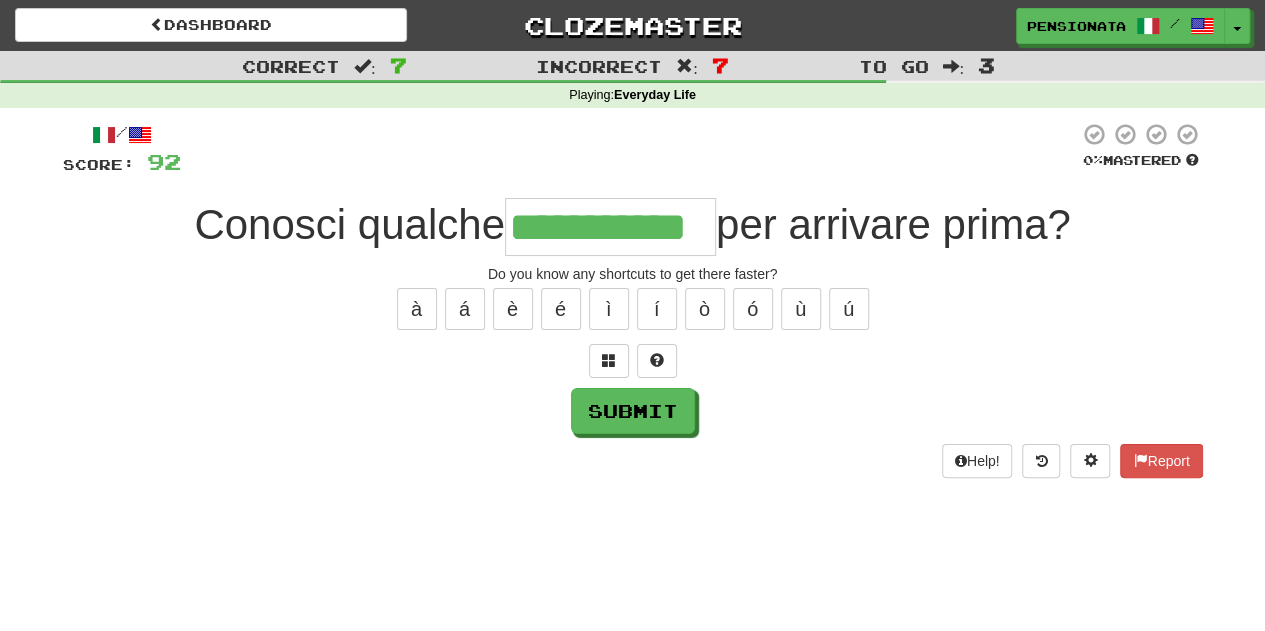 type on "**********" 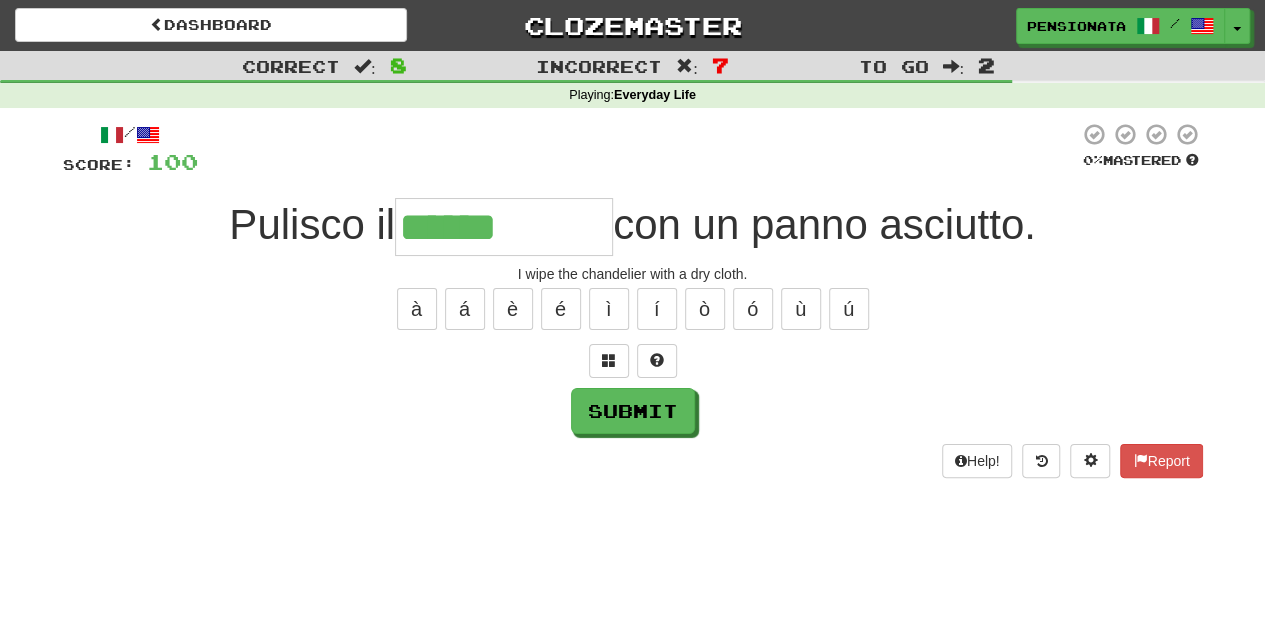 type on "**********" 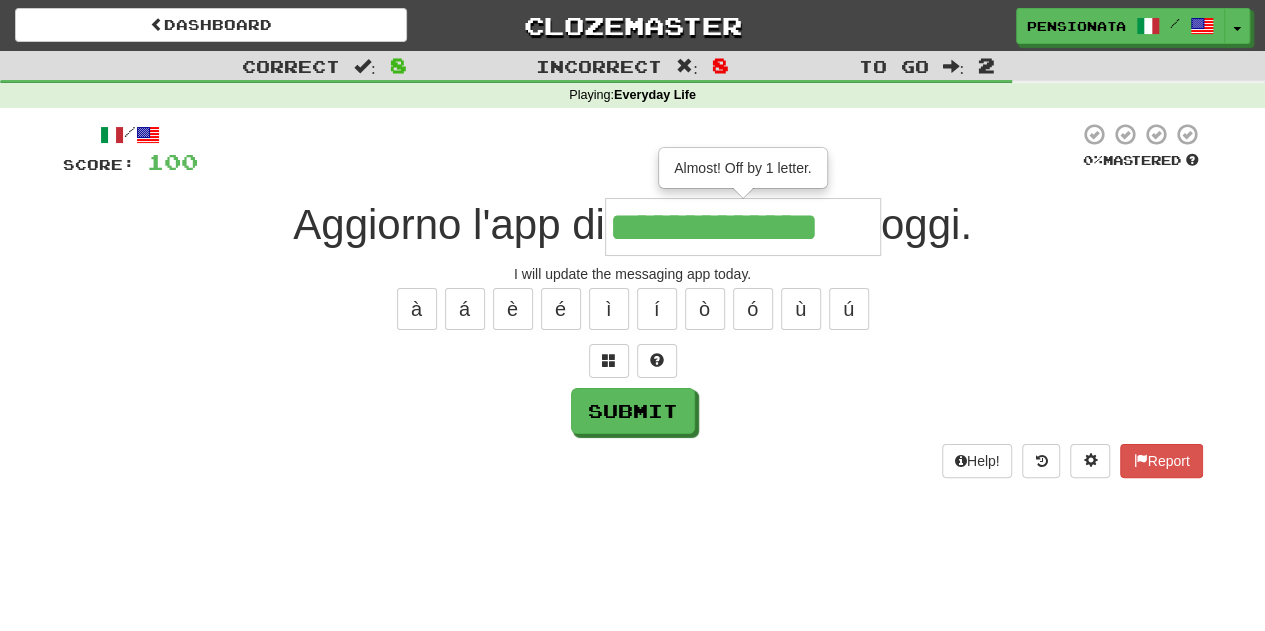 type on "**********" 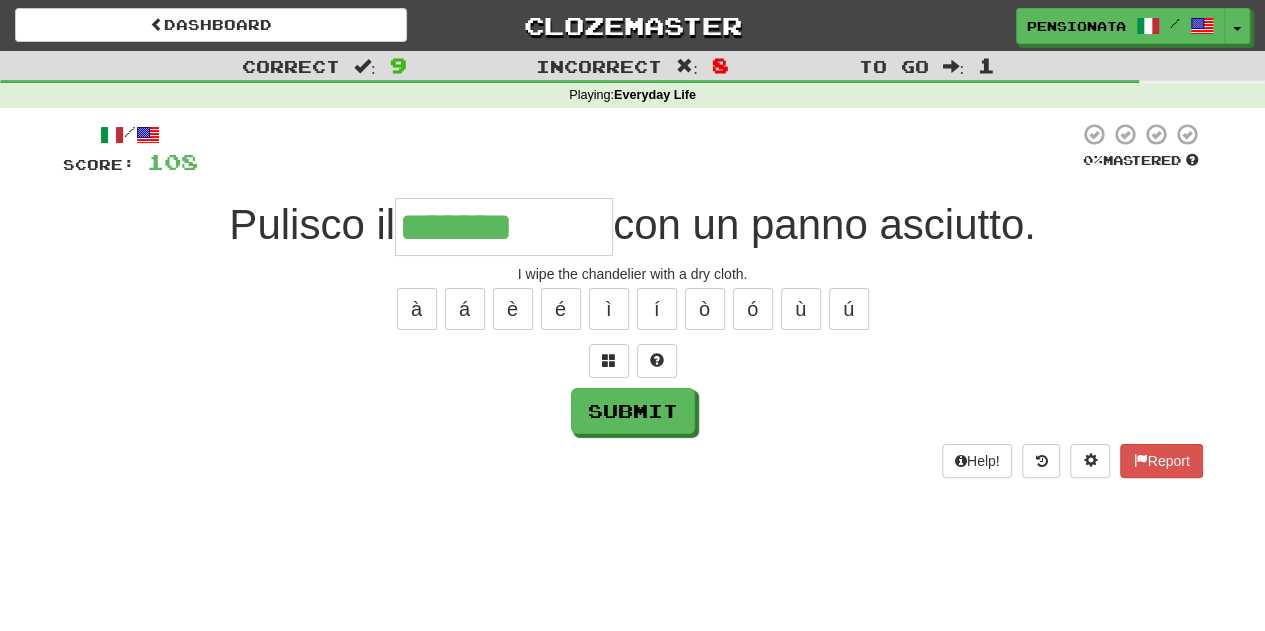 type on "**********" 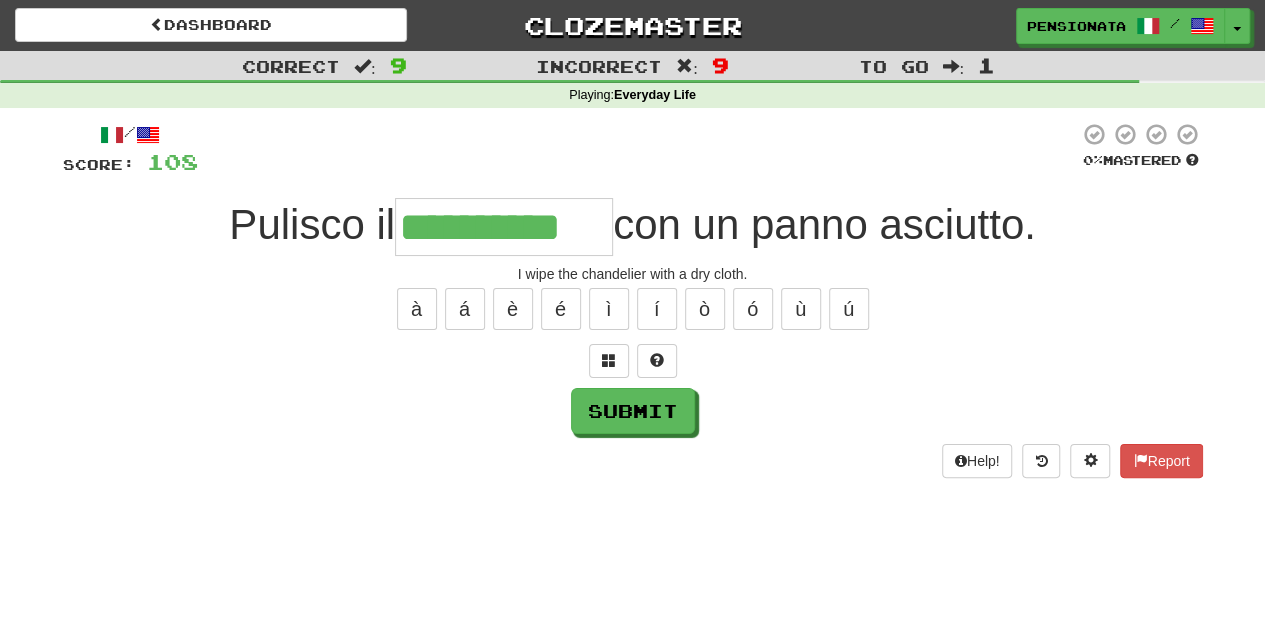 type on "**********" 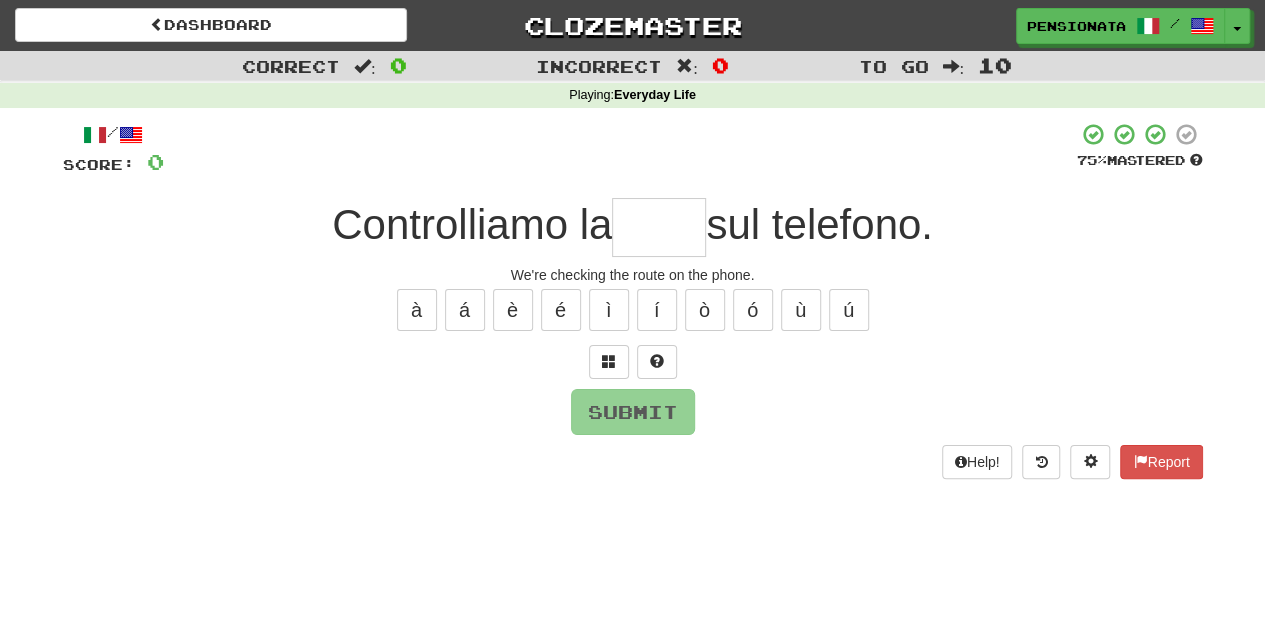 type on "*" 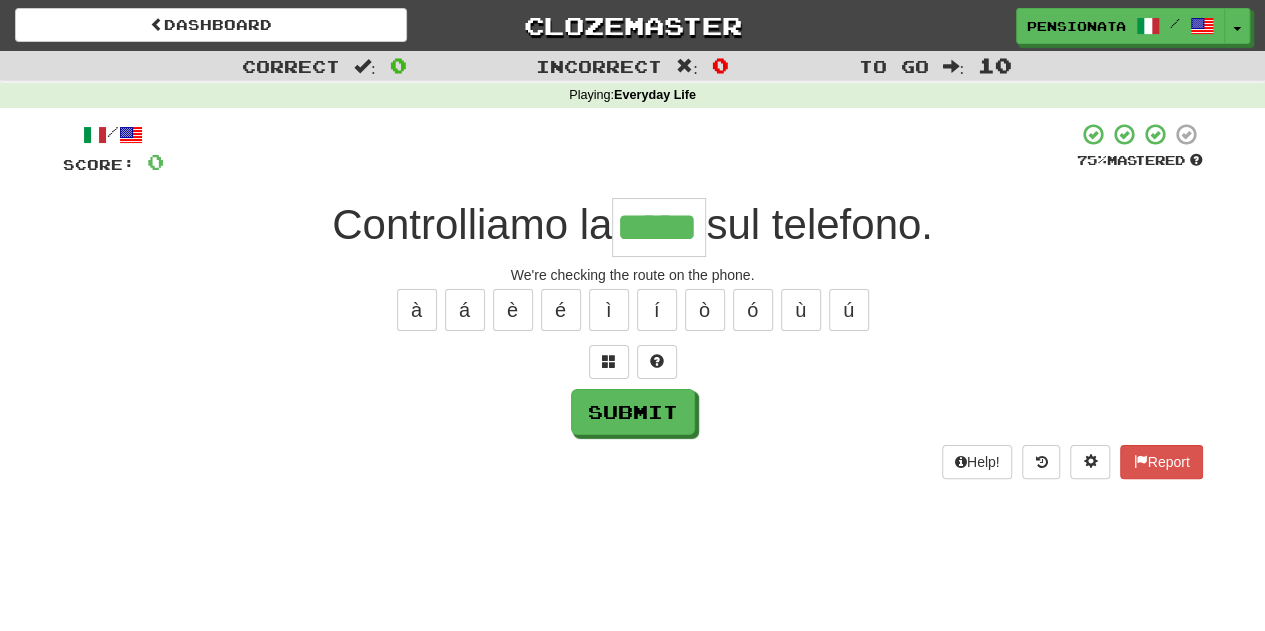 type on "*****" 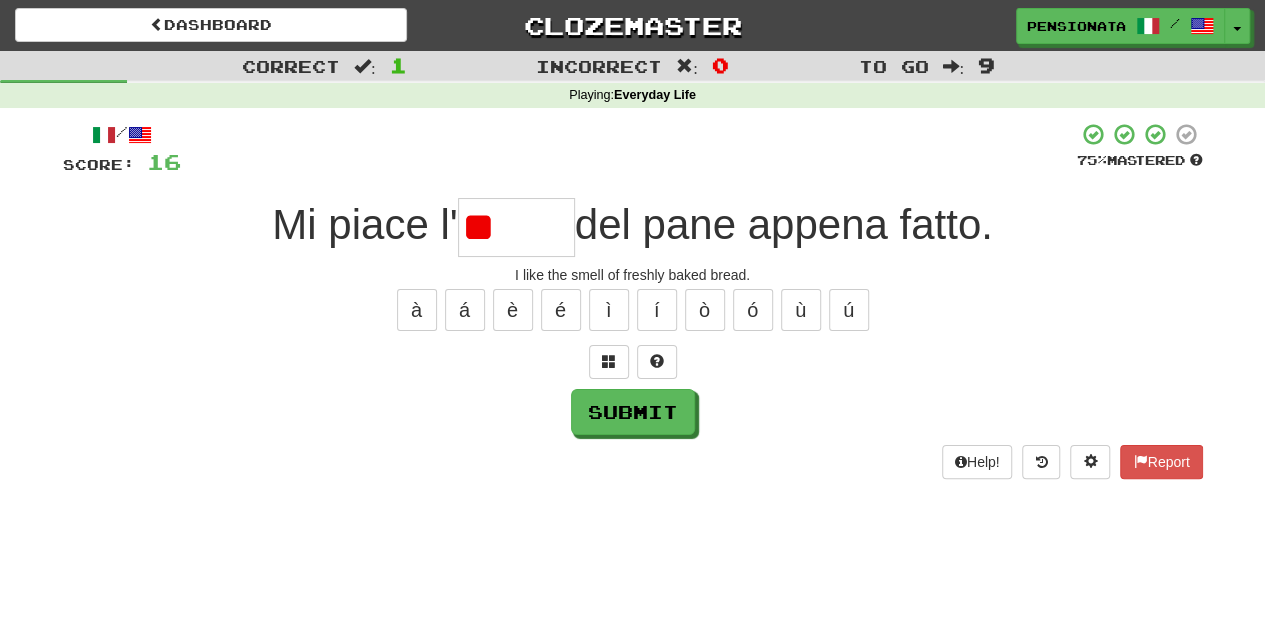 type on "*" 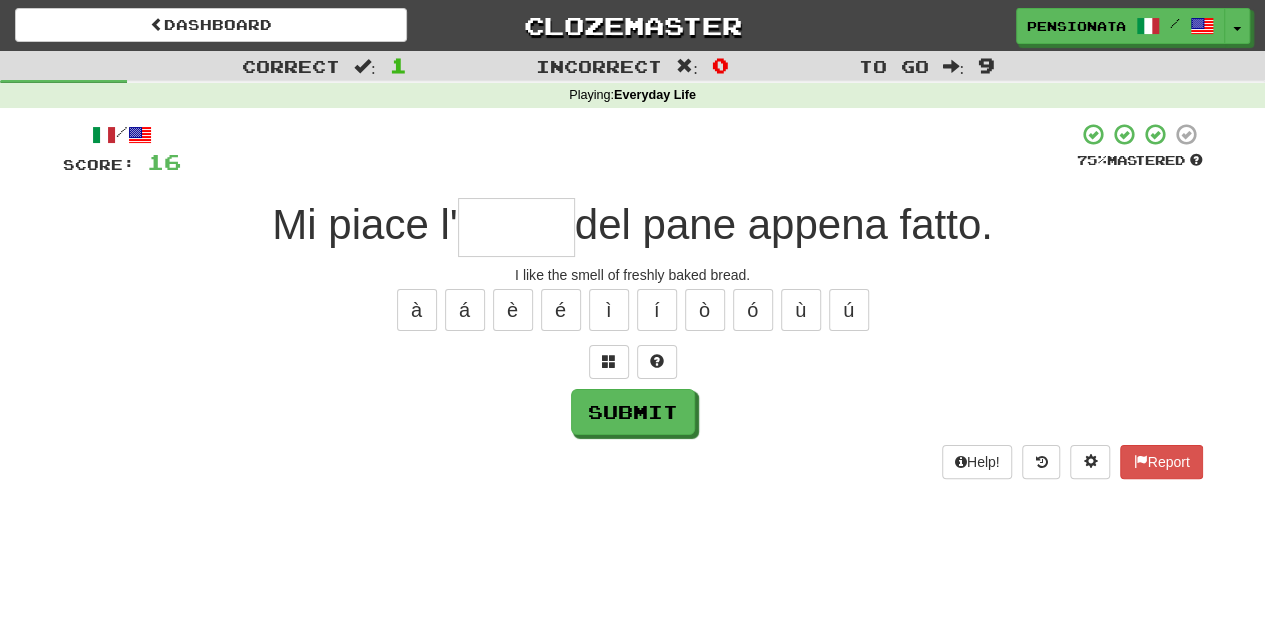 type on "*" 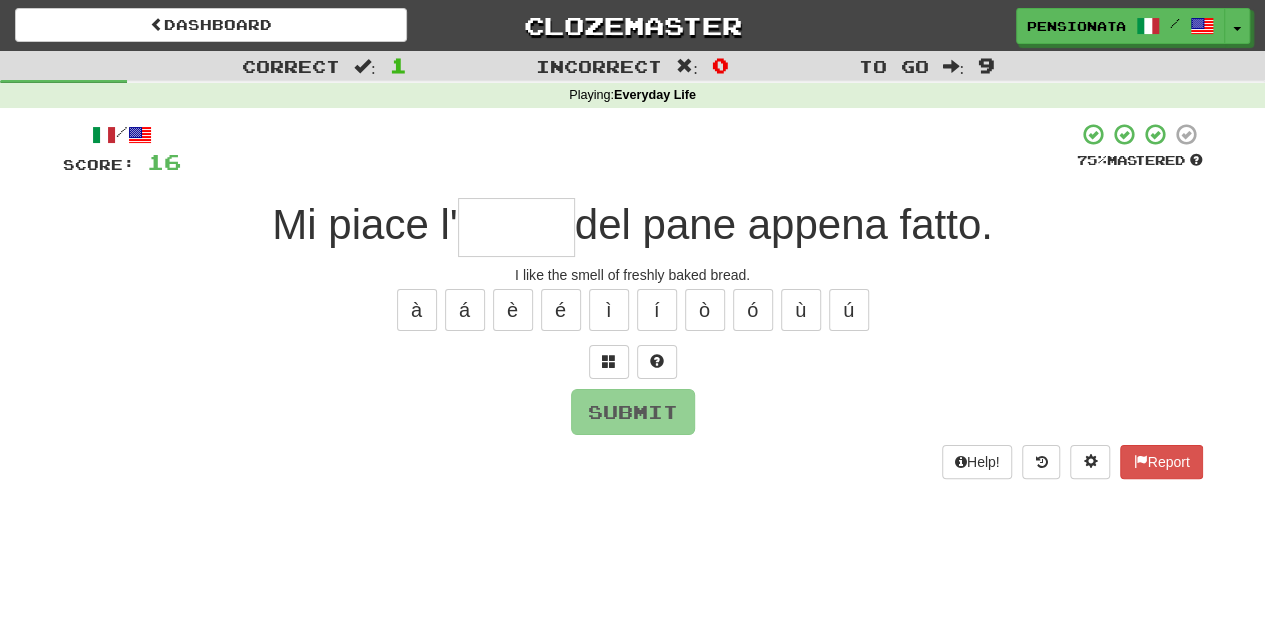 type on "*****" 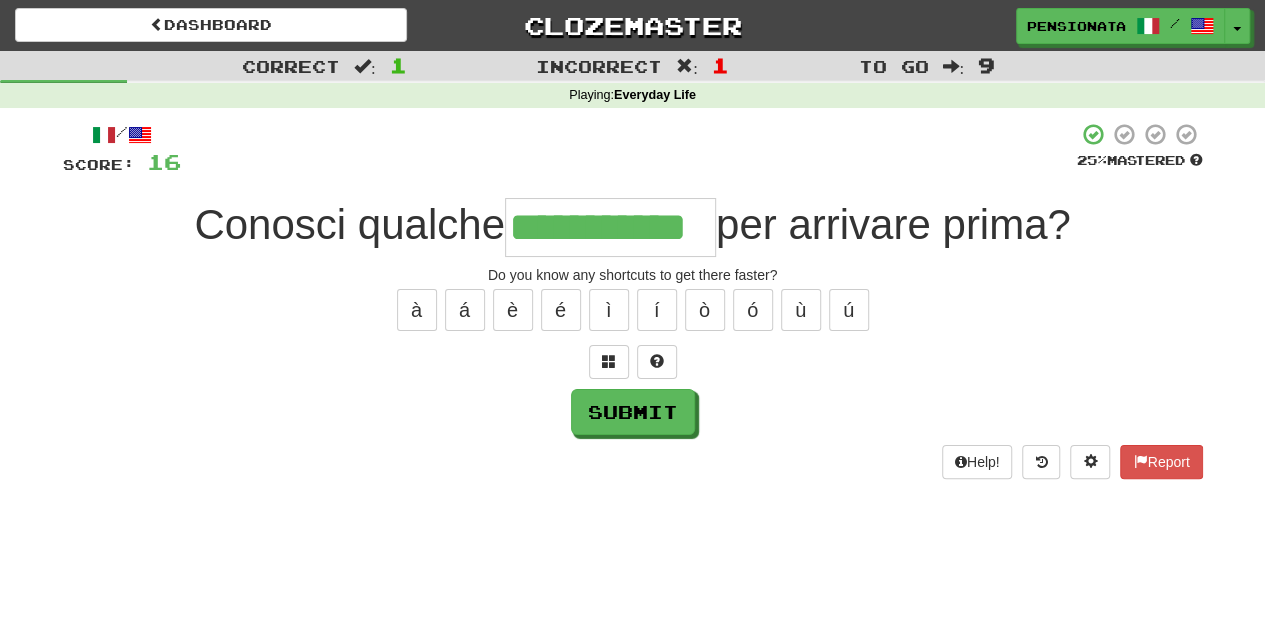 type on "**********" 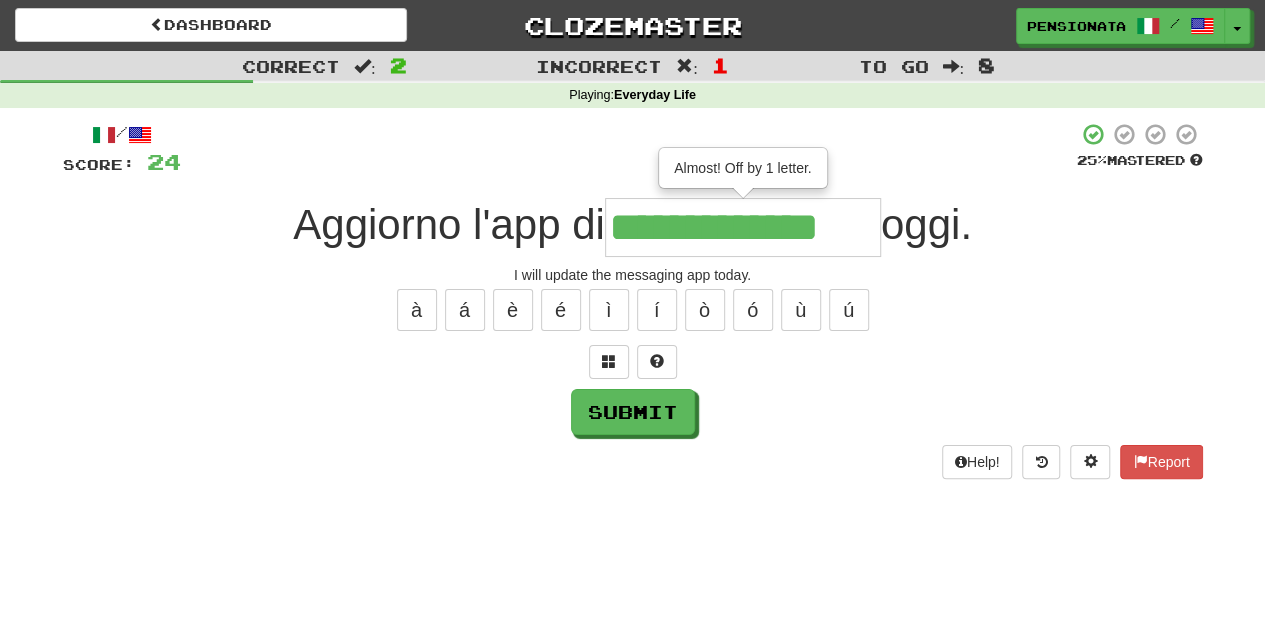 type on "**********" 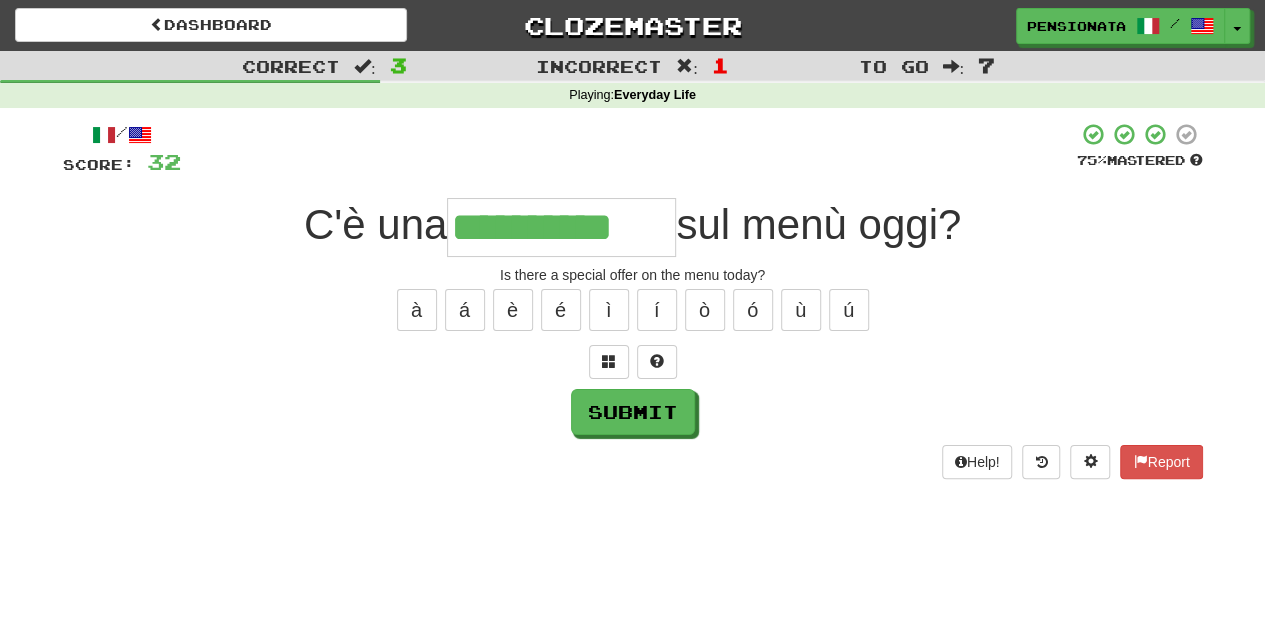 type on "**********" 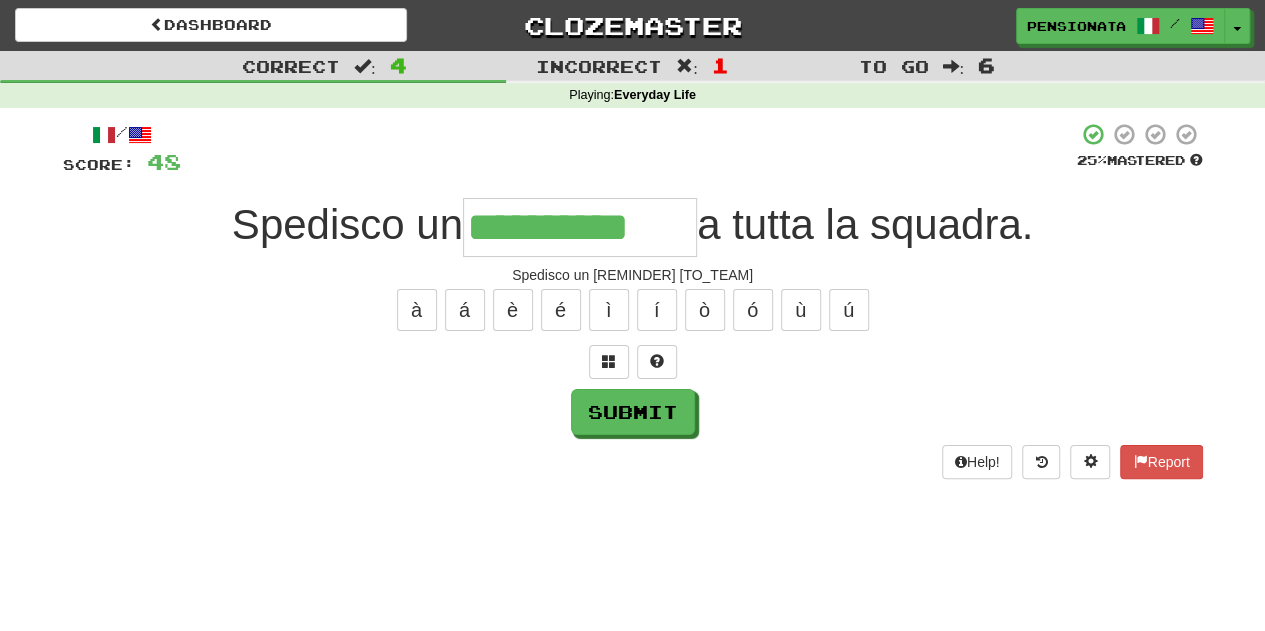 type on "**********" 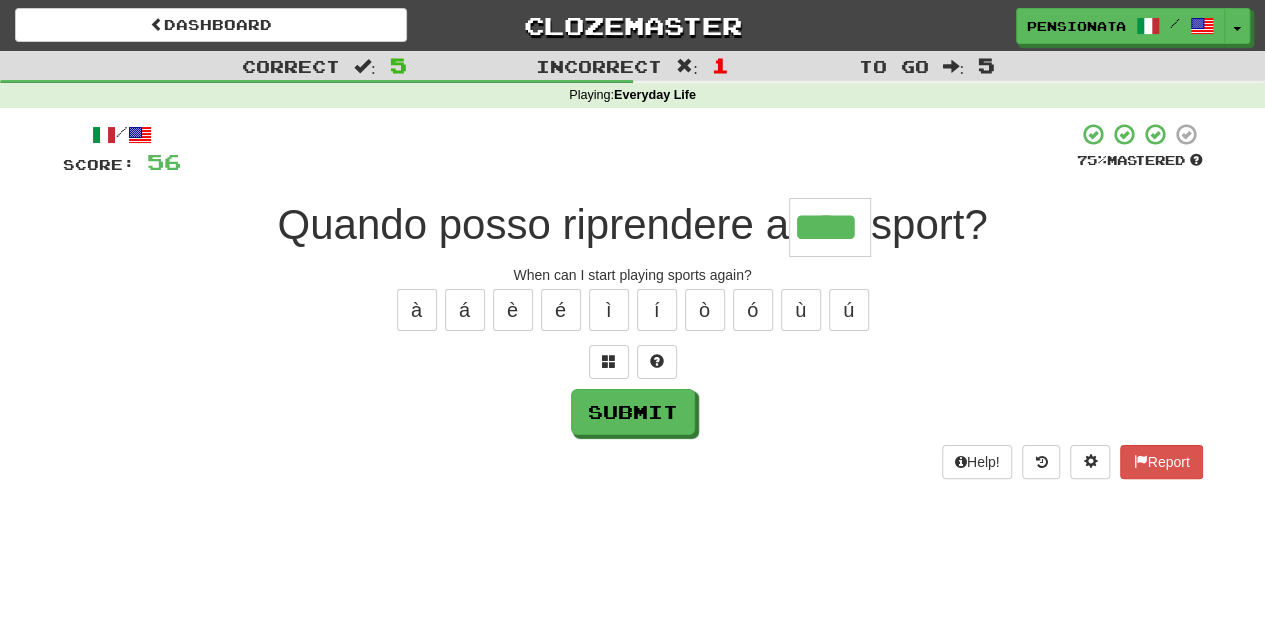 type on "****" 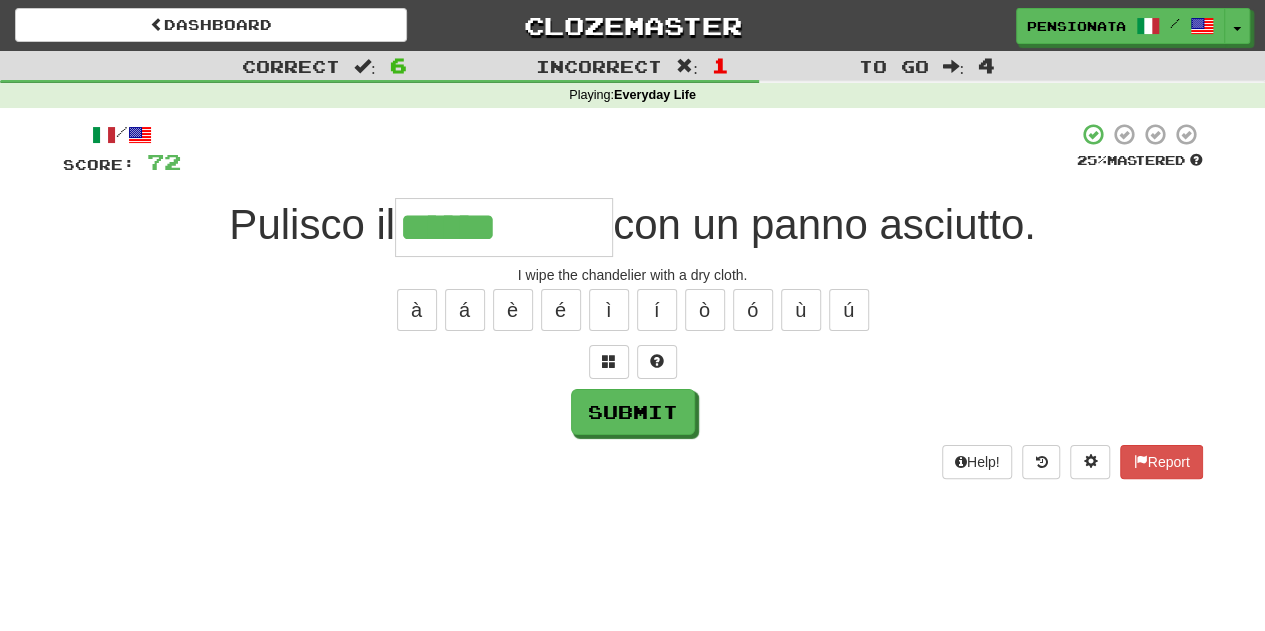 type on "**********" 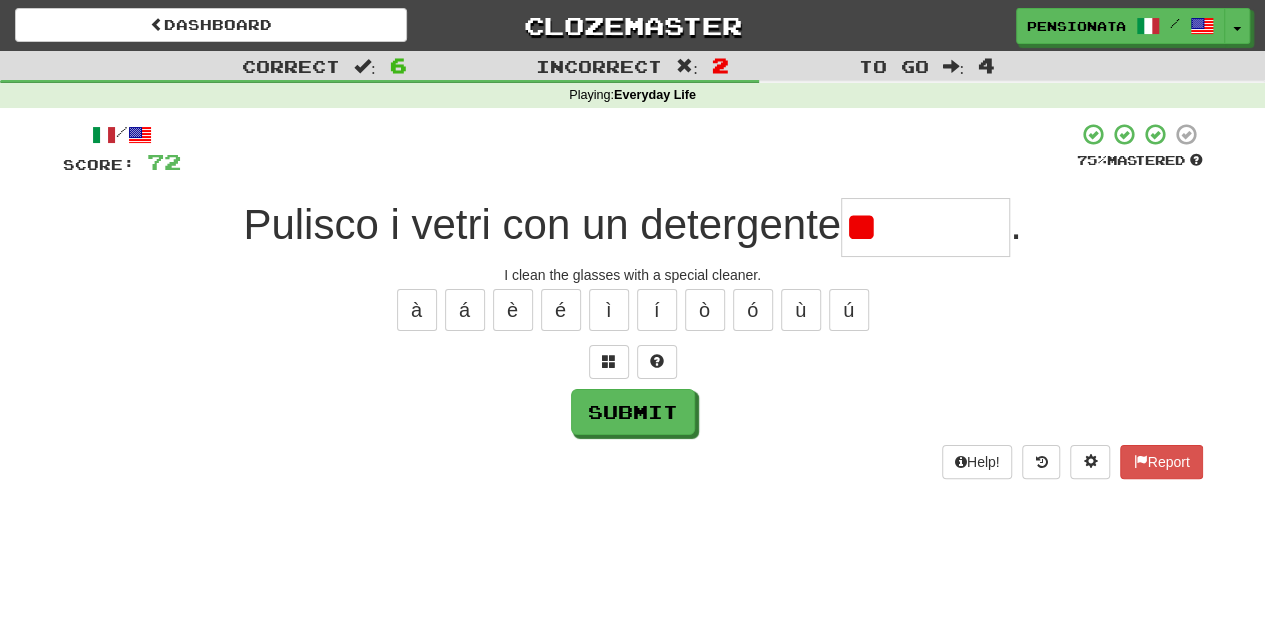 type on "*" 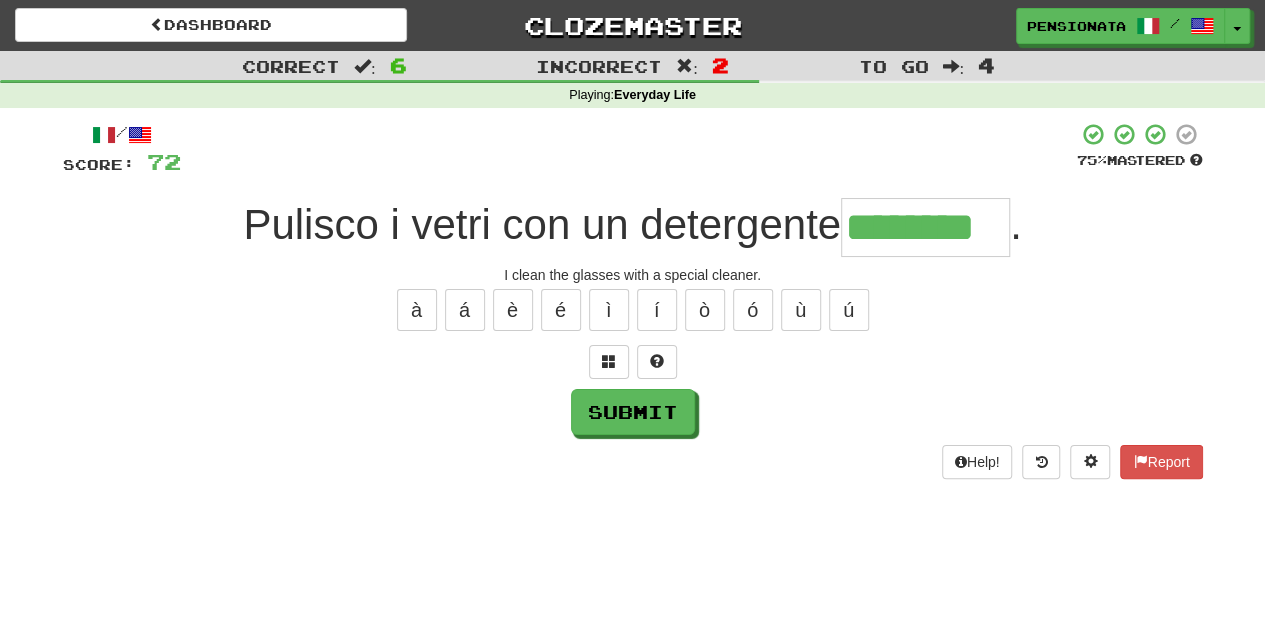 type on "********" 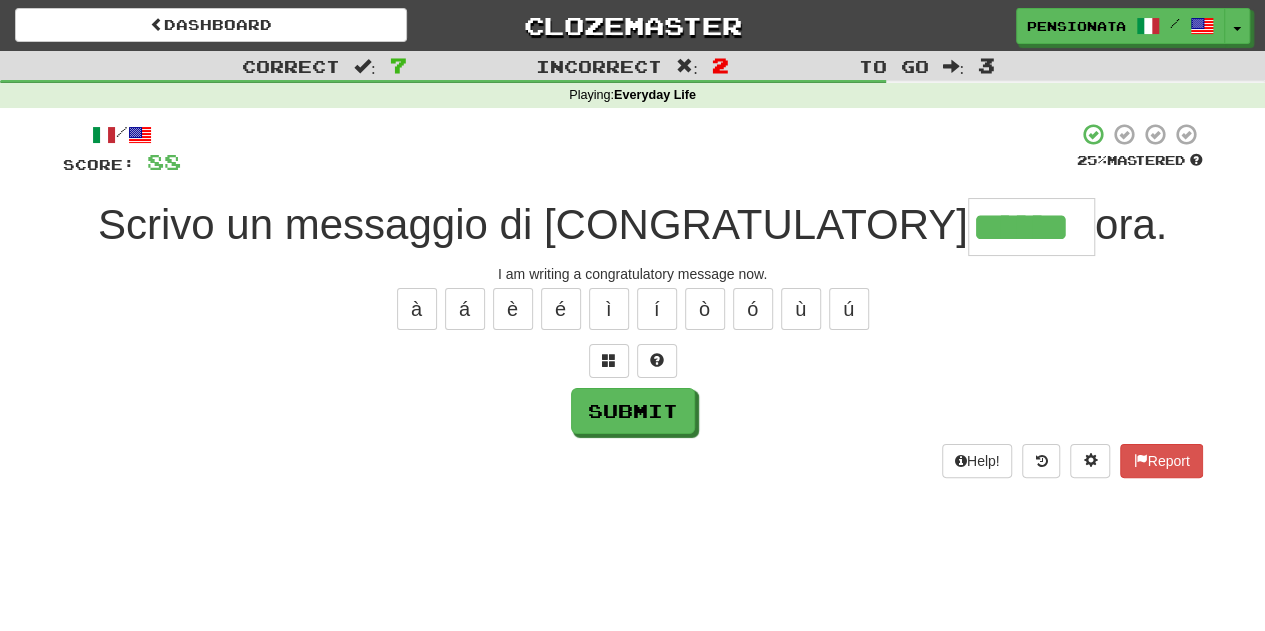 scroll, scrollTop: 0, scrollLeft: 0, axis: both 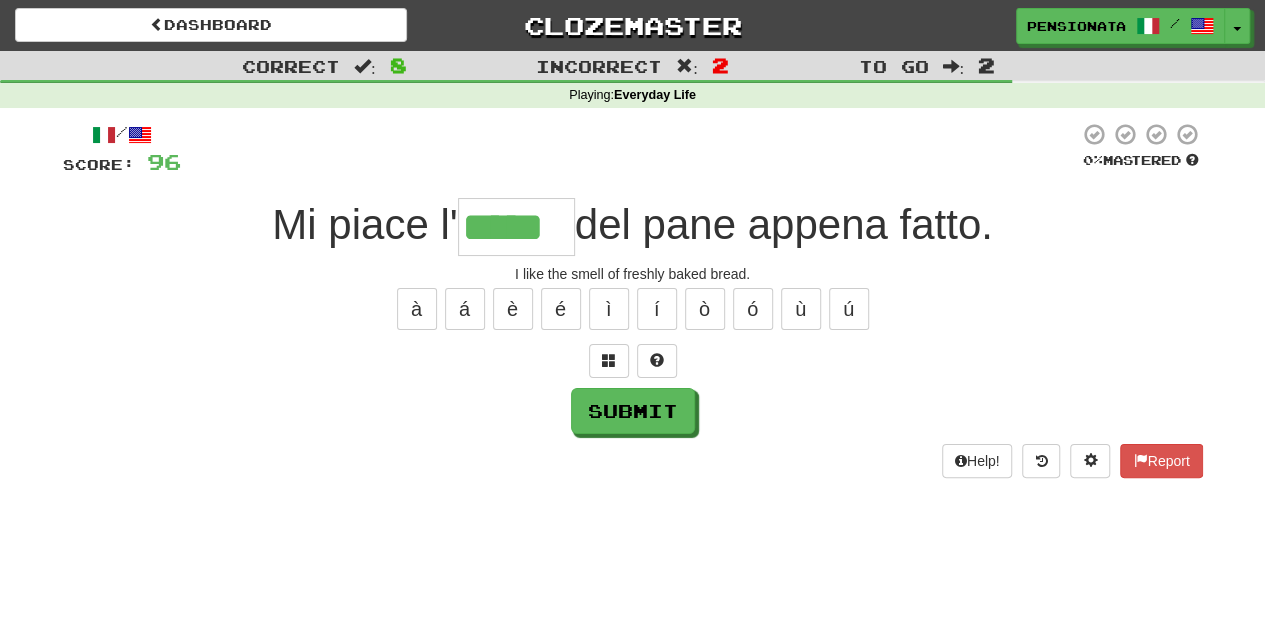 type on "*****" 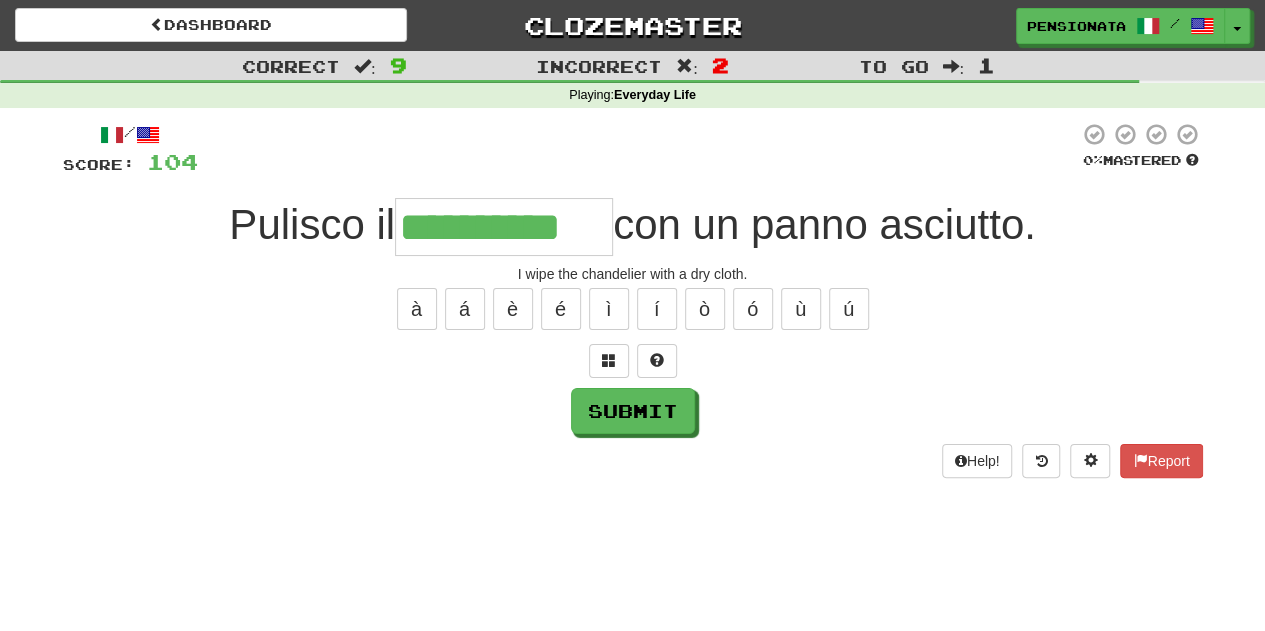 type on "**********" 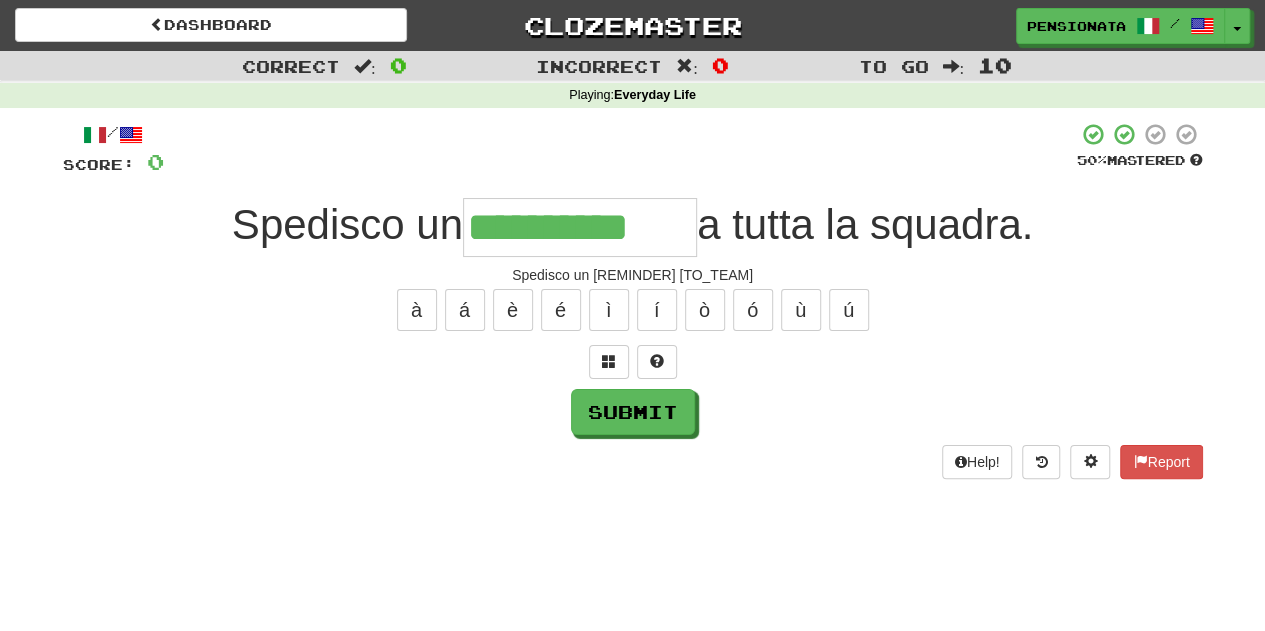 type on "**********" 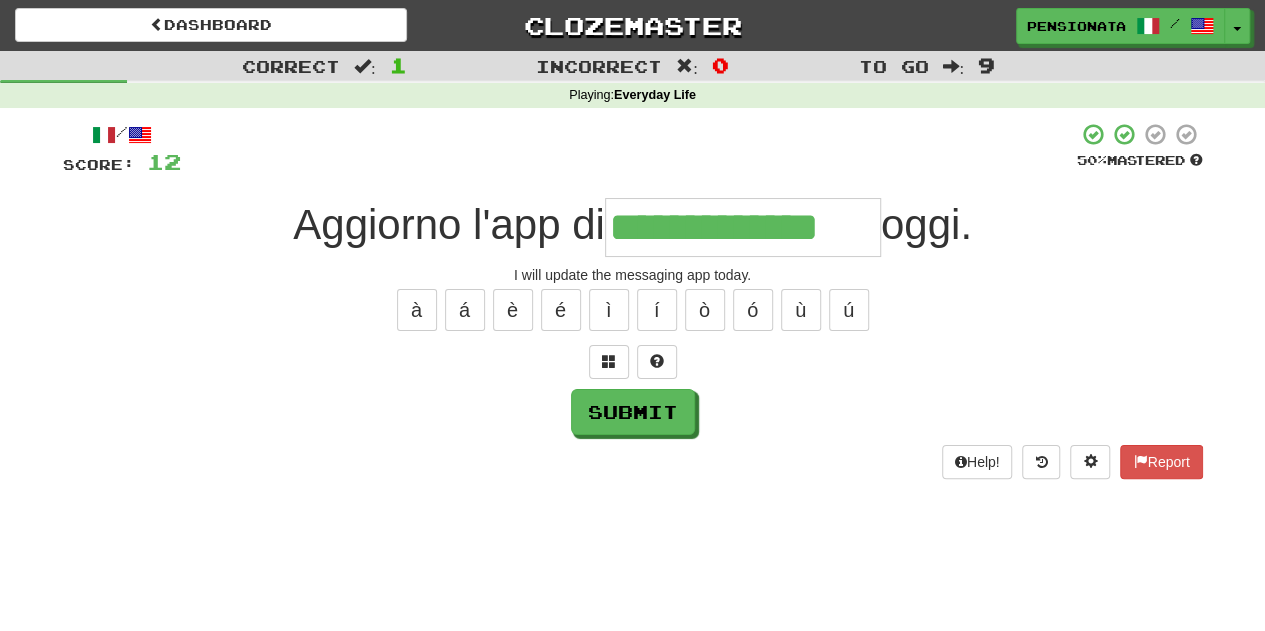 type on "**********" 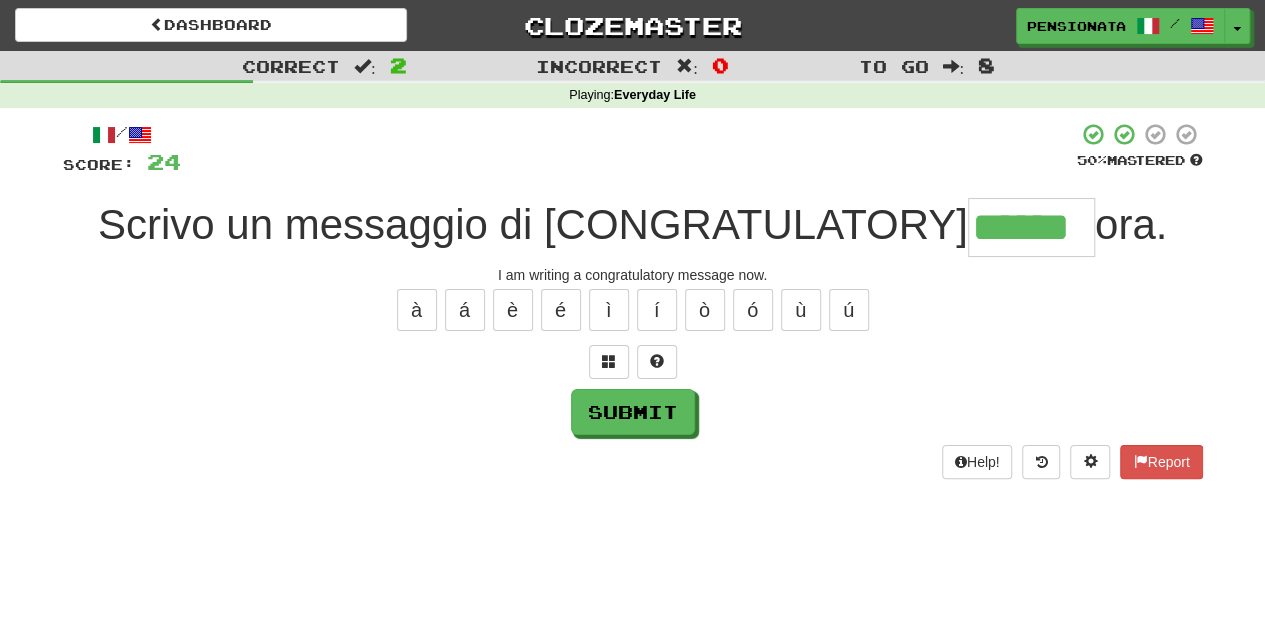 type on "******" 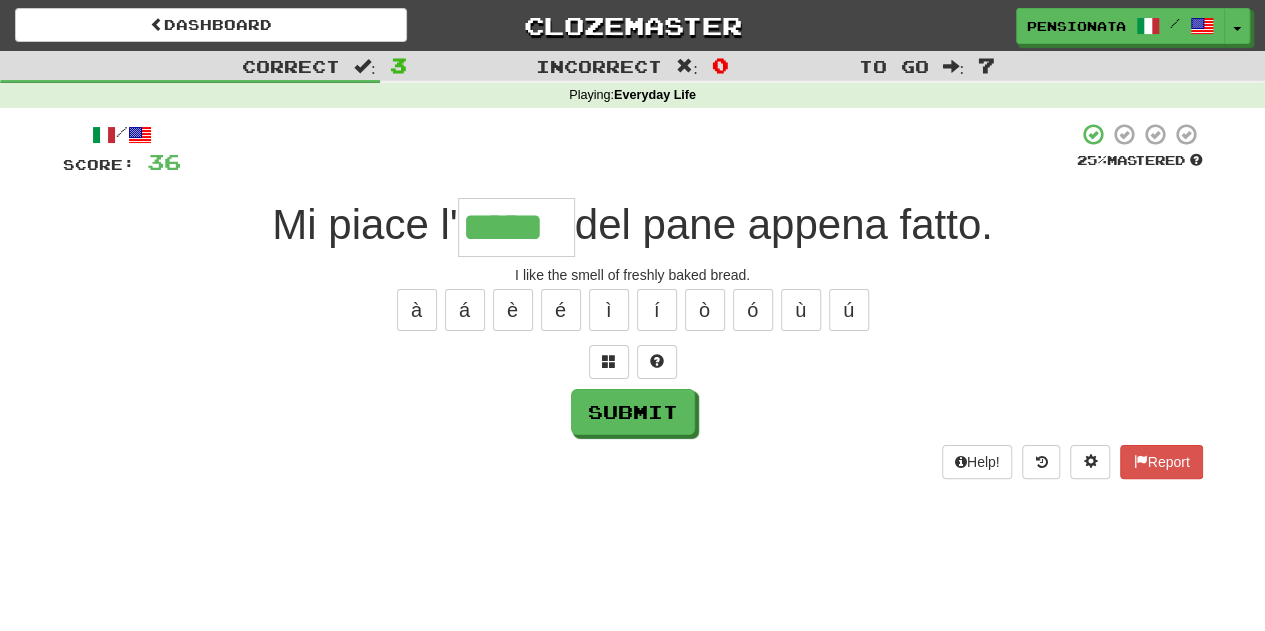 type on "*****" 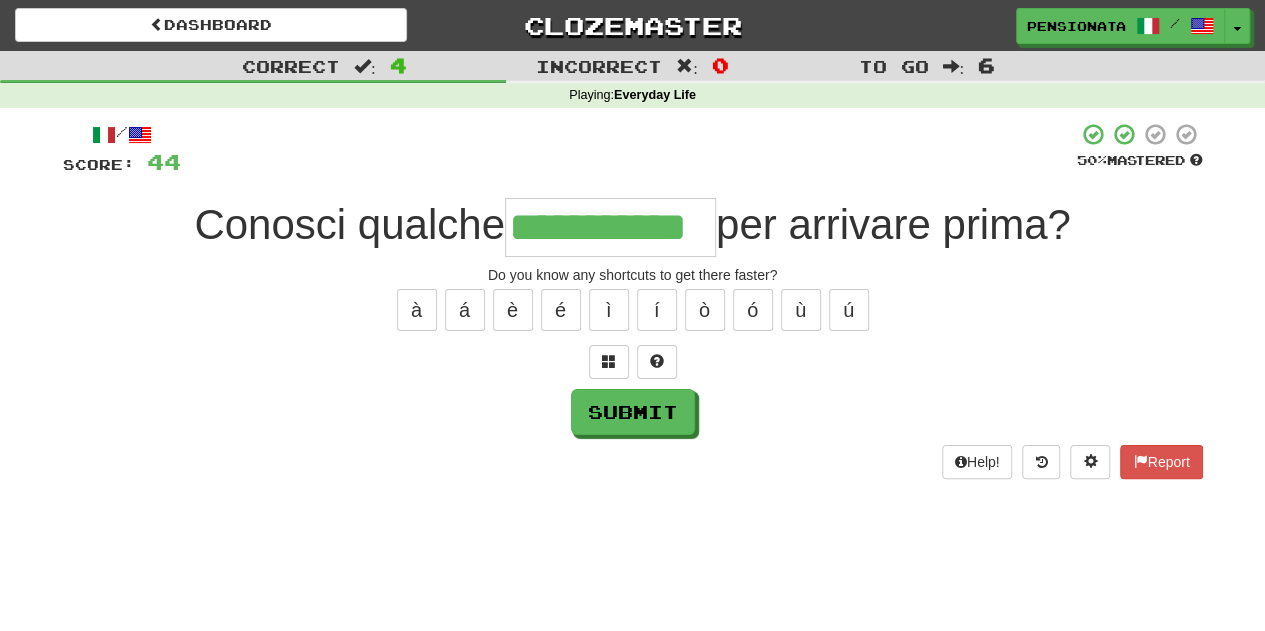 type on "**********" 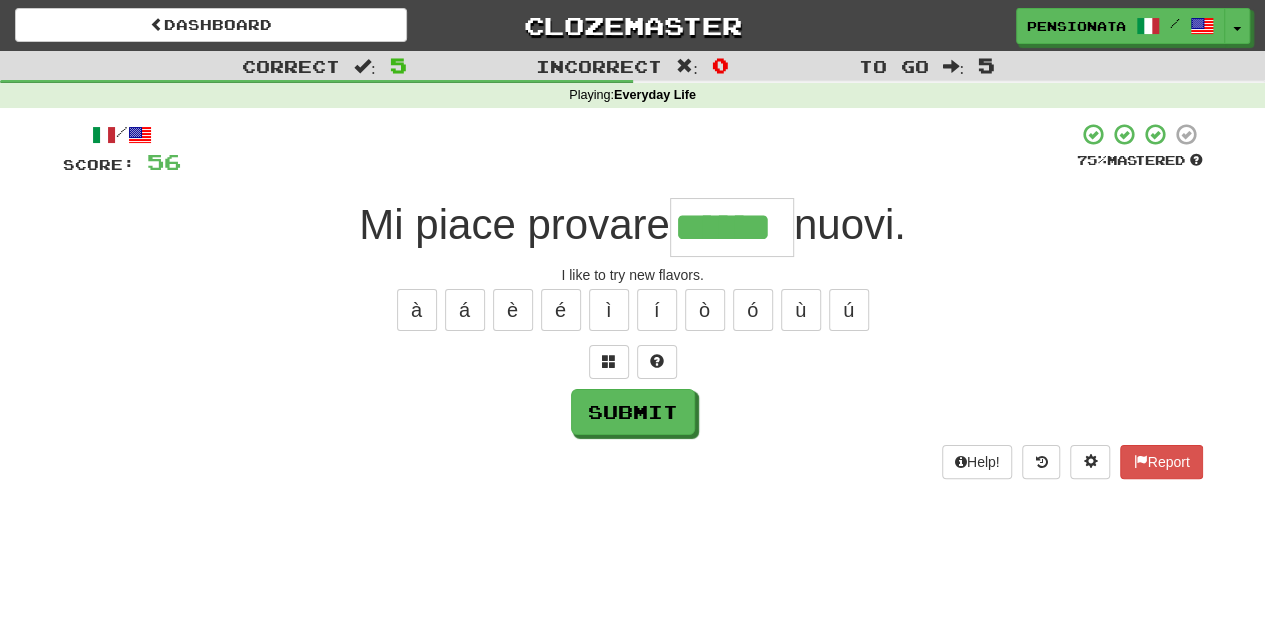 type on "******" 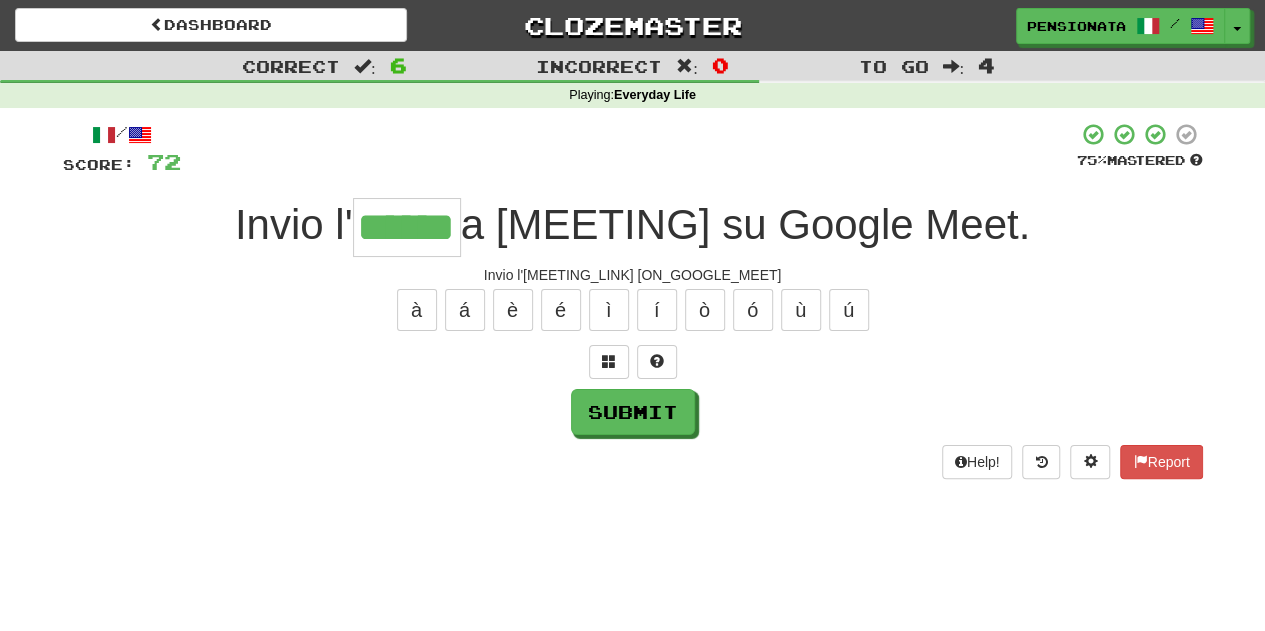 type on "******" 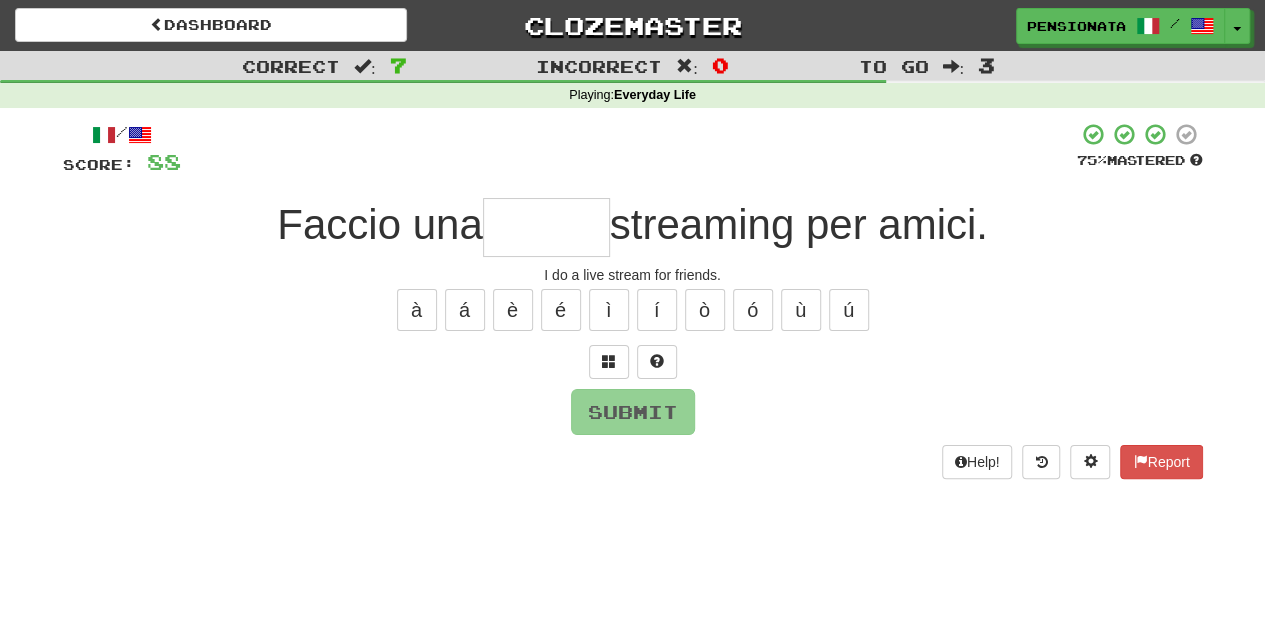 type on "*" 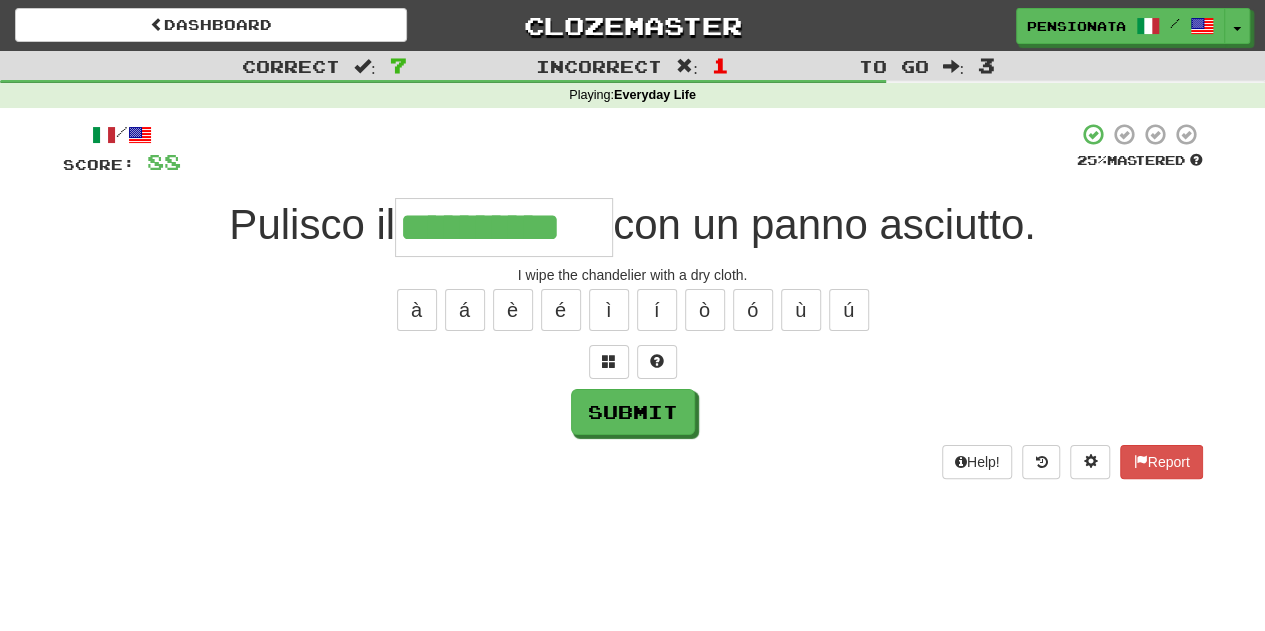 type on "**********" 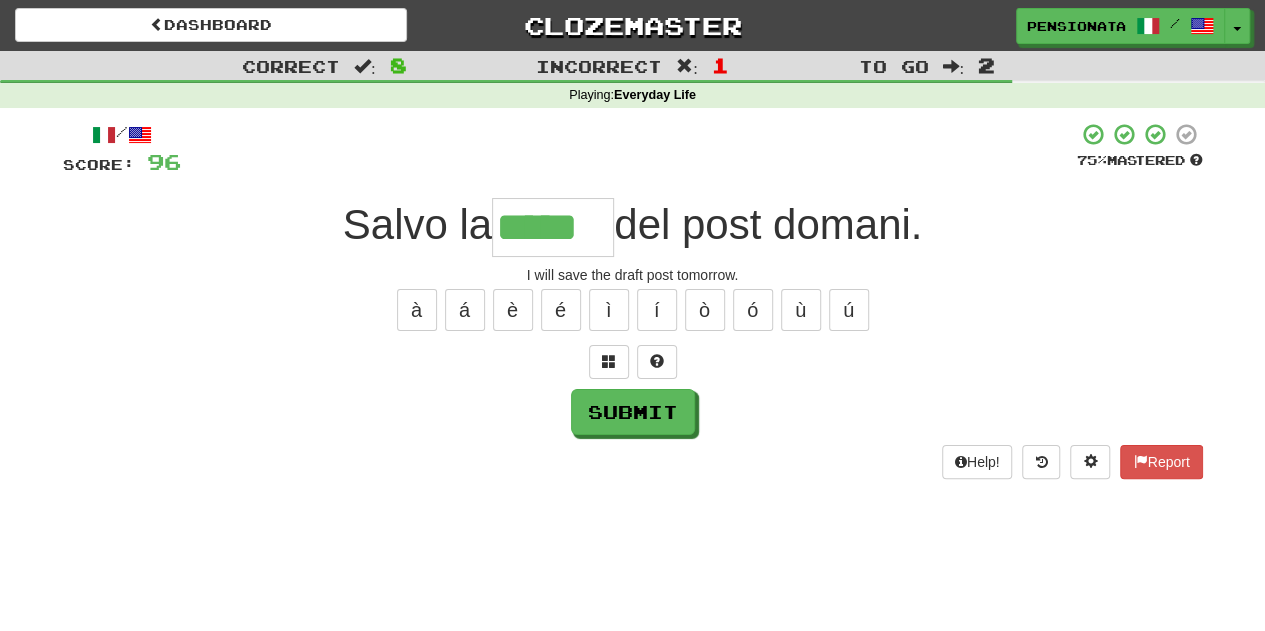 type on "*****" 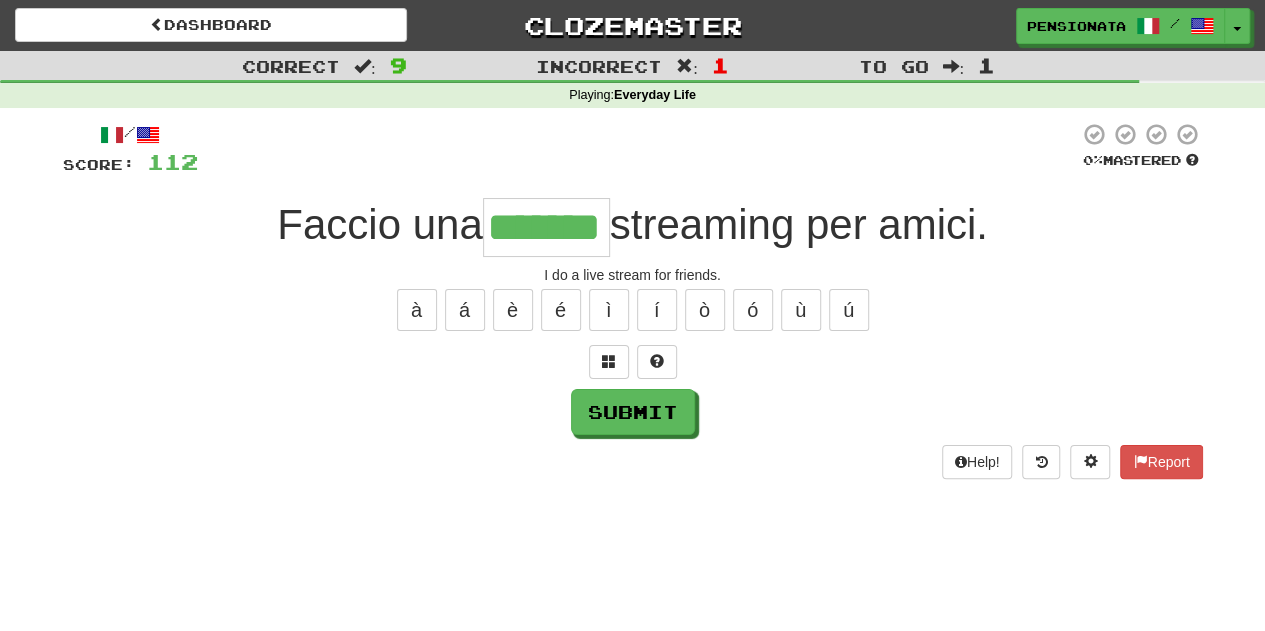 type on "*******" 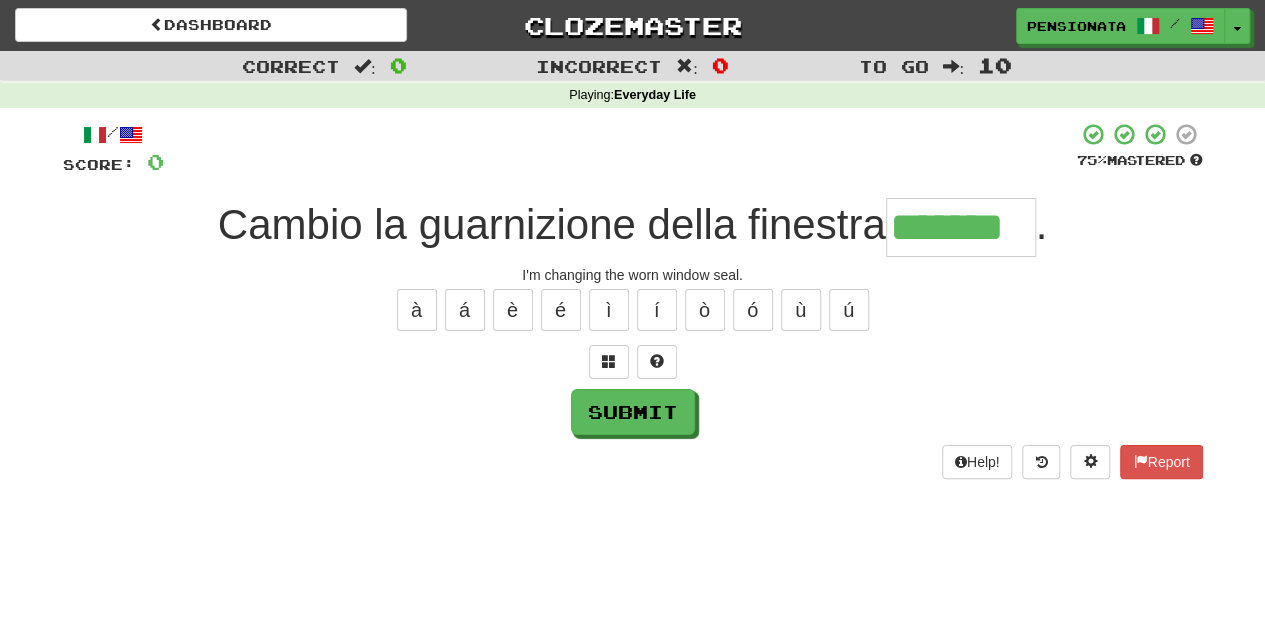 type on "*******" 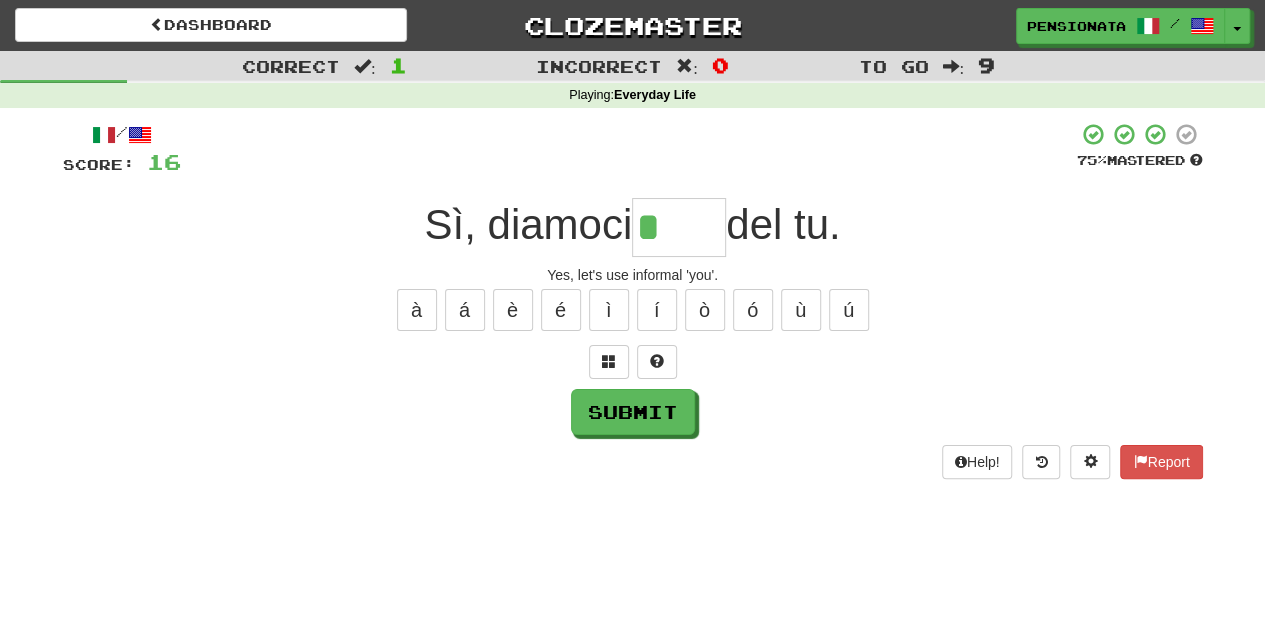 type on "****" 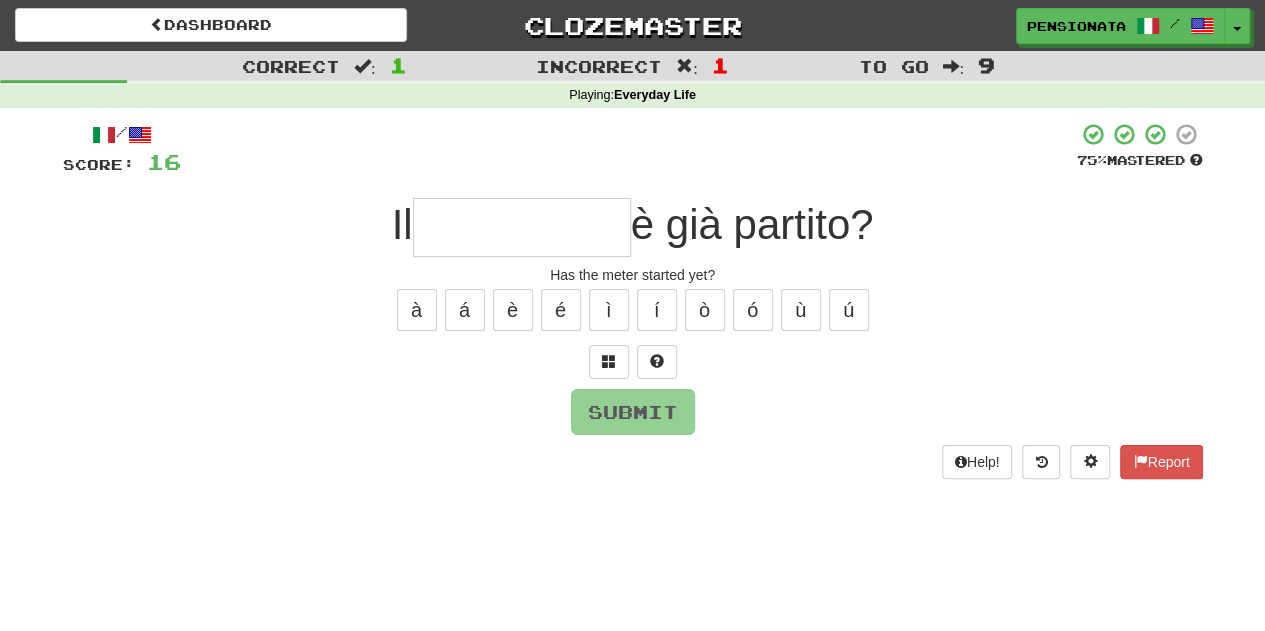 type on "*" 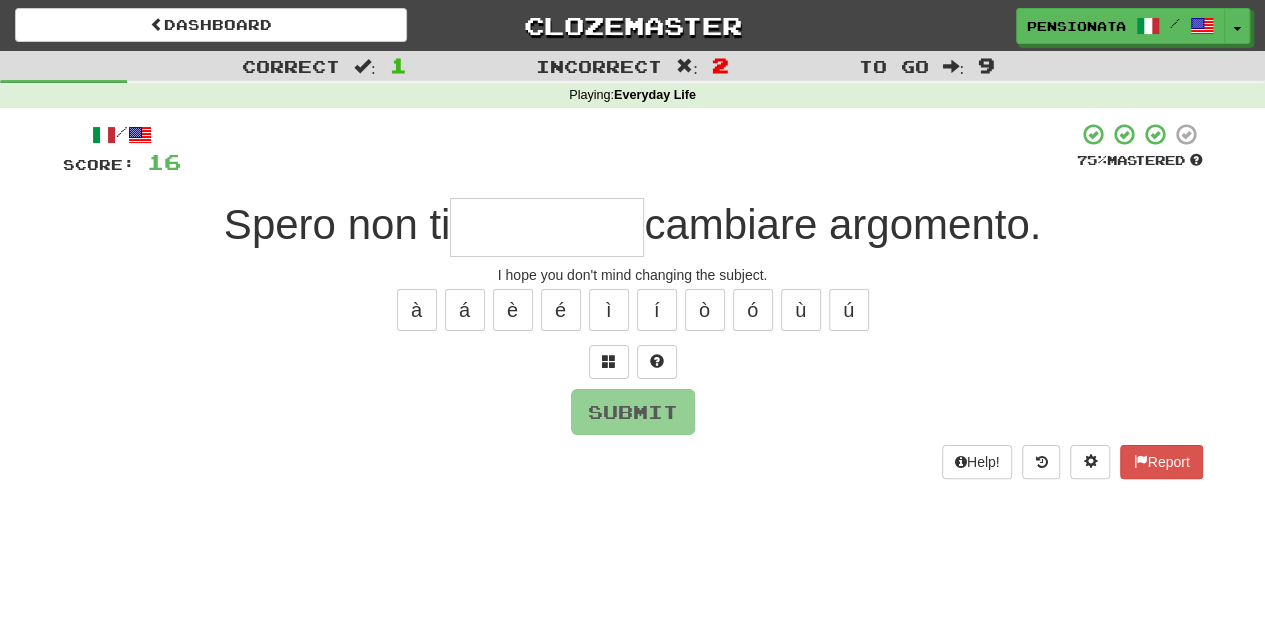type on "**********" 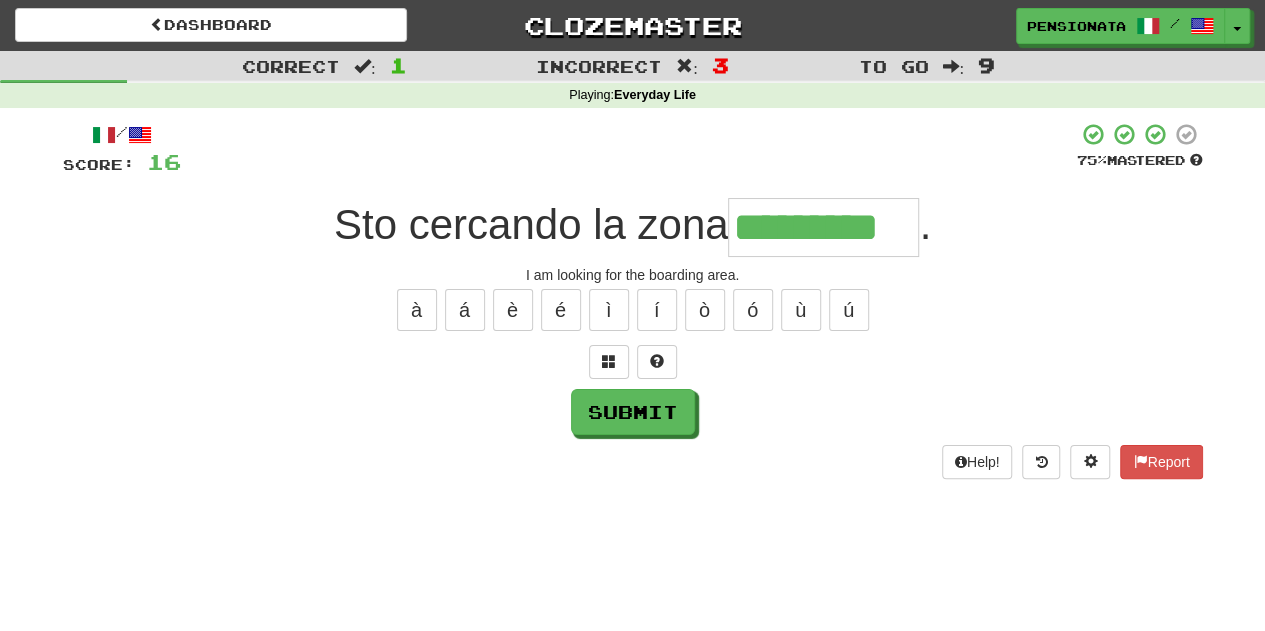 type on "*********" 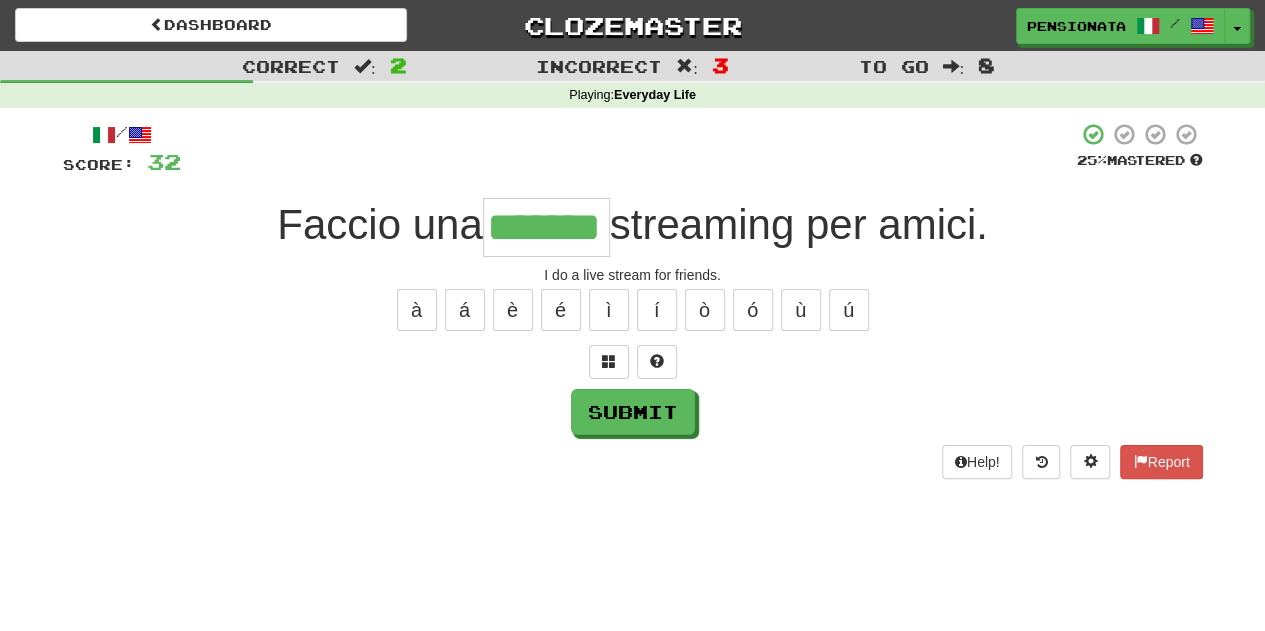 type on "*******" 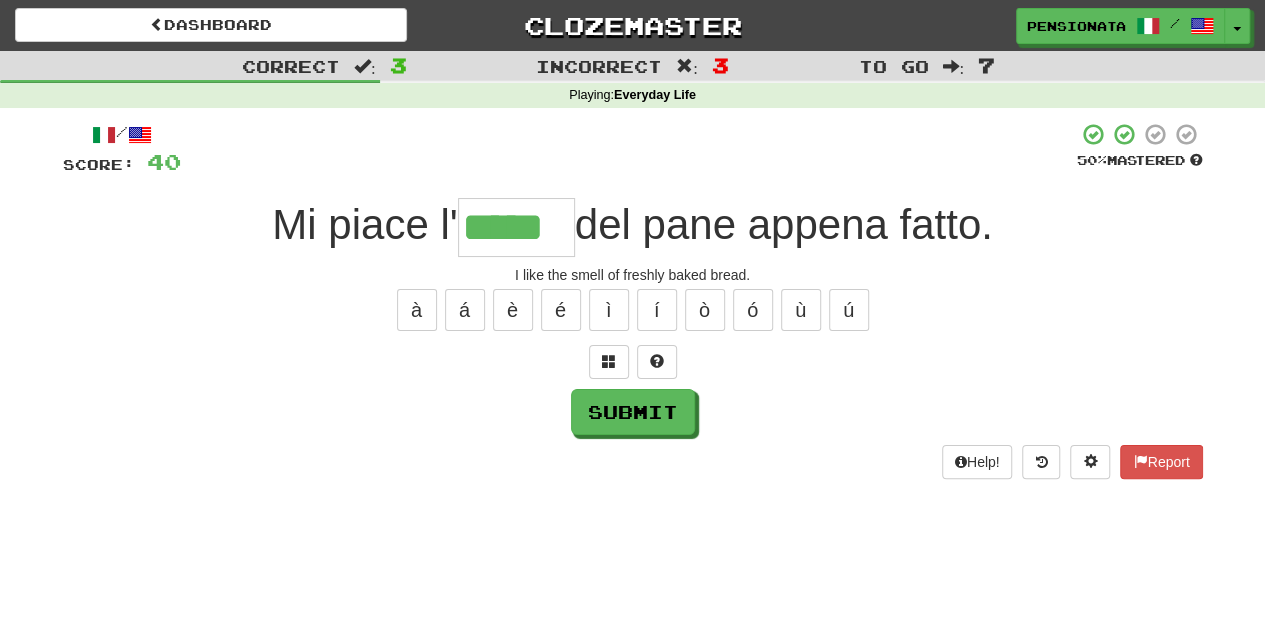 type on "*****" 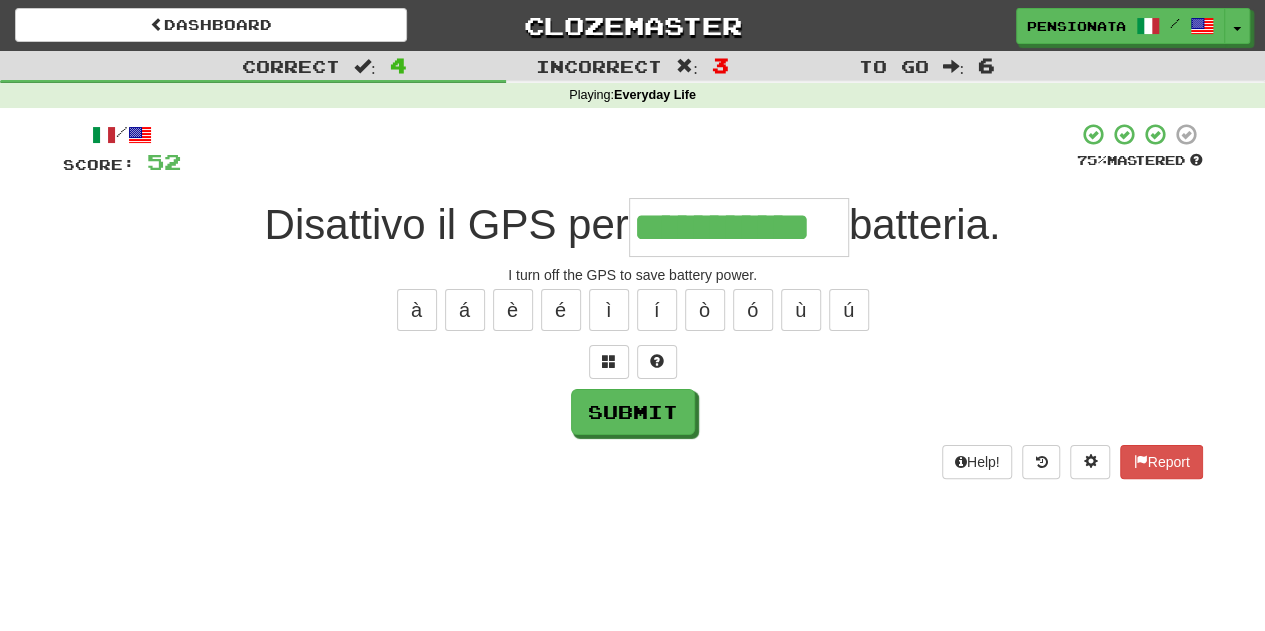 type on "**********" 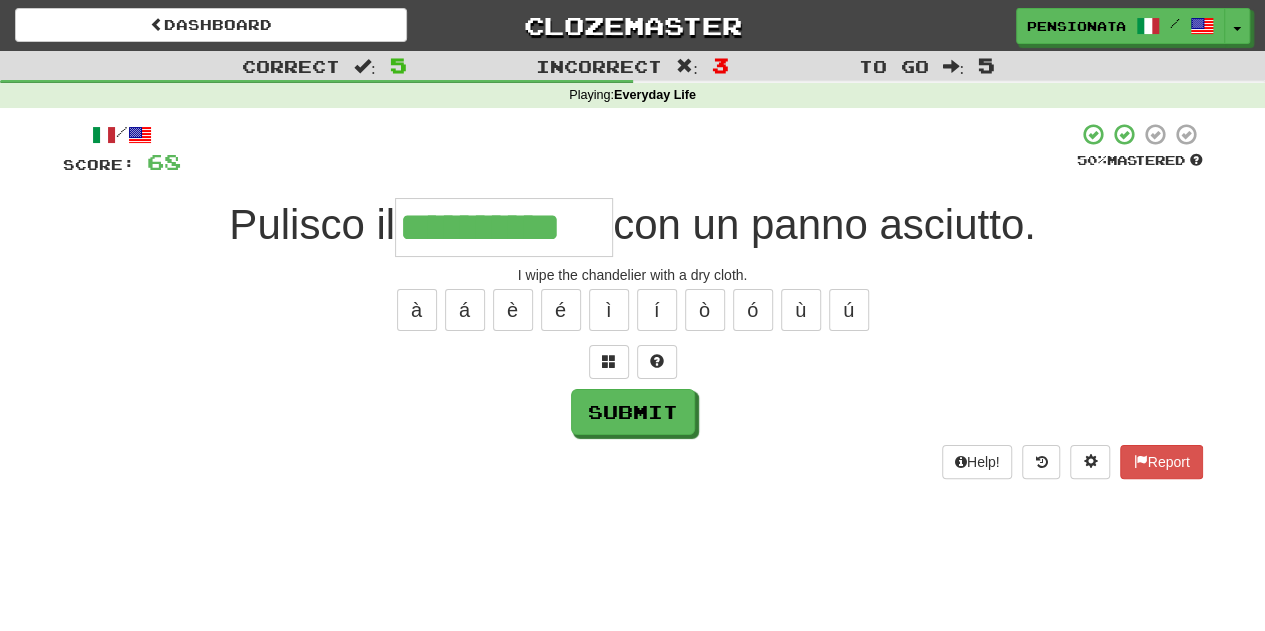 type on "**********" 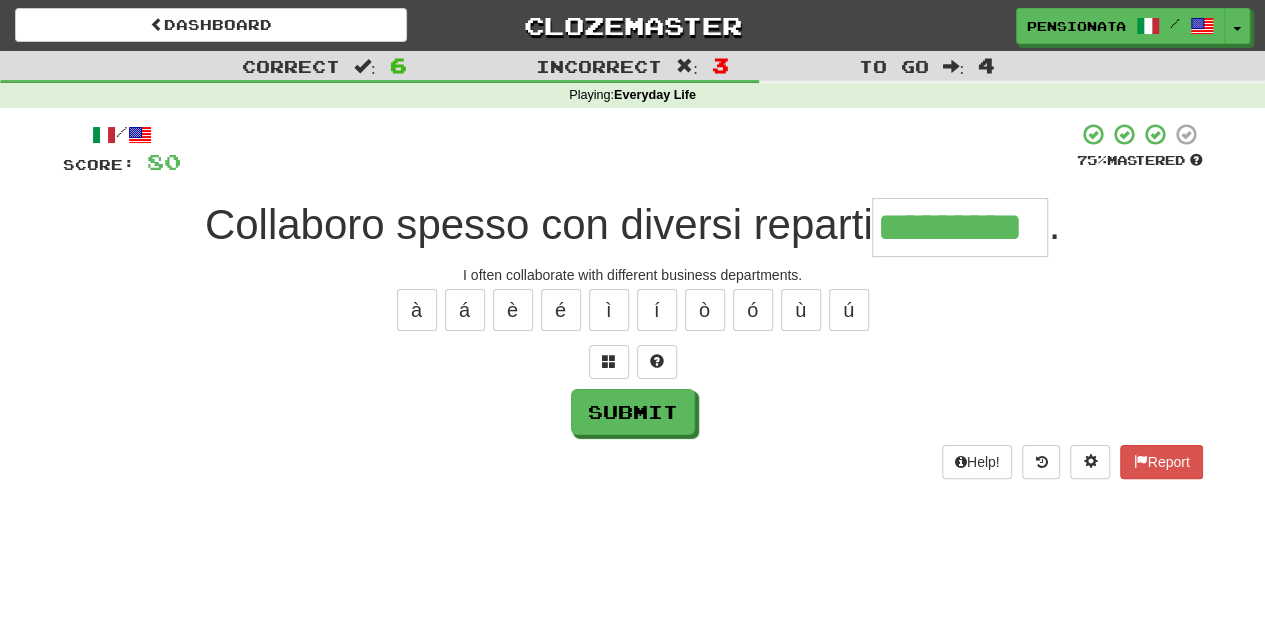 type on "*********" 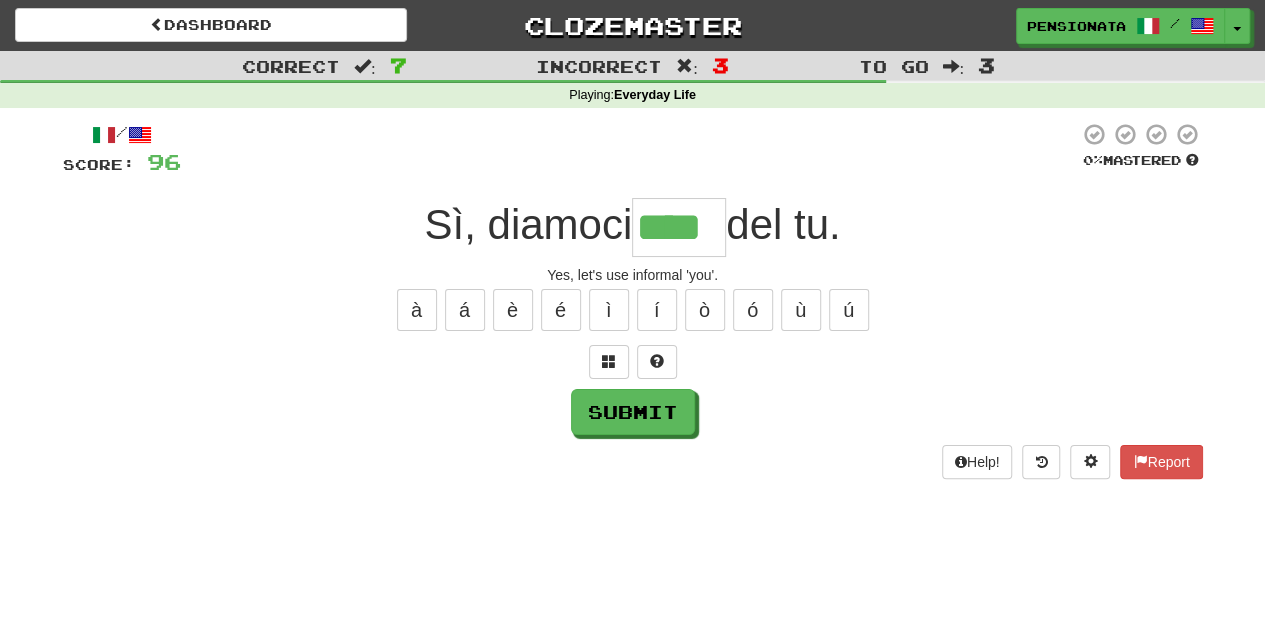 type on "****" 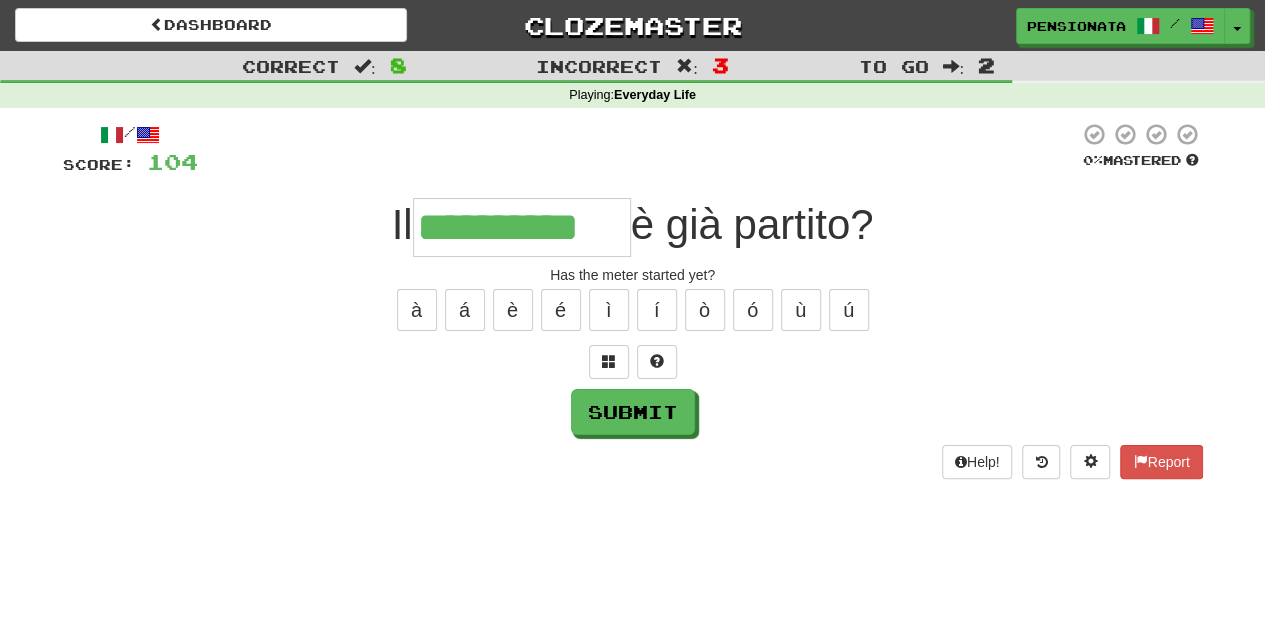 type on "**********" 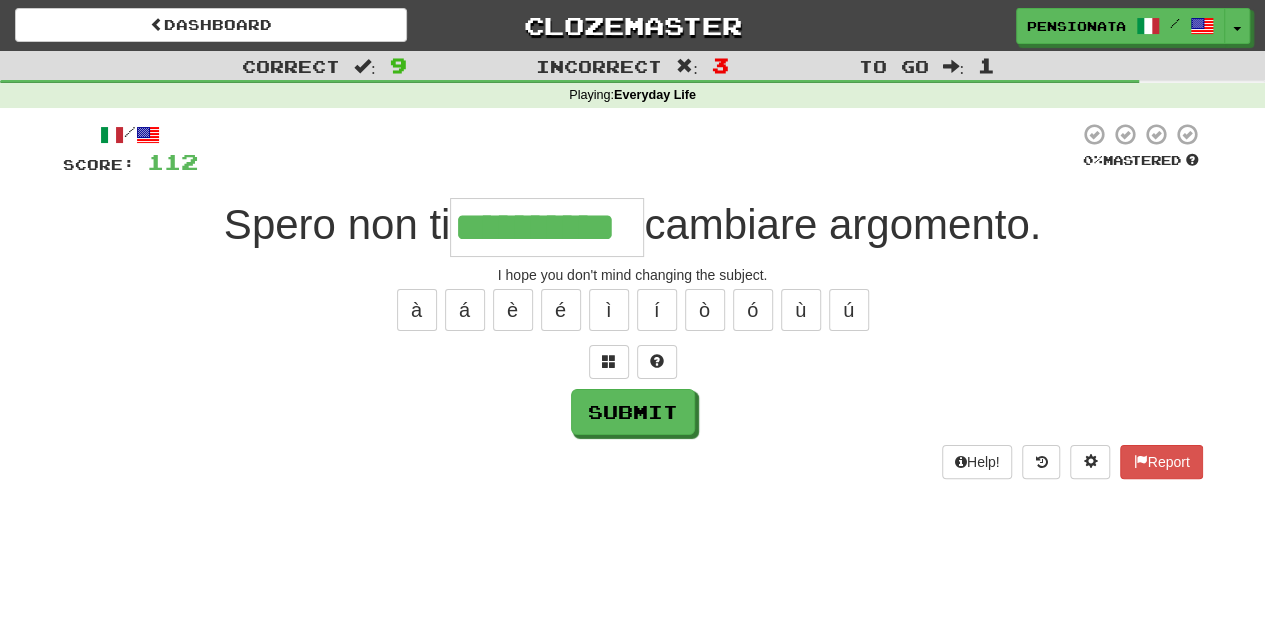 type on "**********" 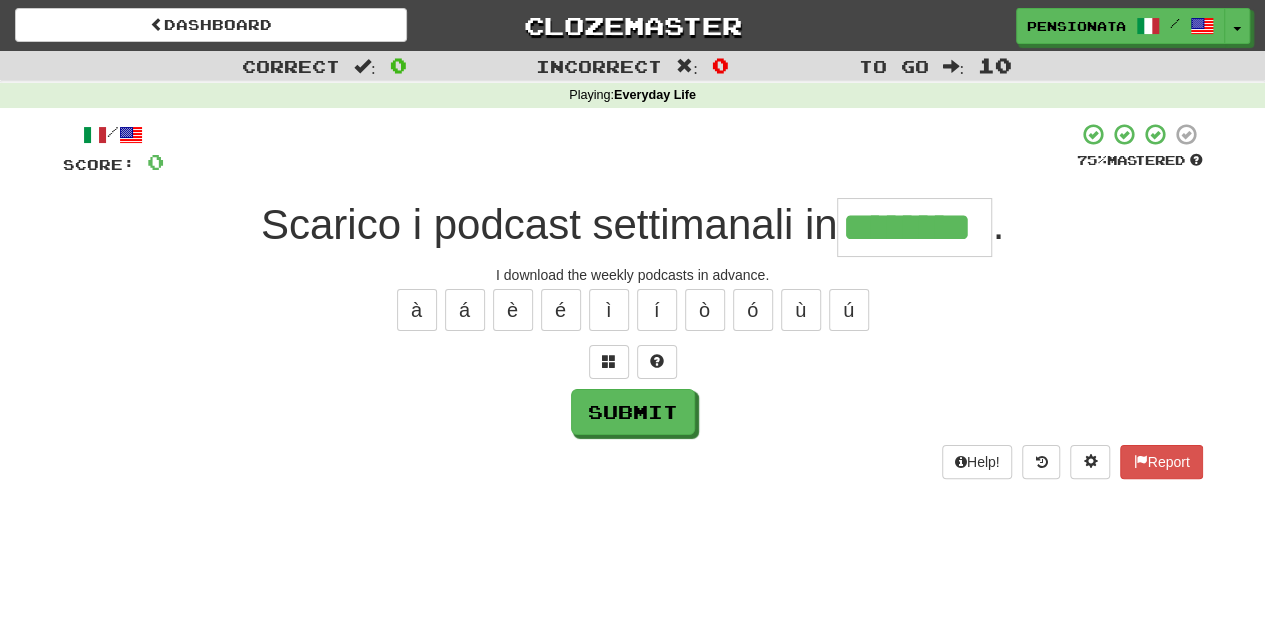 type on "********" 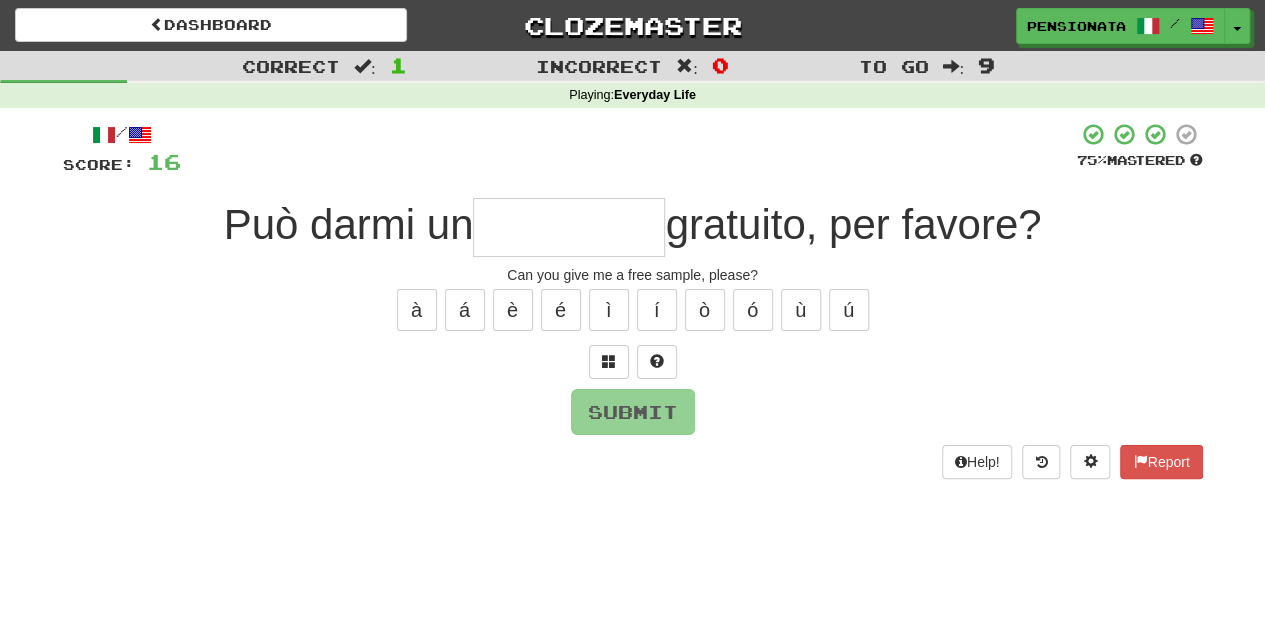 type on "*" 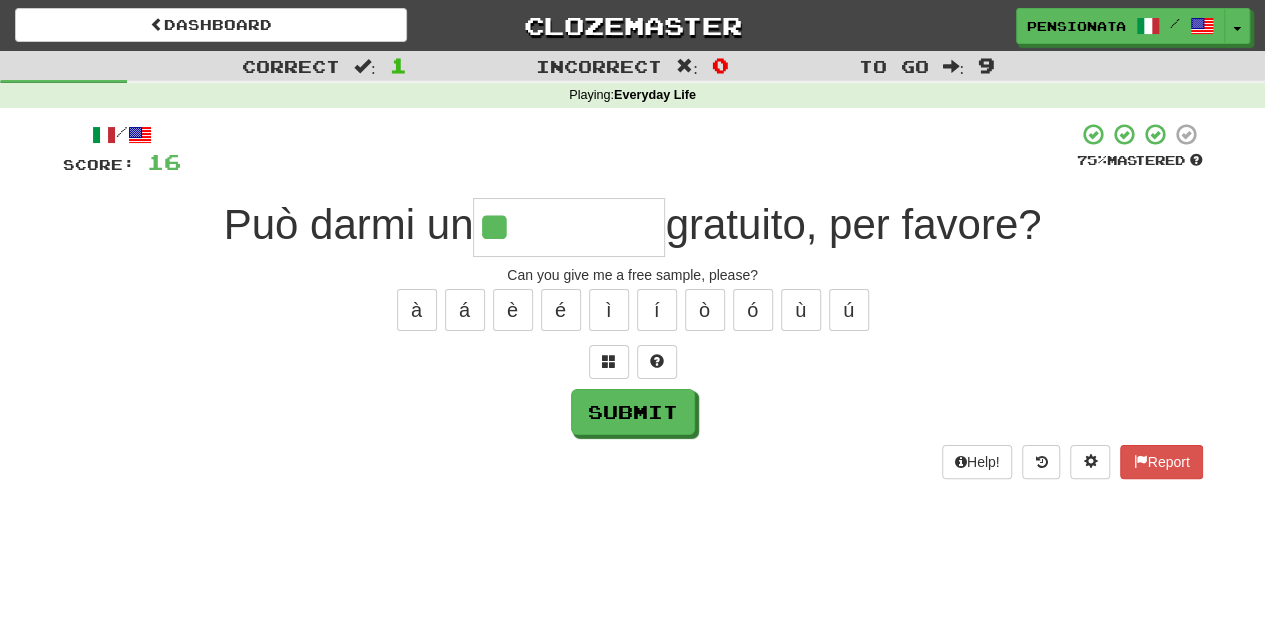 type on "********" 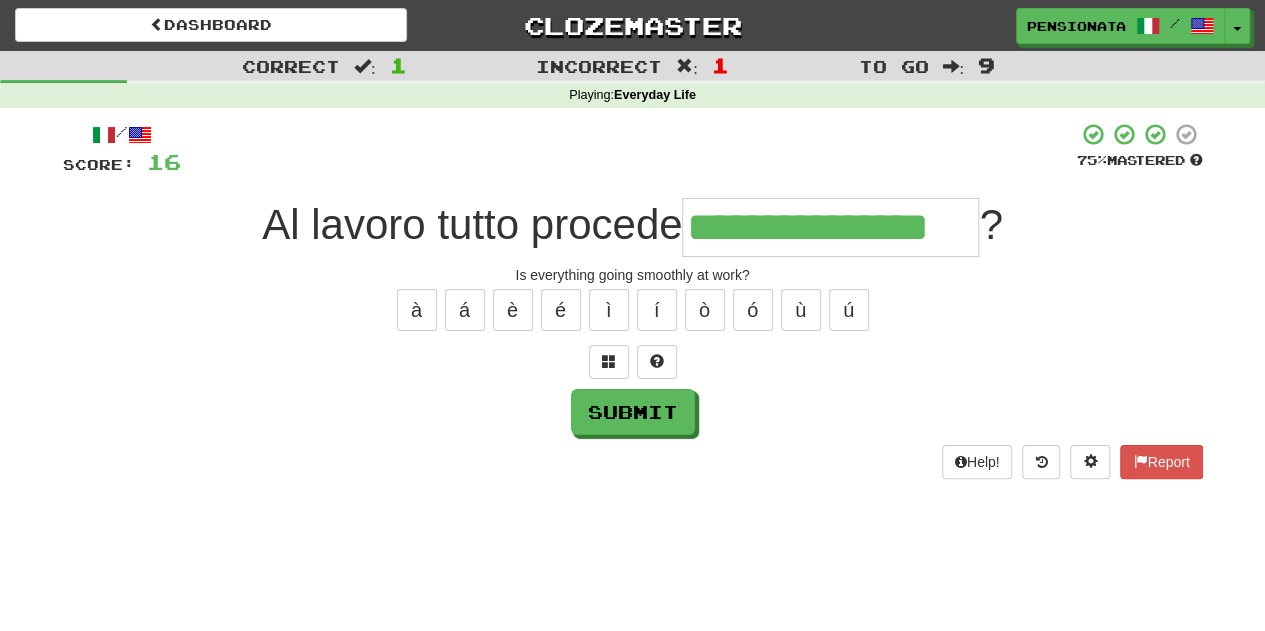 type on "**********" 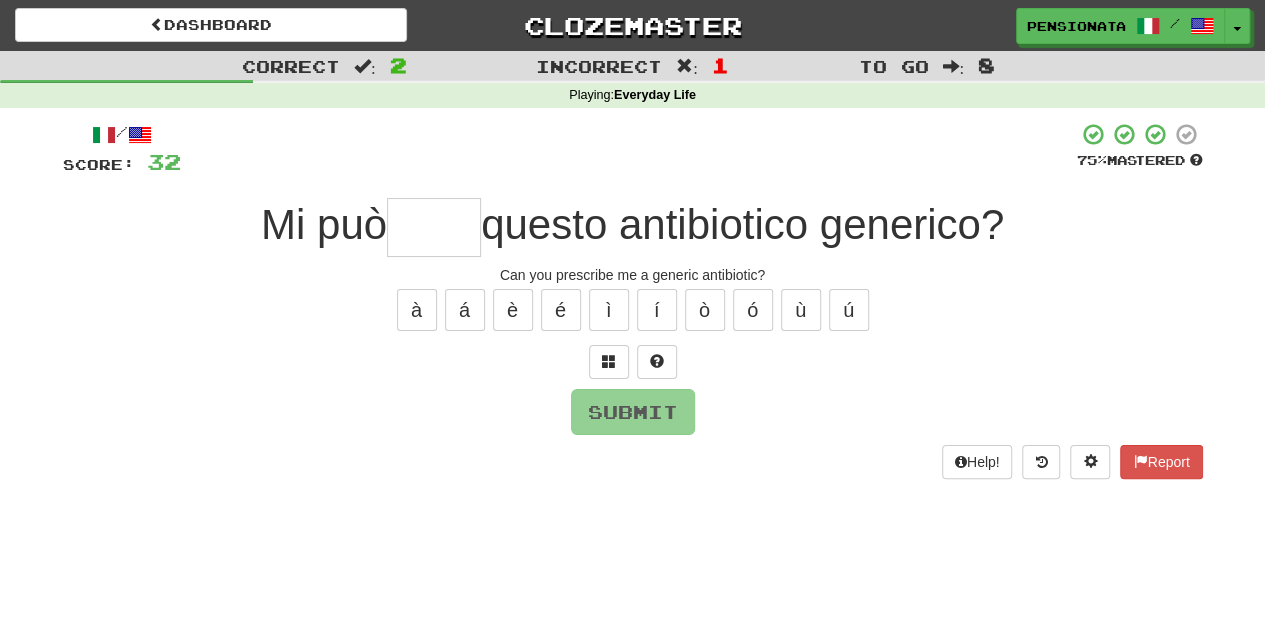 type on "*" 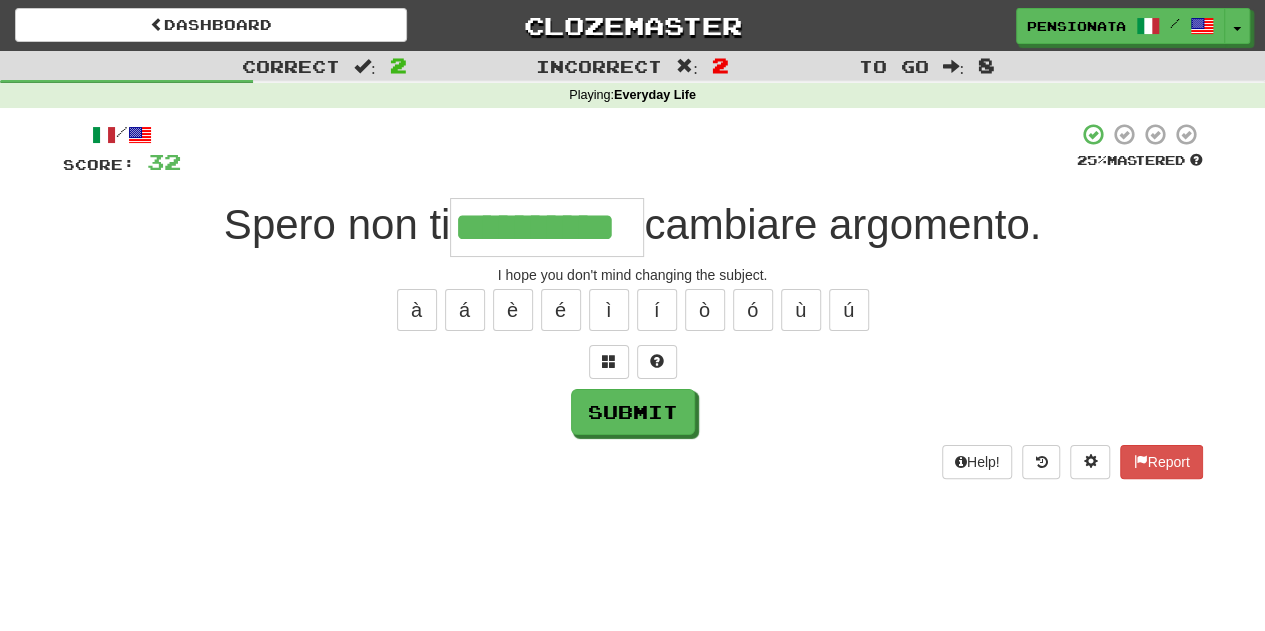 type on "**********" 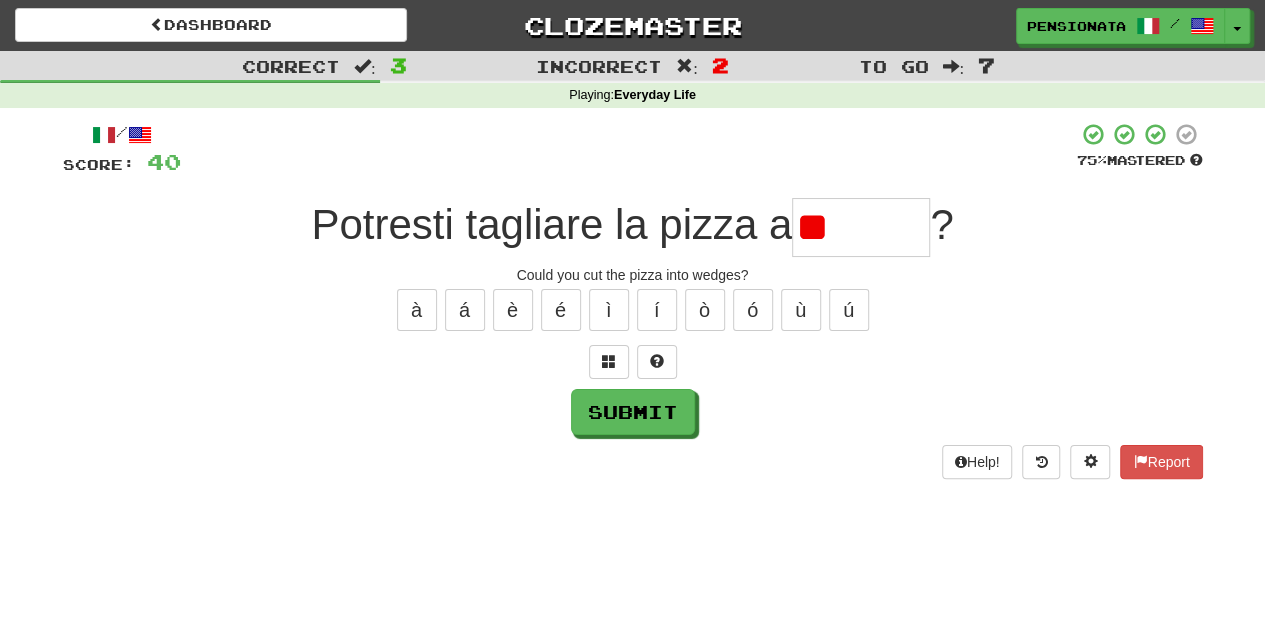 type on "*" 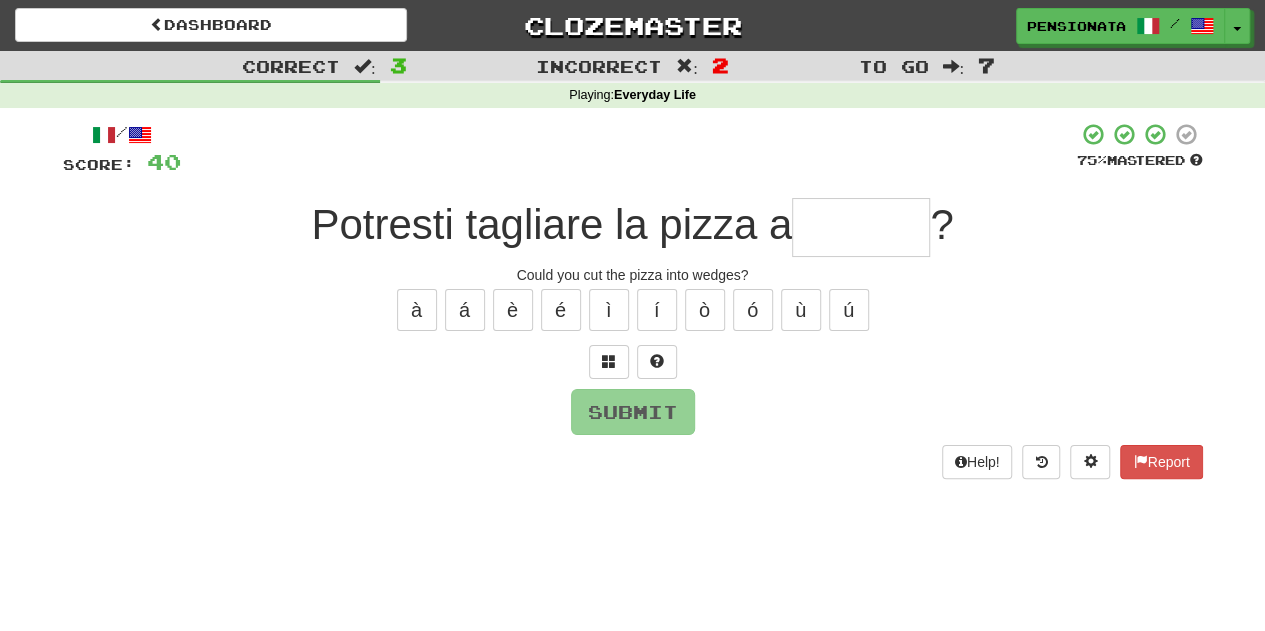 type on "*******" 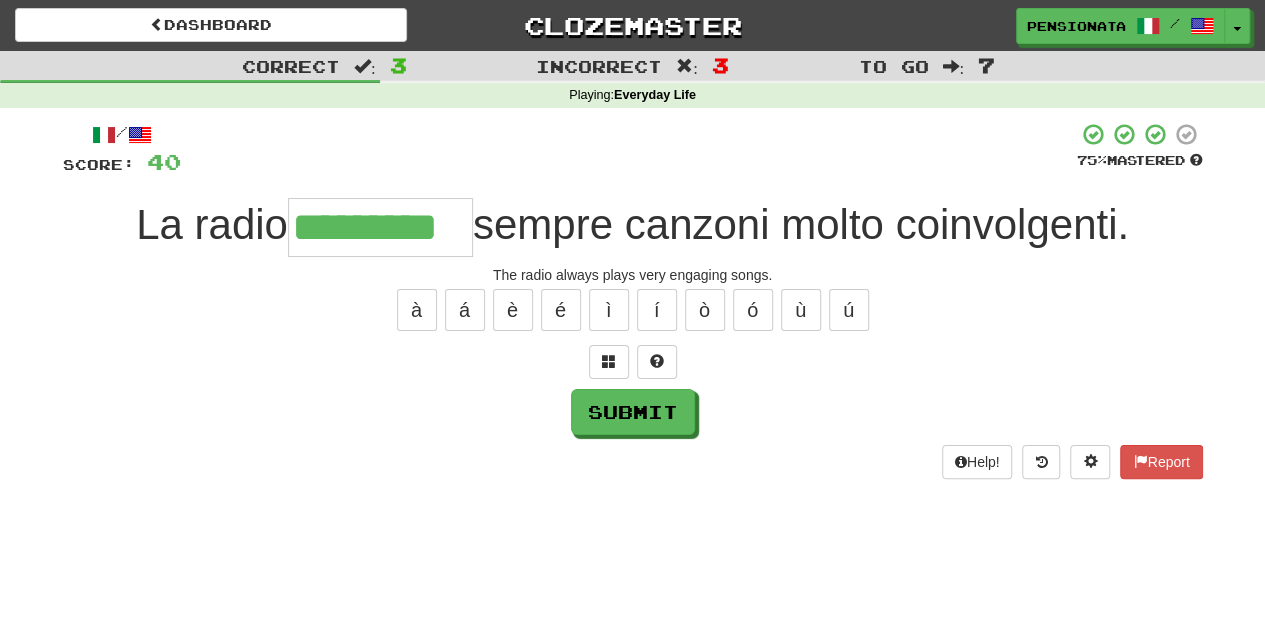 type on "*********" 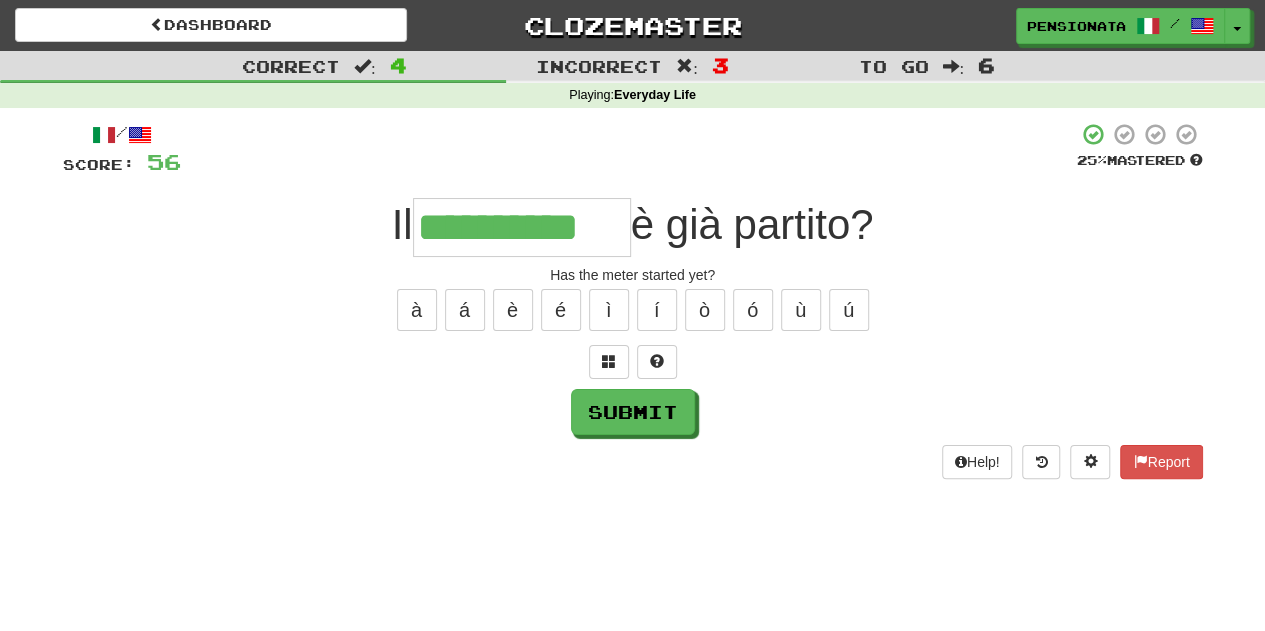 type on "**********" 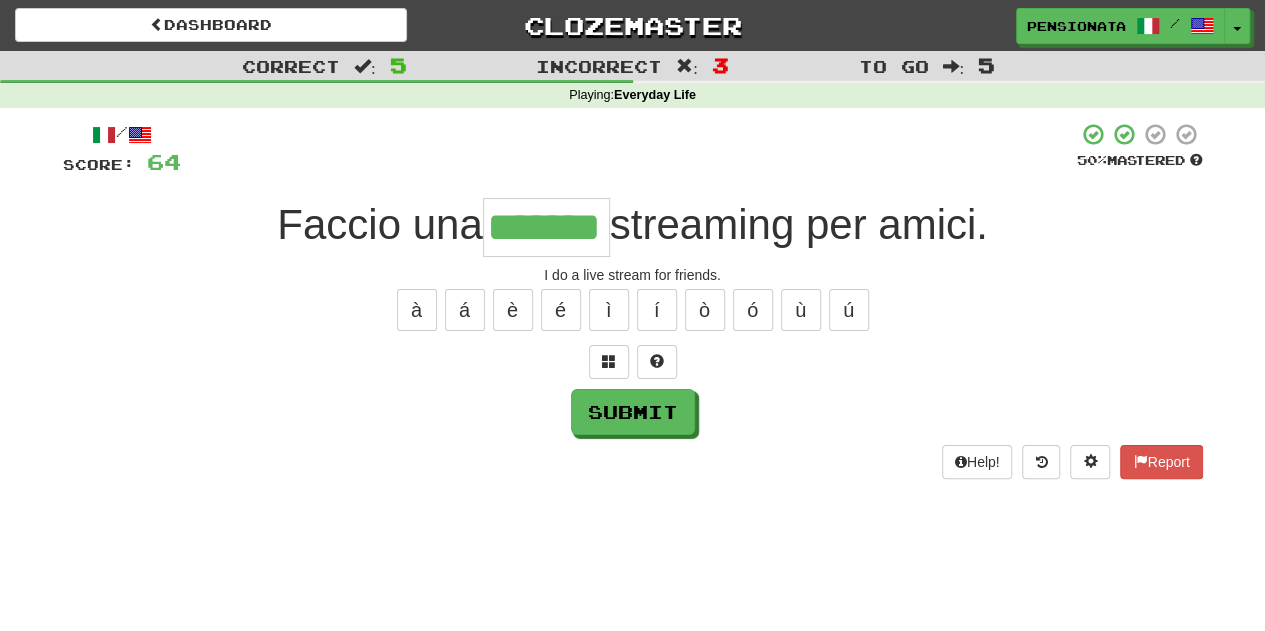 type on "*******" 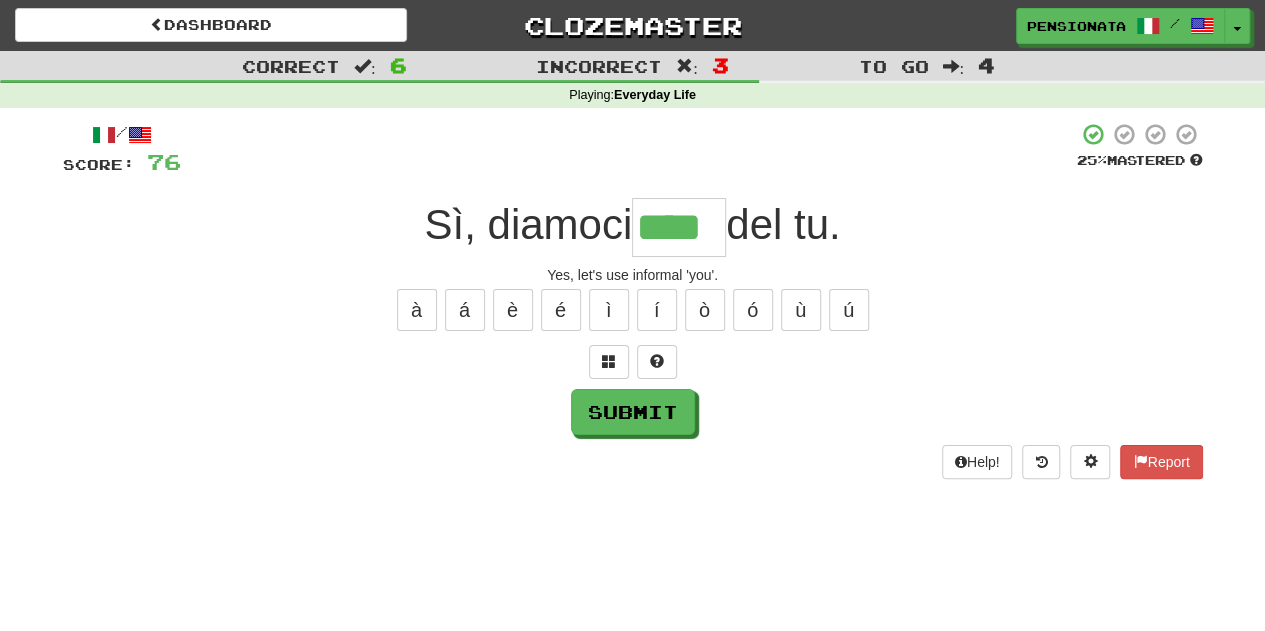 type on "****" 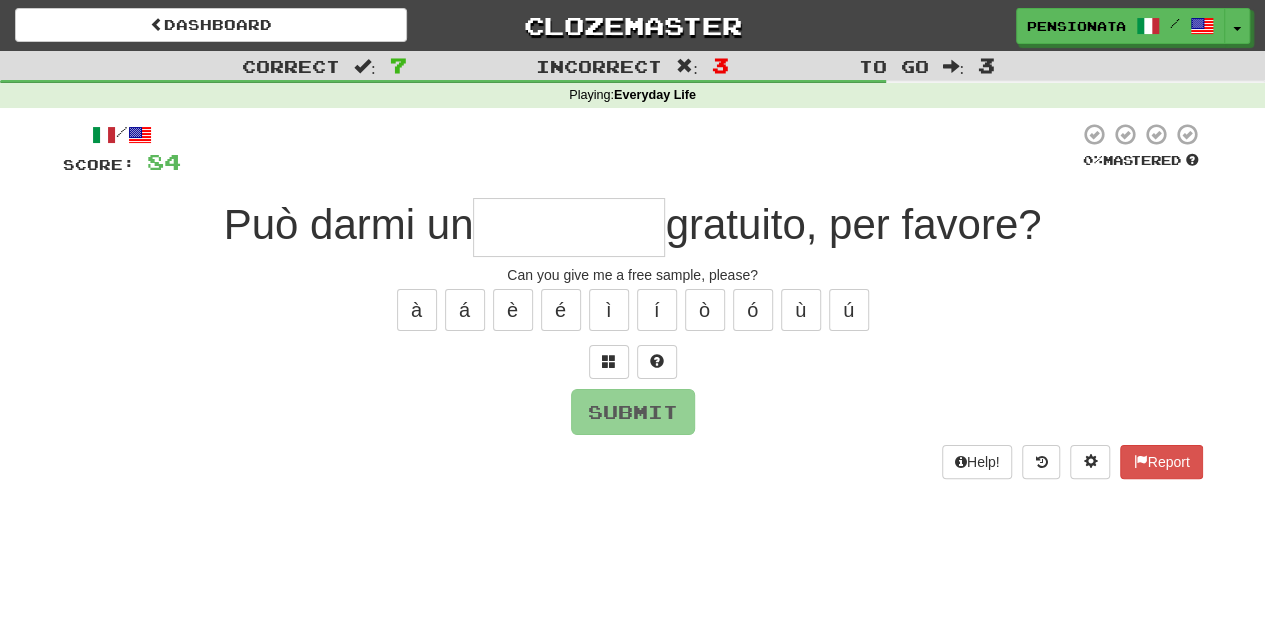 type on "*" 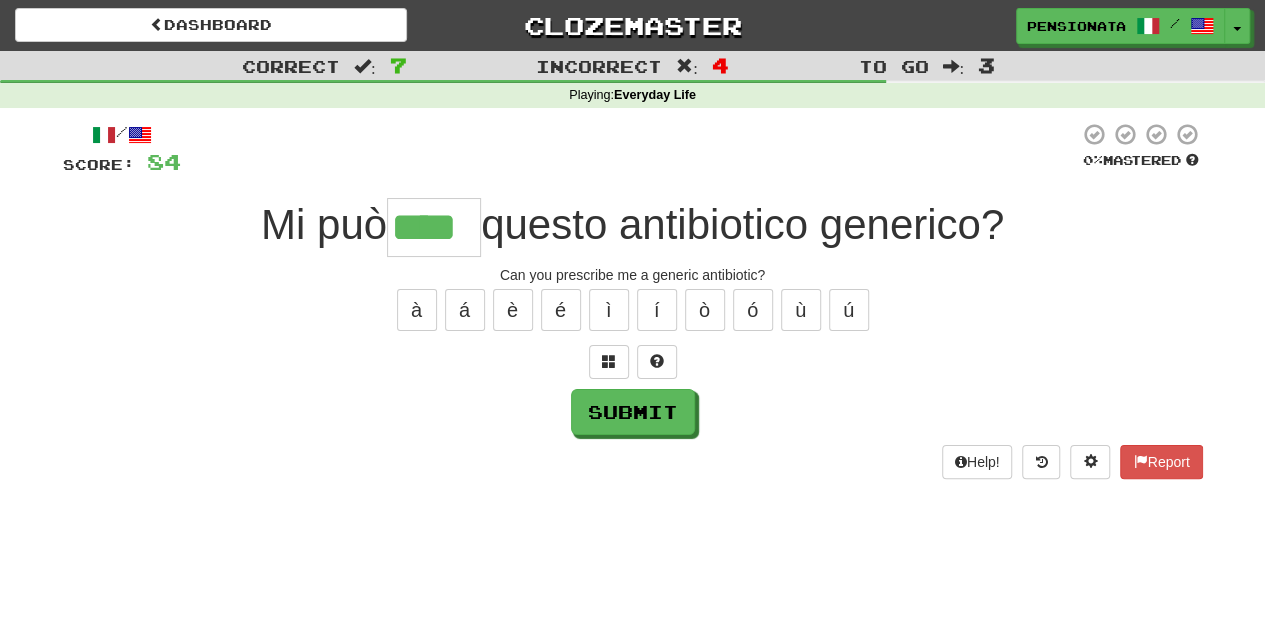 type on "****" 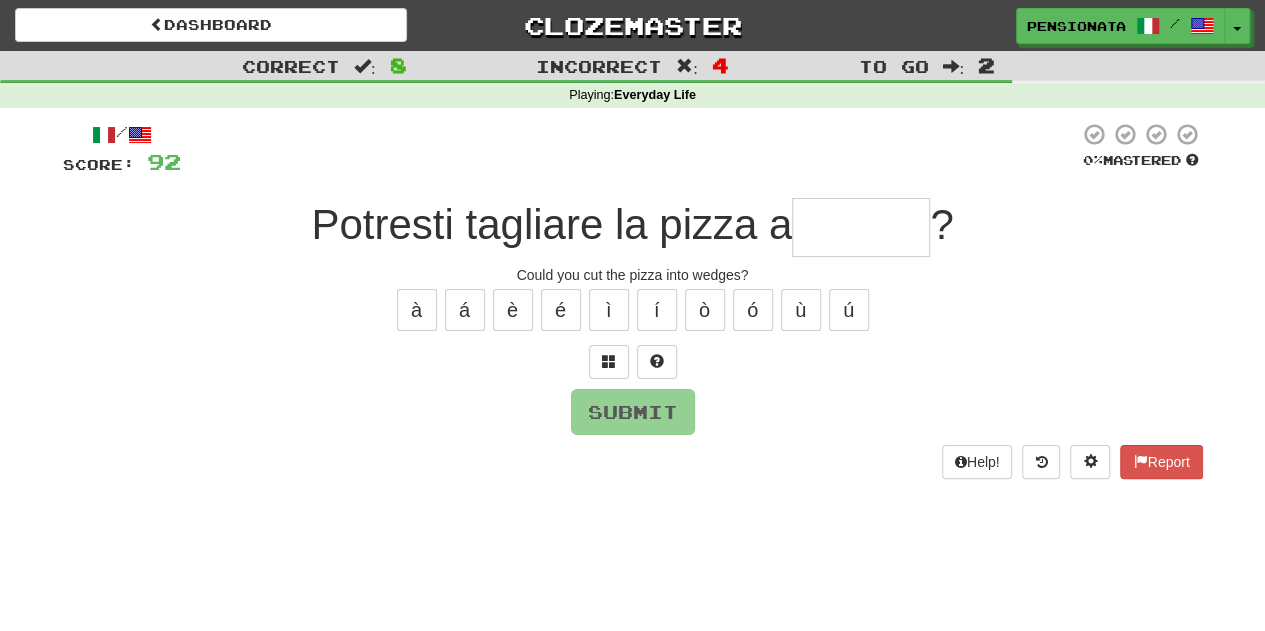 type on "*" 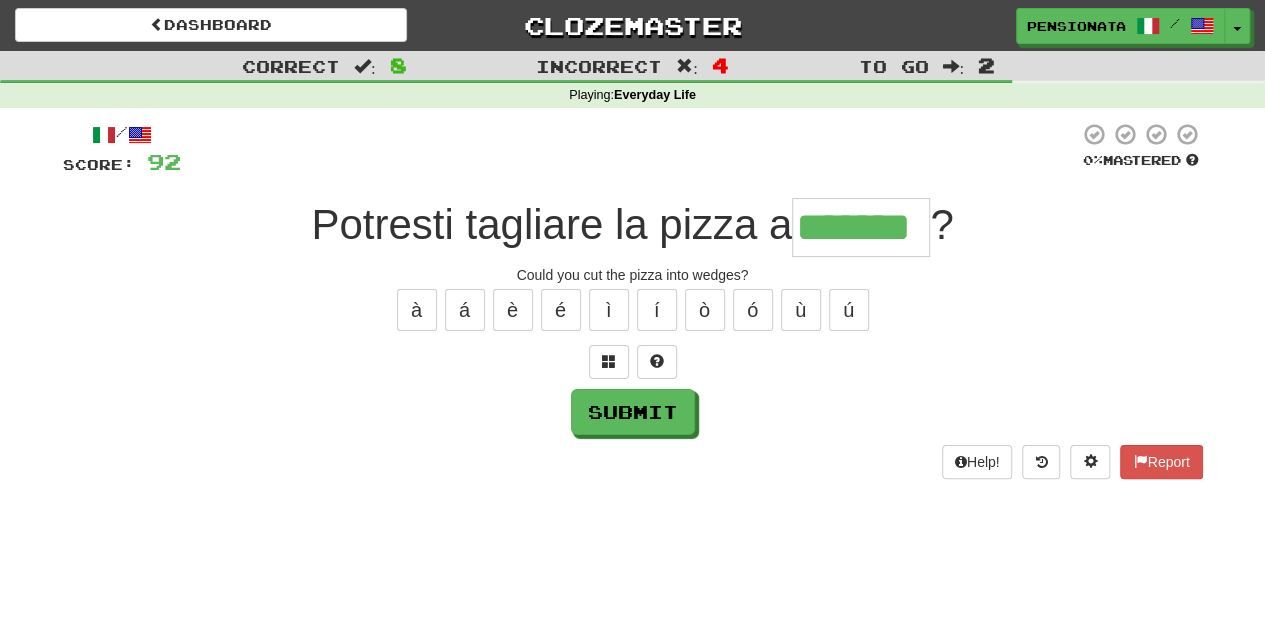 type on "*******" 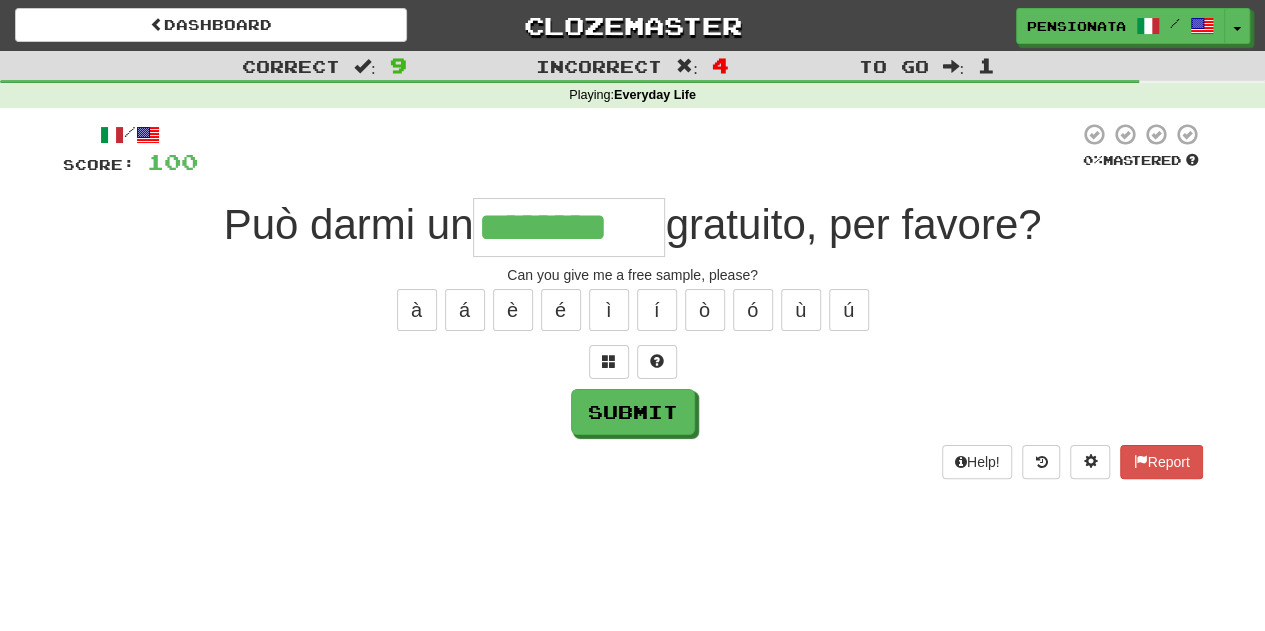 type on "********" 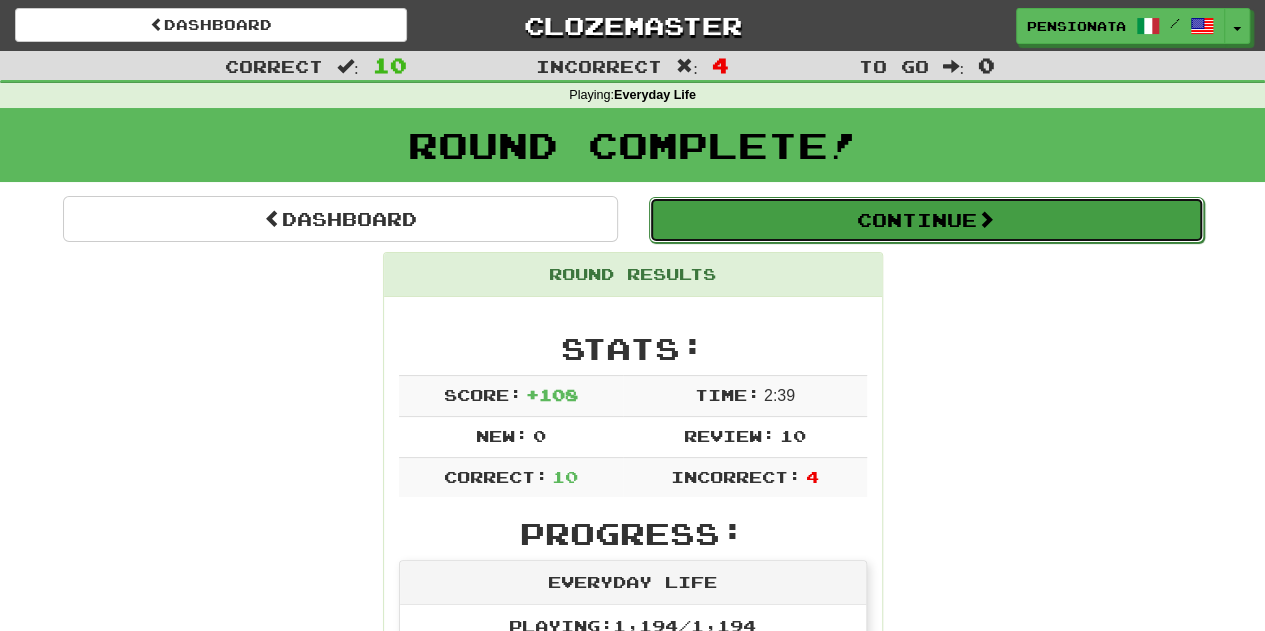click on "Continue" at bounding box center [926, 220] 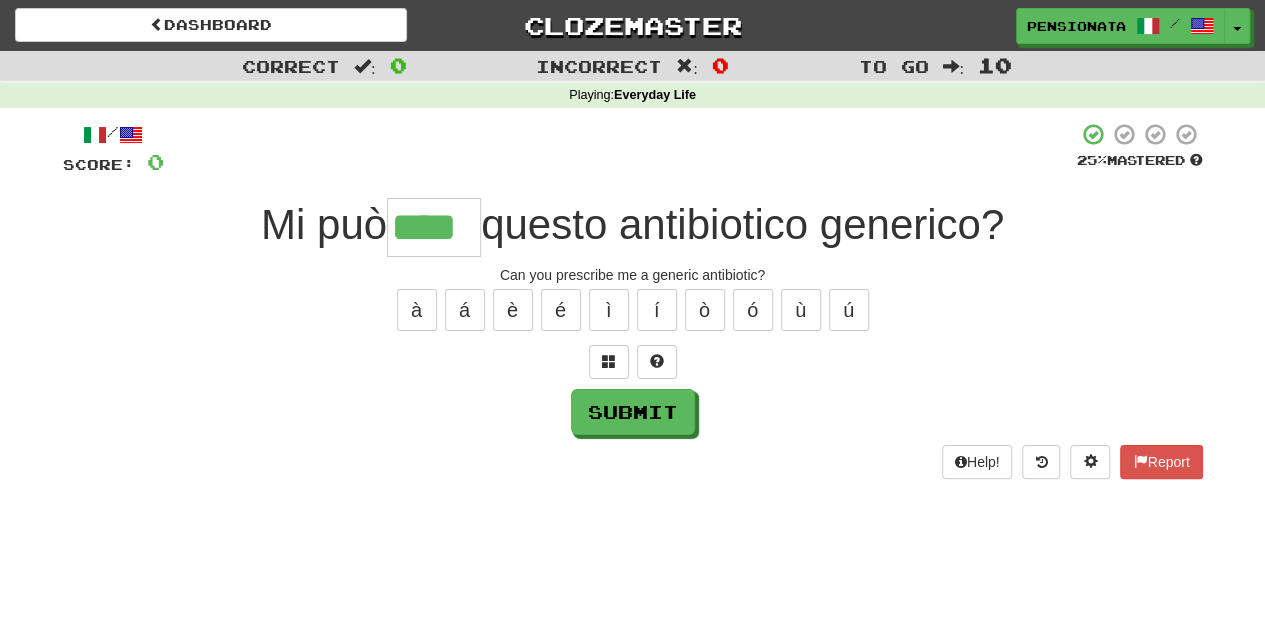 type on "****" 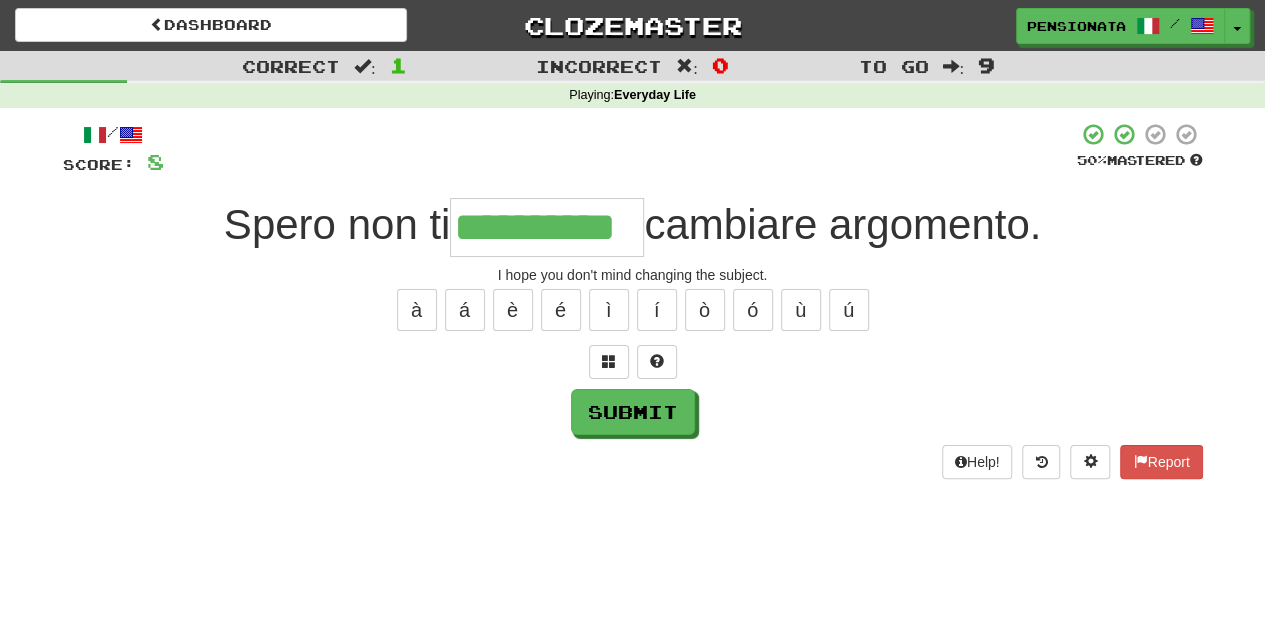 type on "**********" 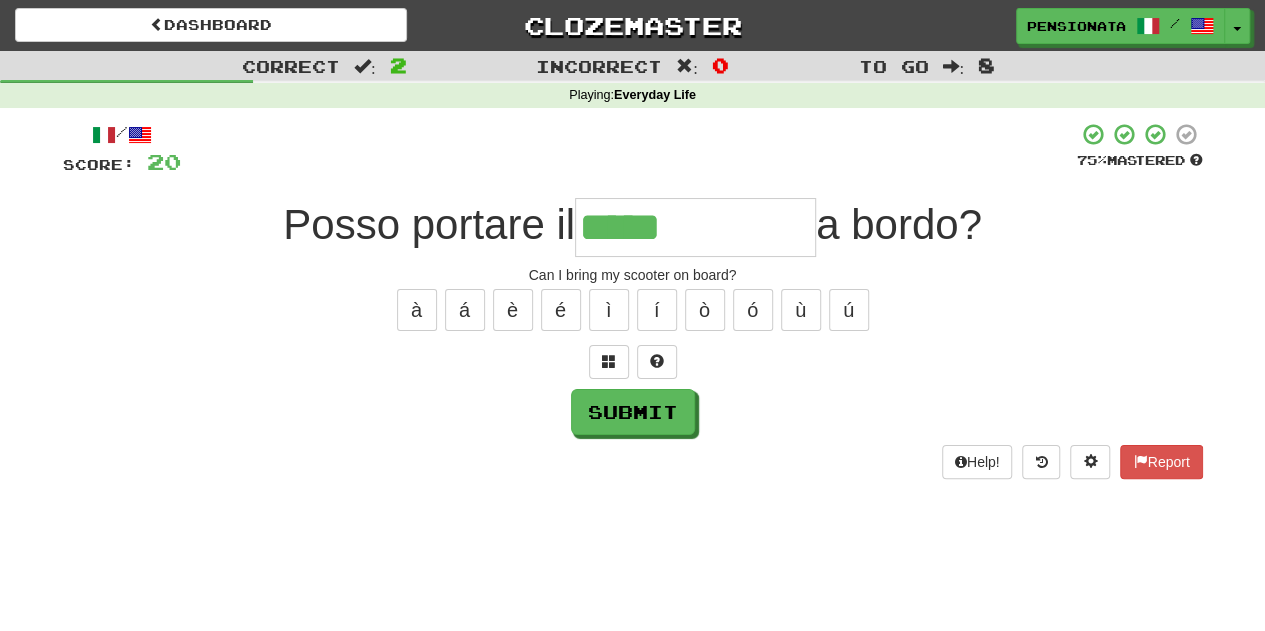 type on "**********" 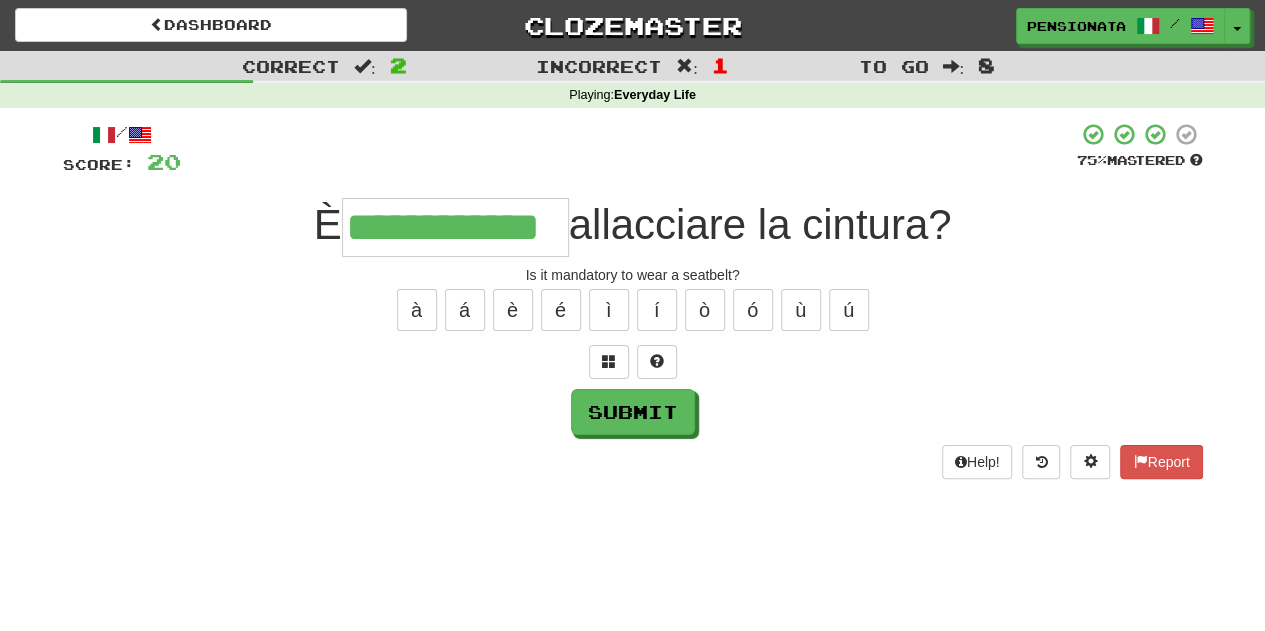 type on "**********" 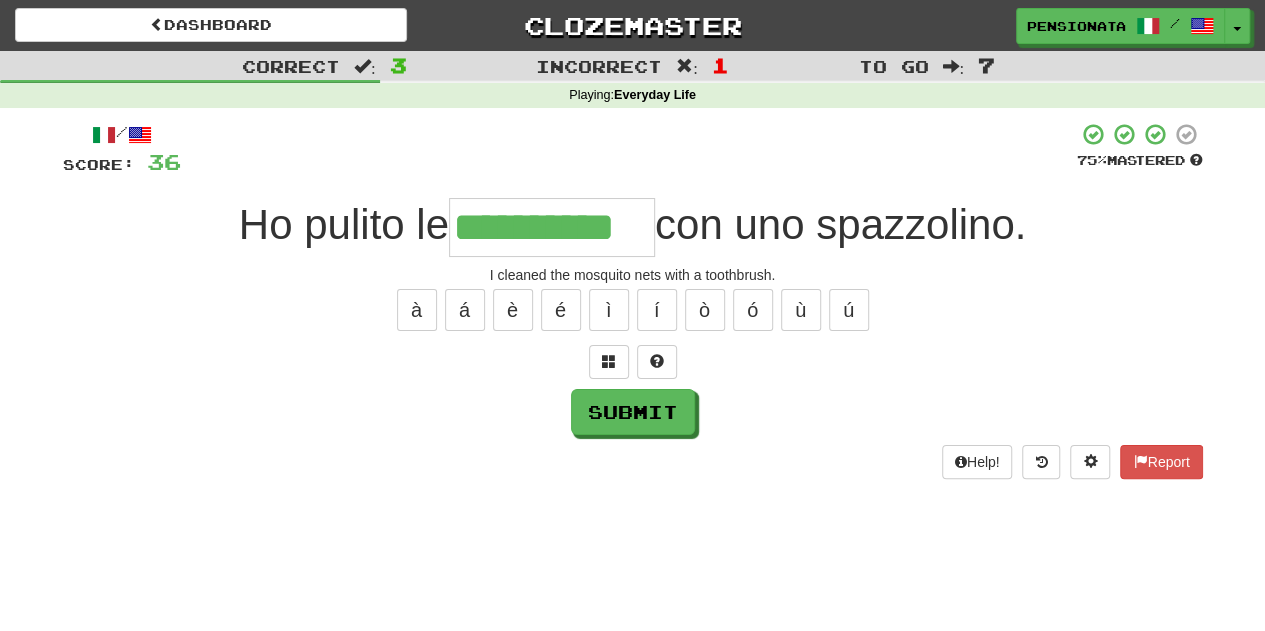 type on "**********" 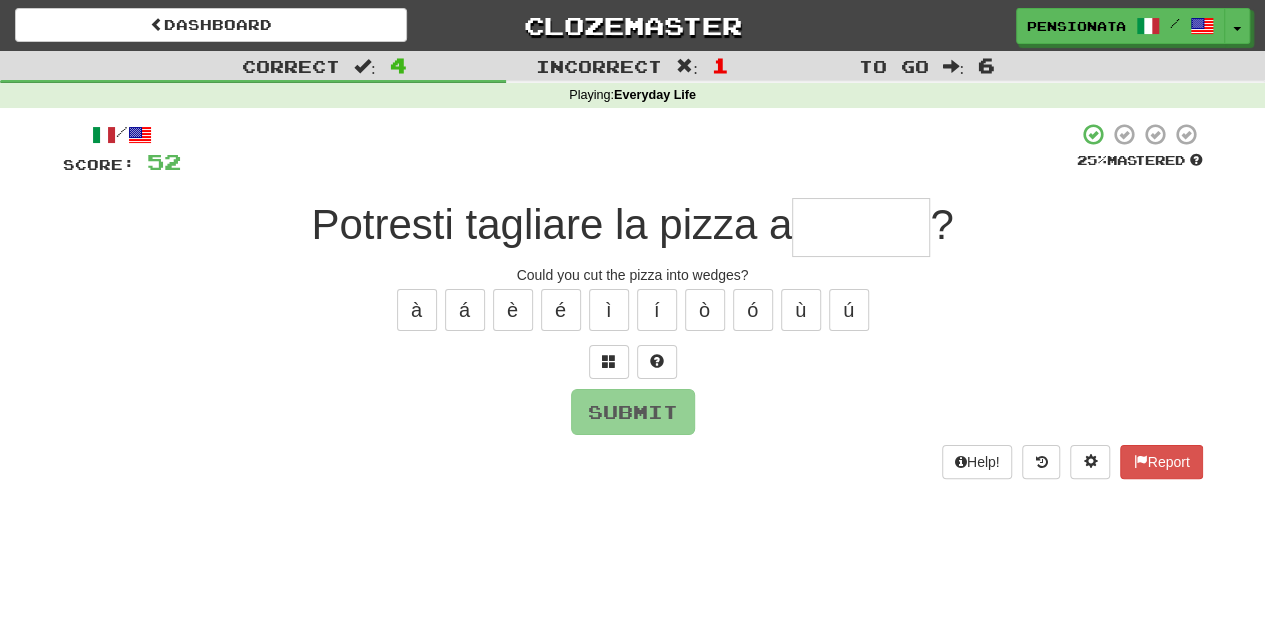 type on "*" 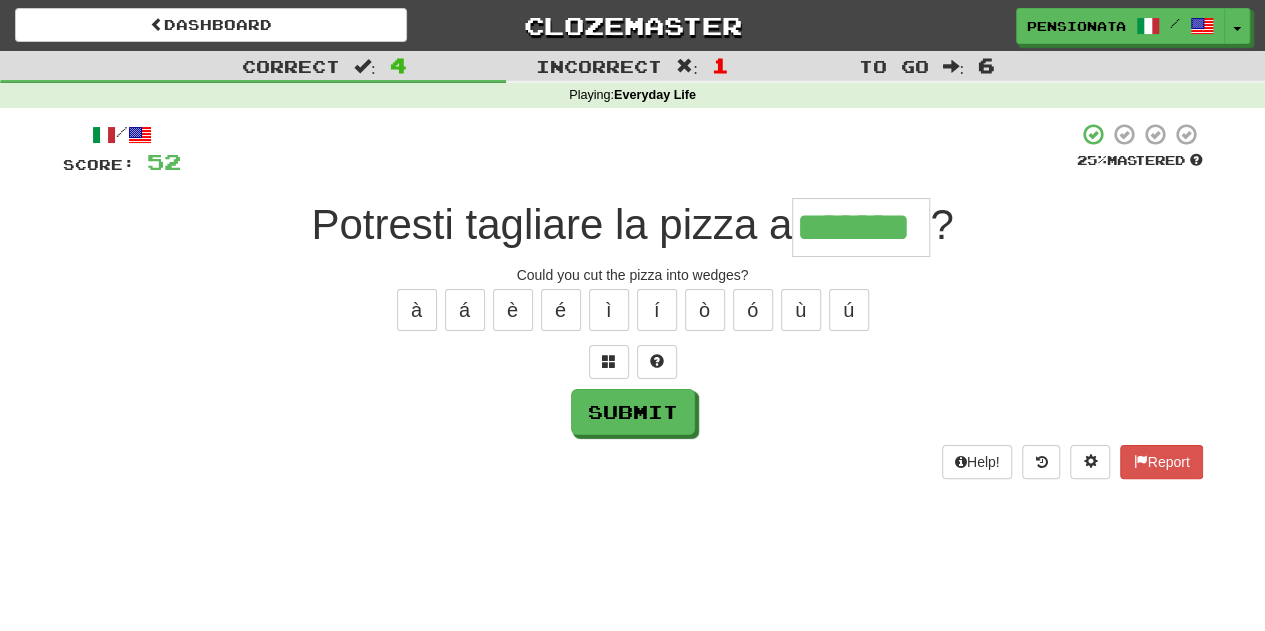 type on "*******" 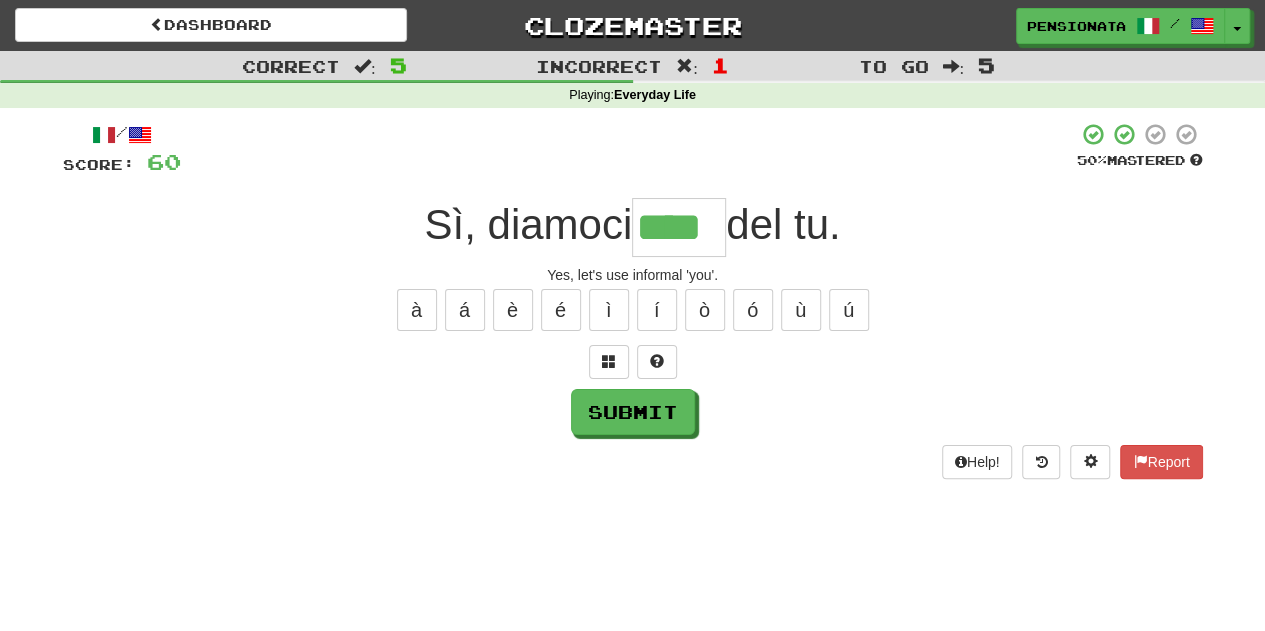 type on "****" 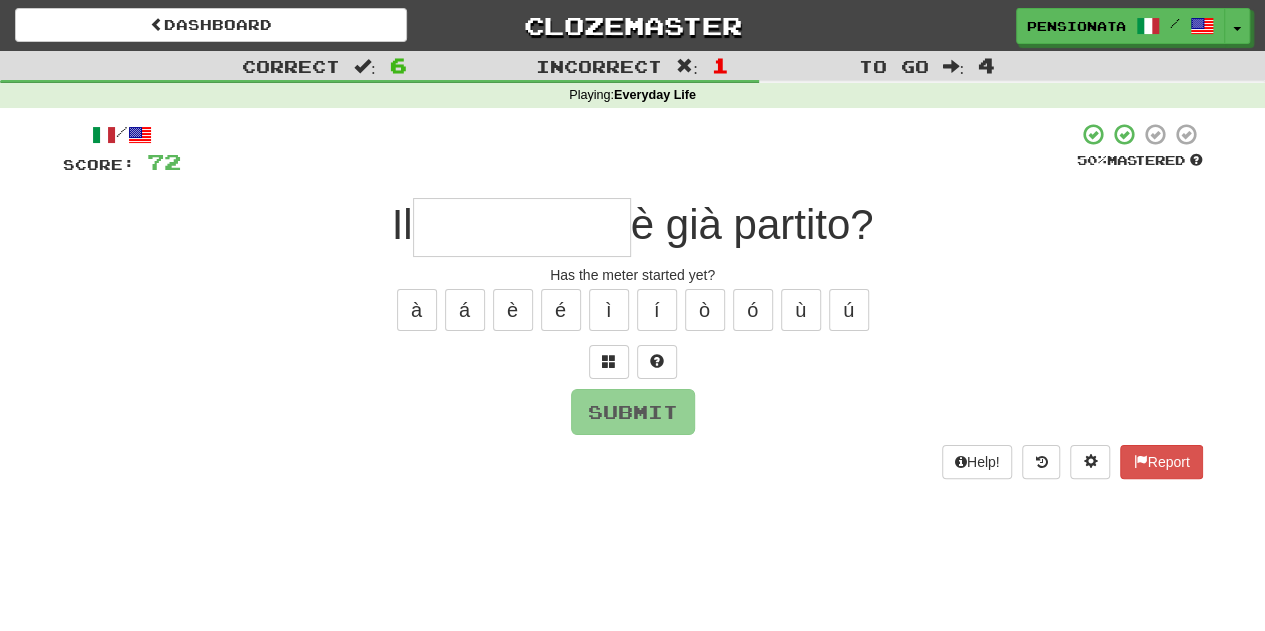 type on "**********" 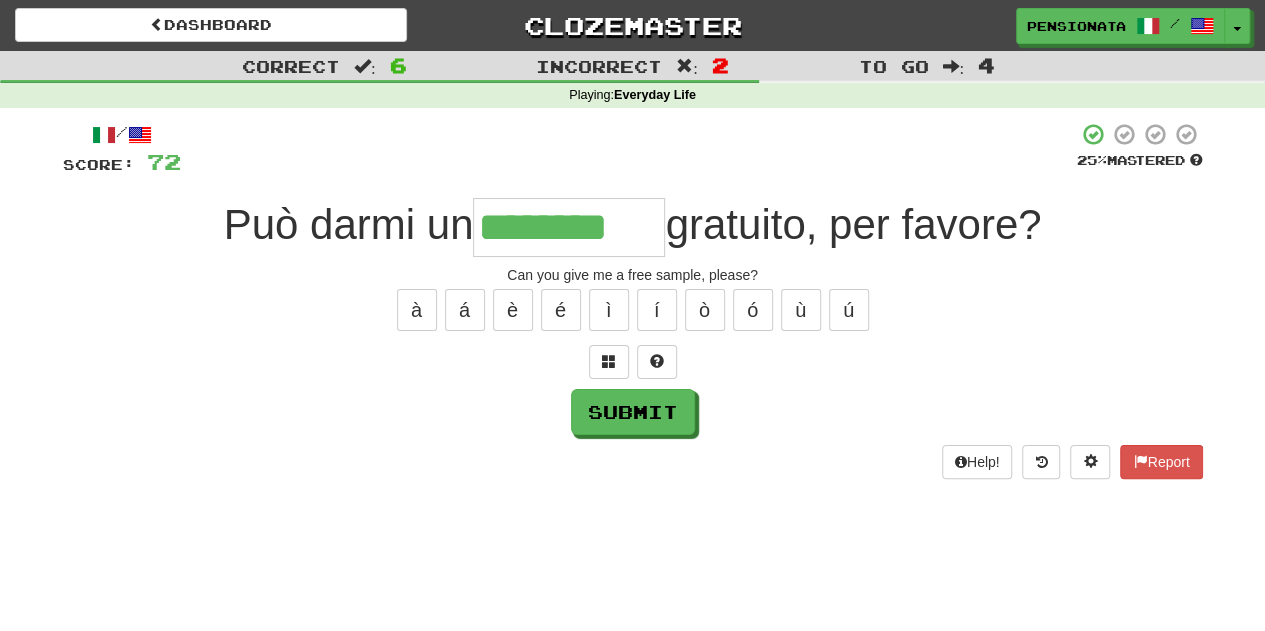 type on "********" 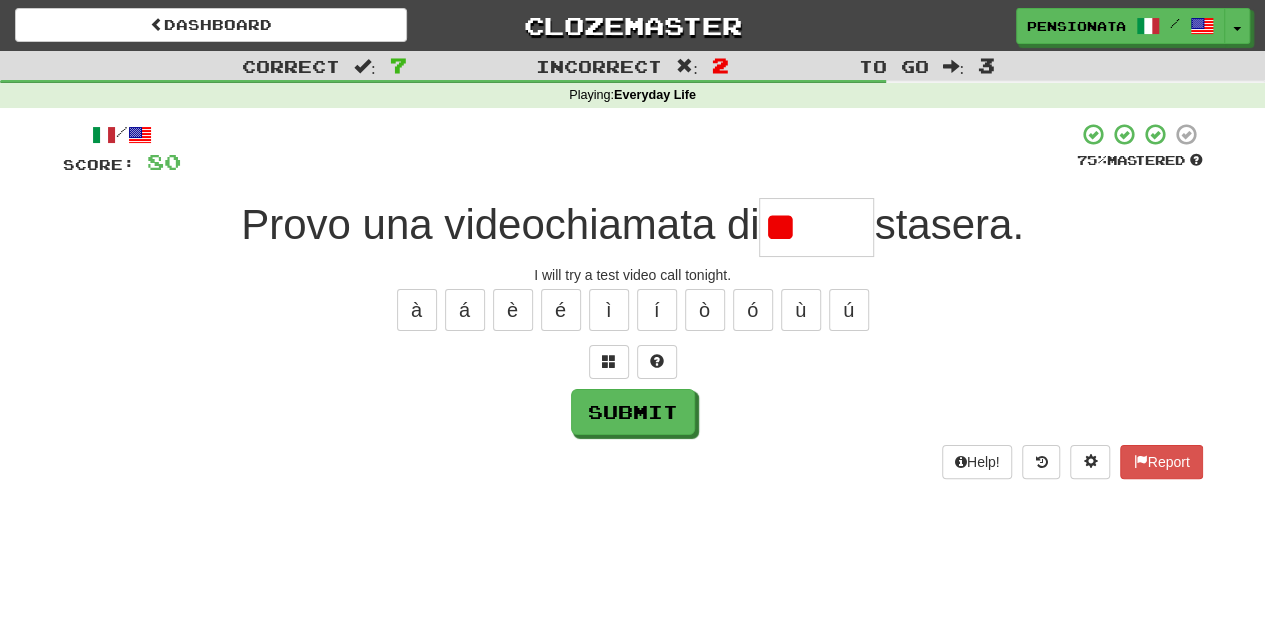 type on "*" 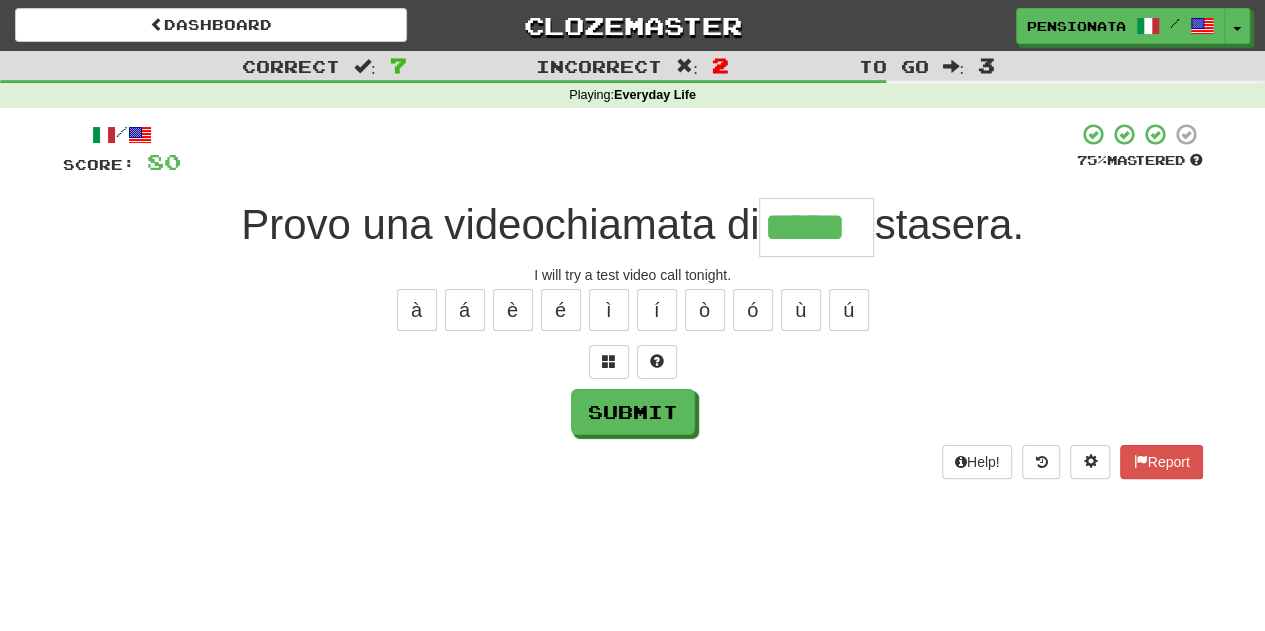 type on "*****" 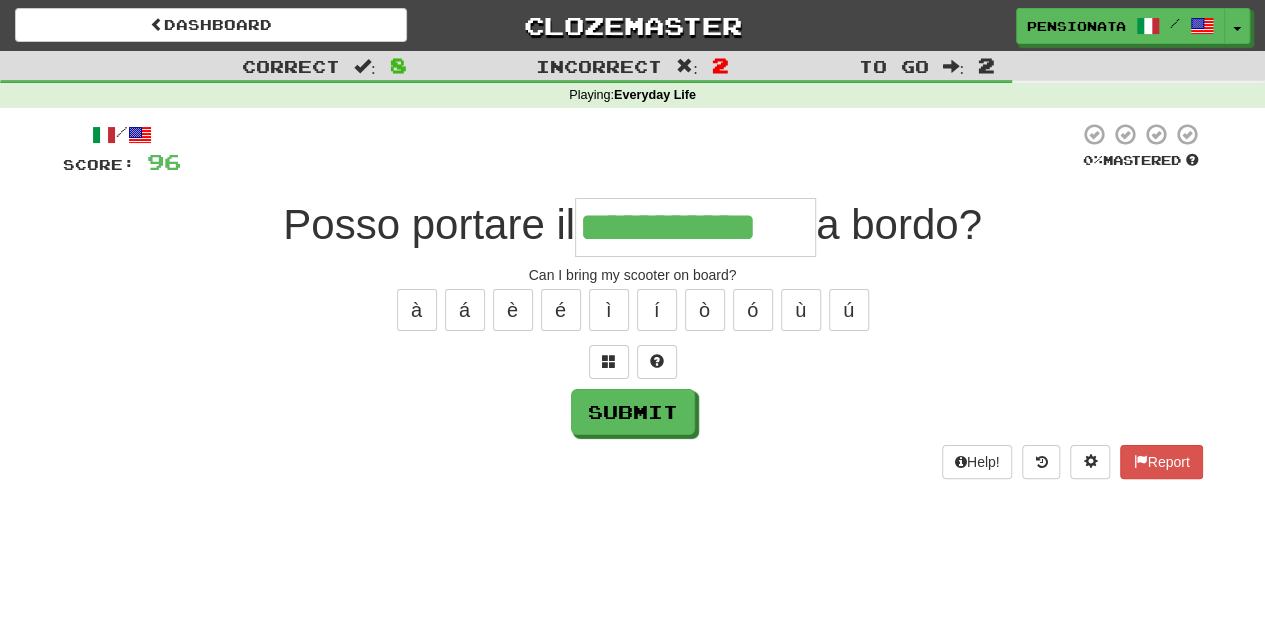 type on "**********" 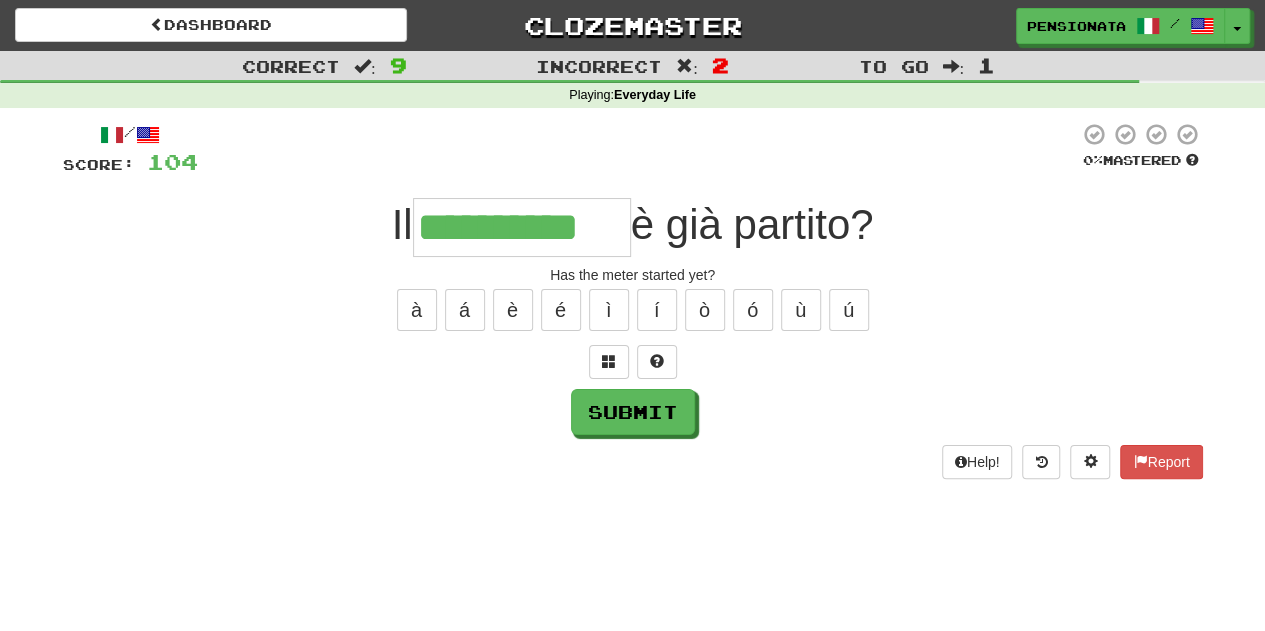 type on "**********" 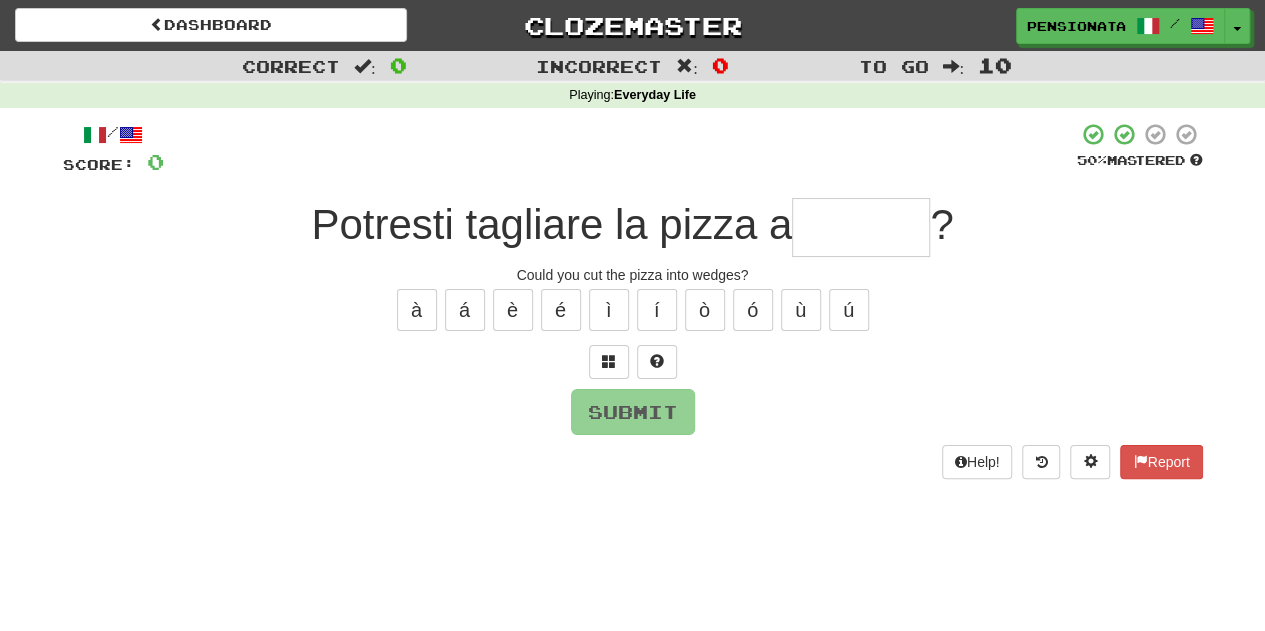 type on "*" 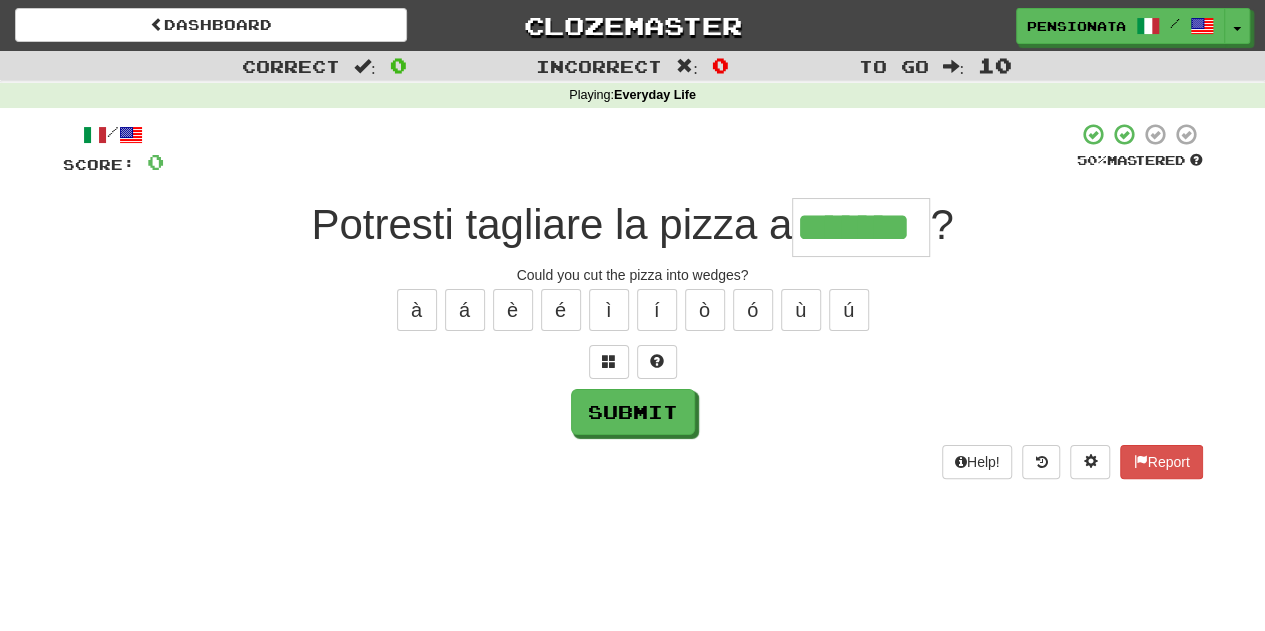 type on "*******" 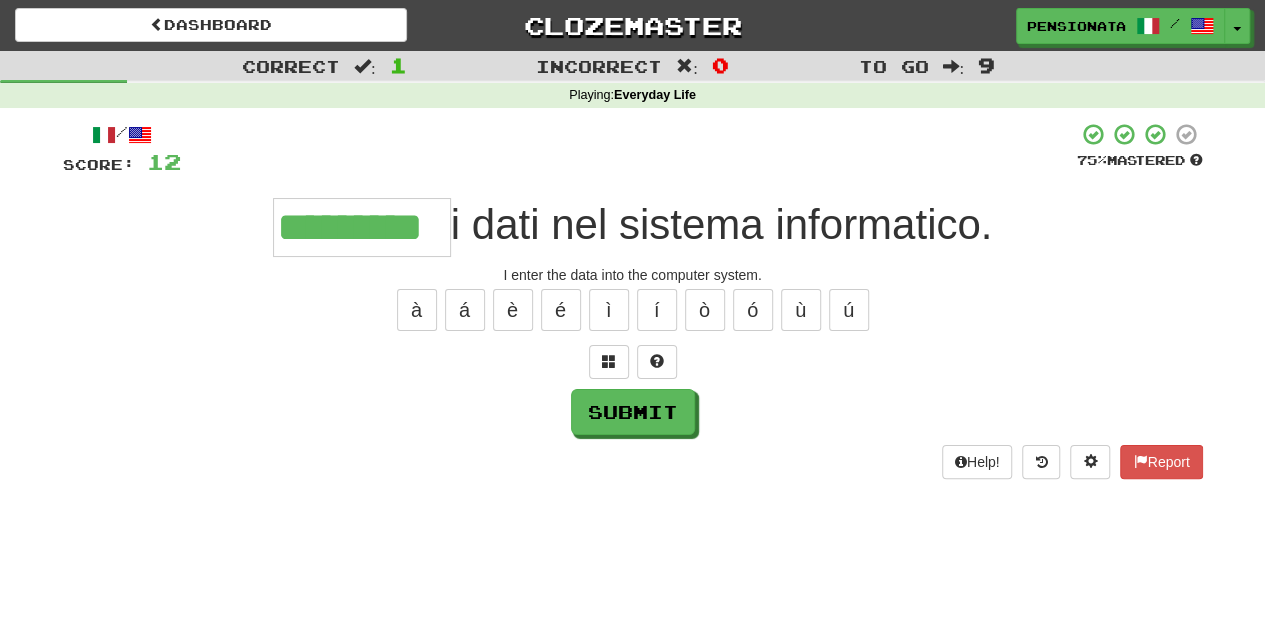 type on "*********" 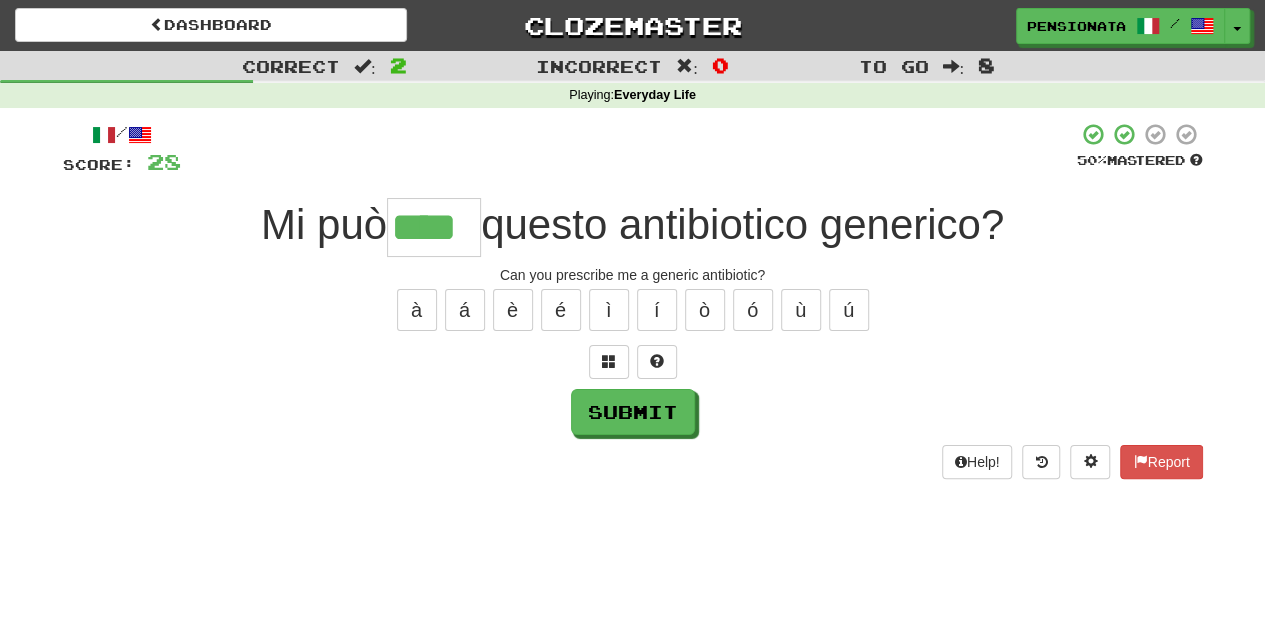 type on "****" 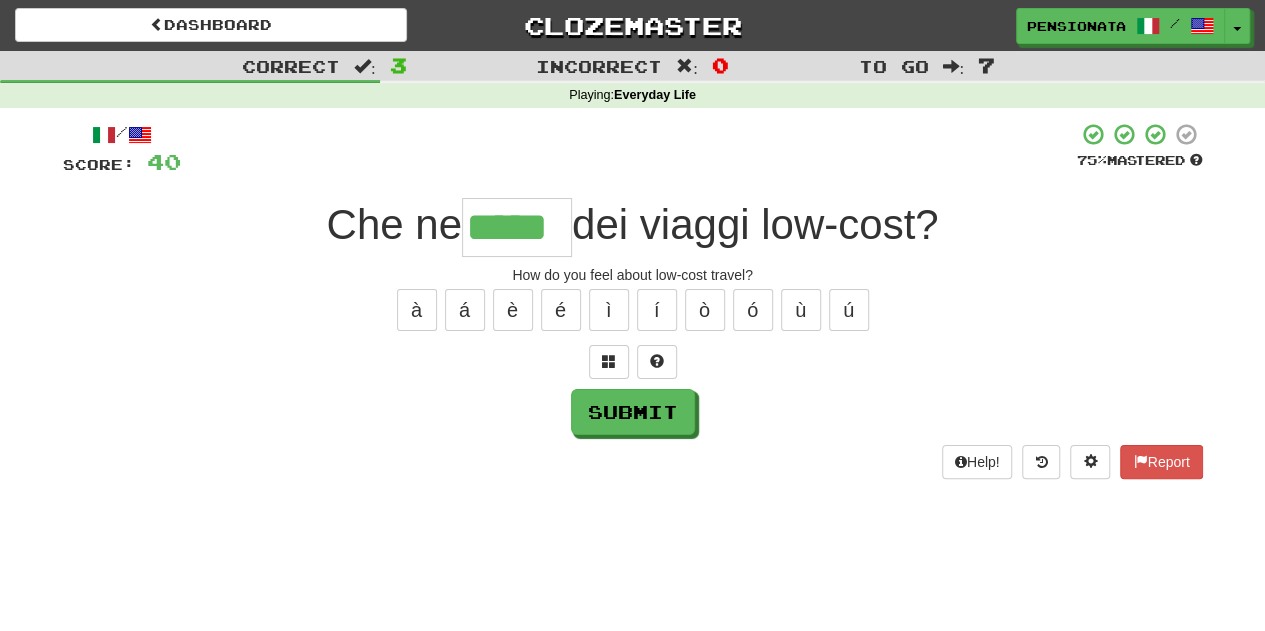 type on "*****" 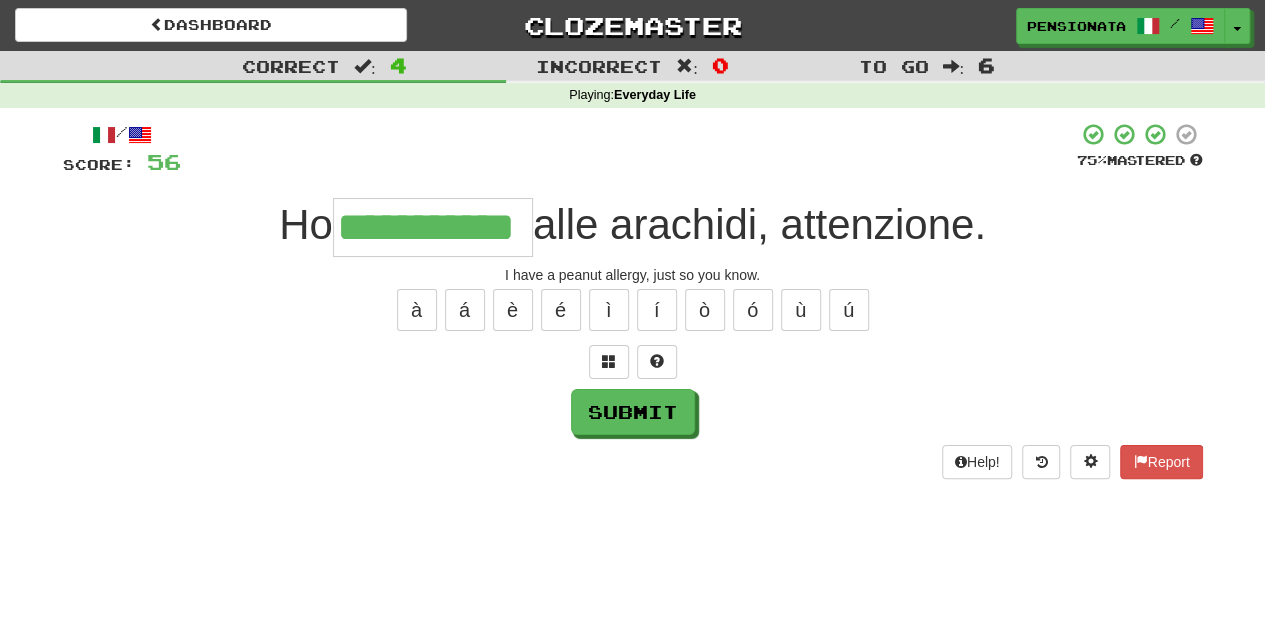 type on "**********" 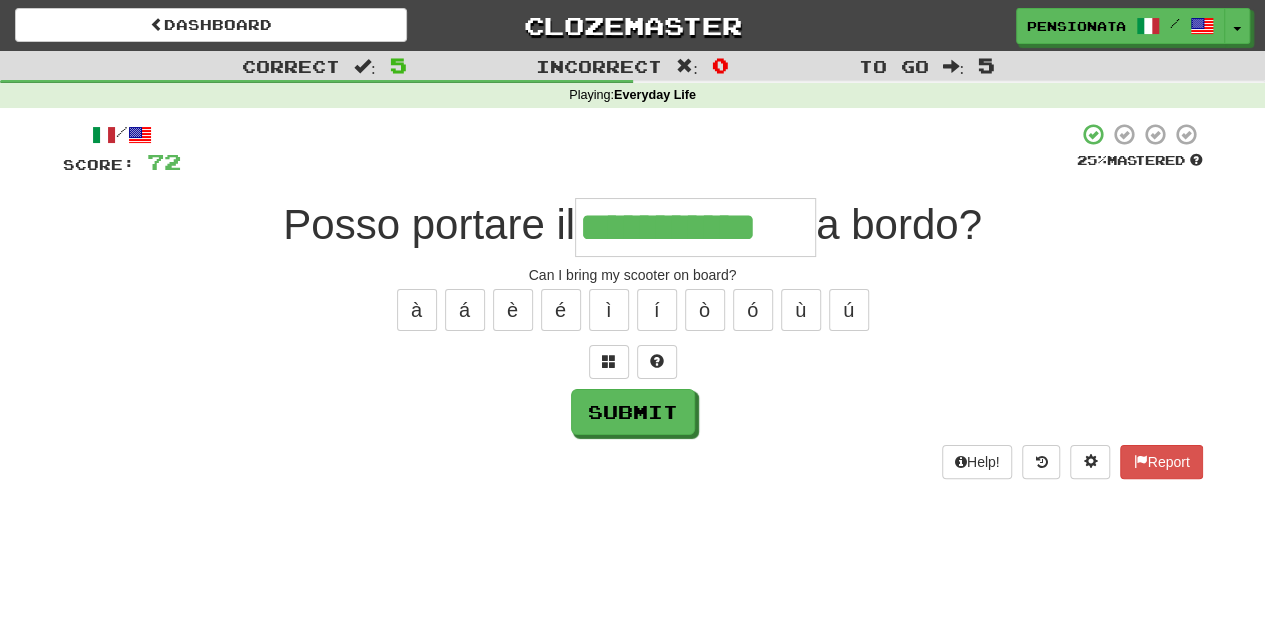 type on "**********" 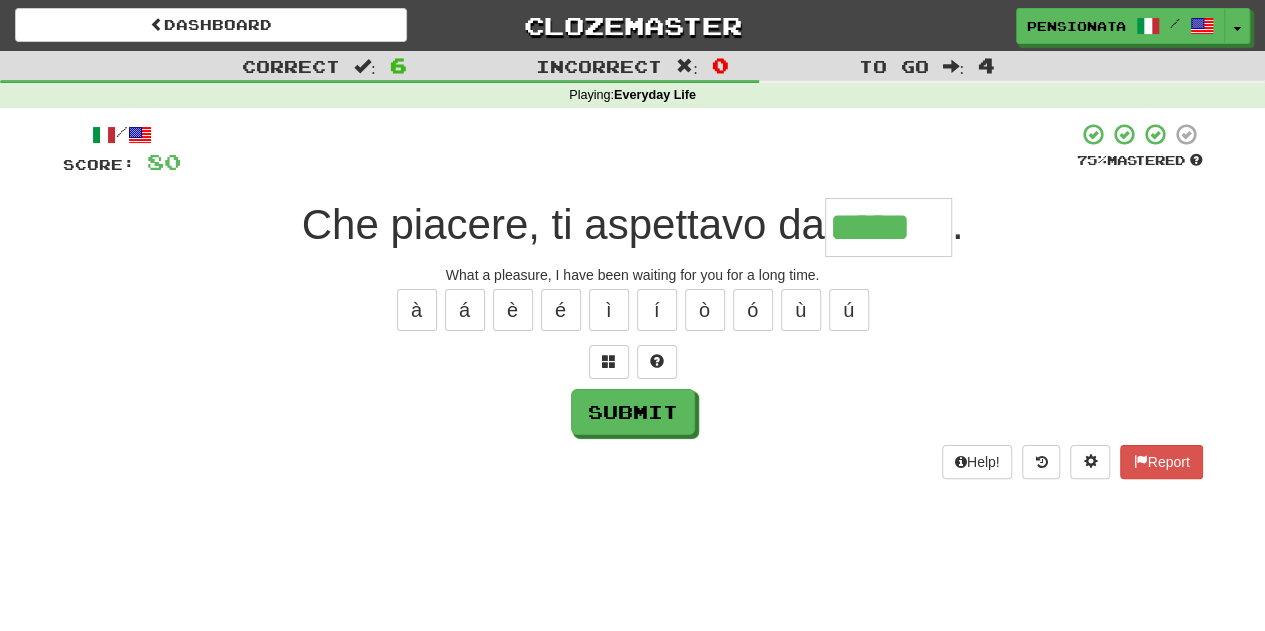 type on "*****" 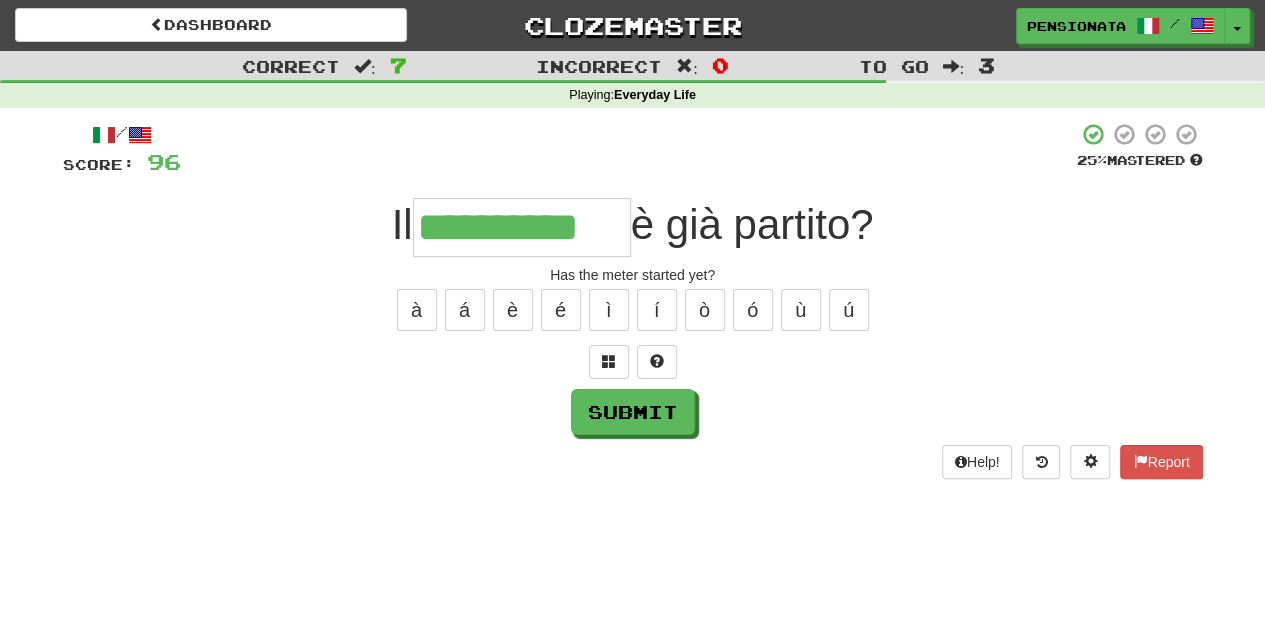 type on "**********" 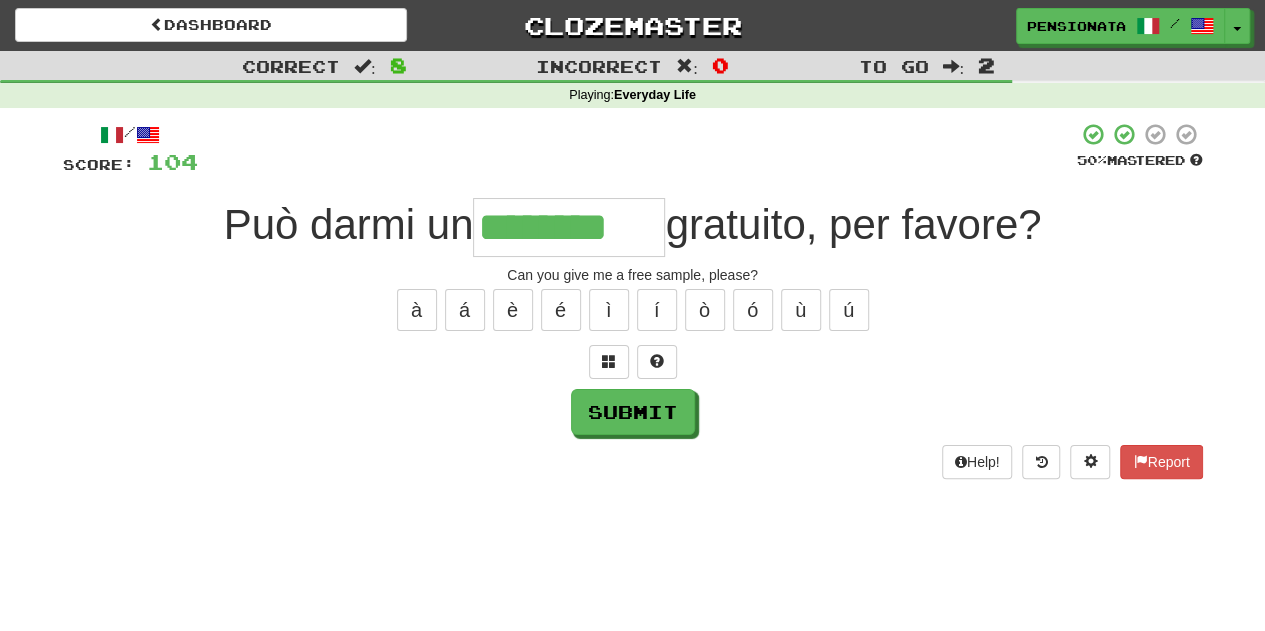 type on "********" 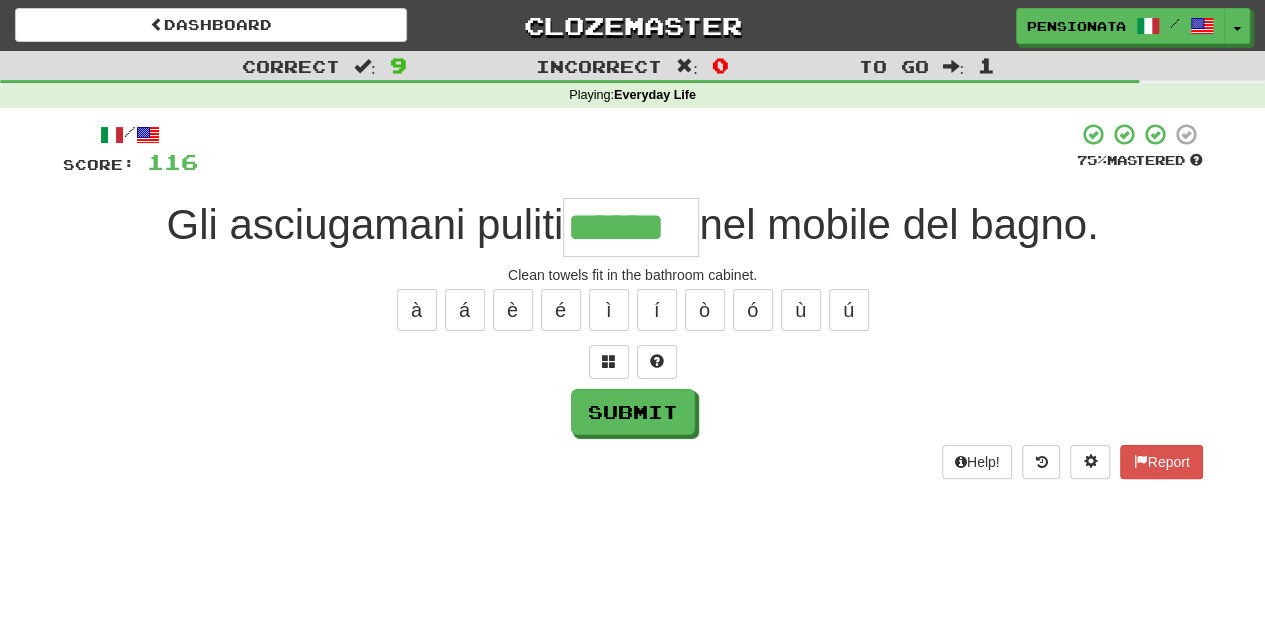 type on "******" 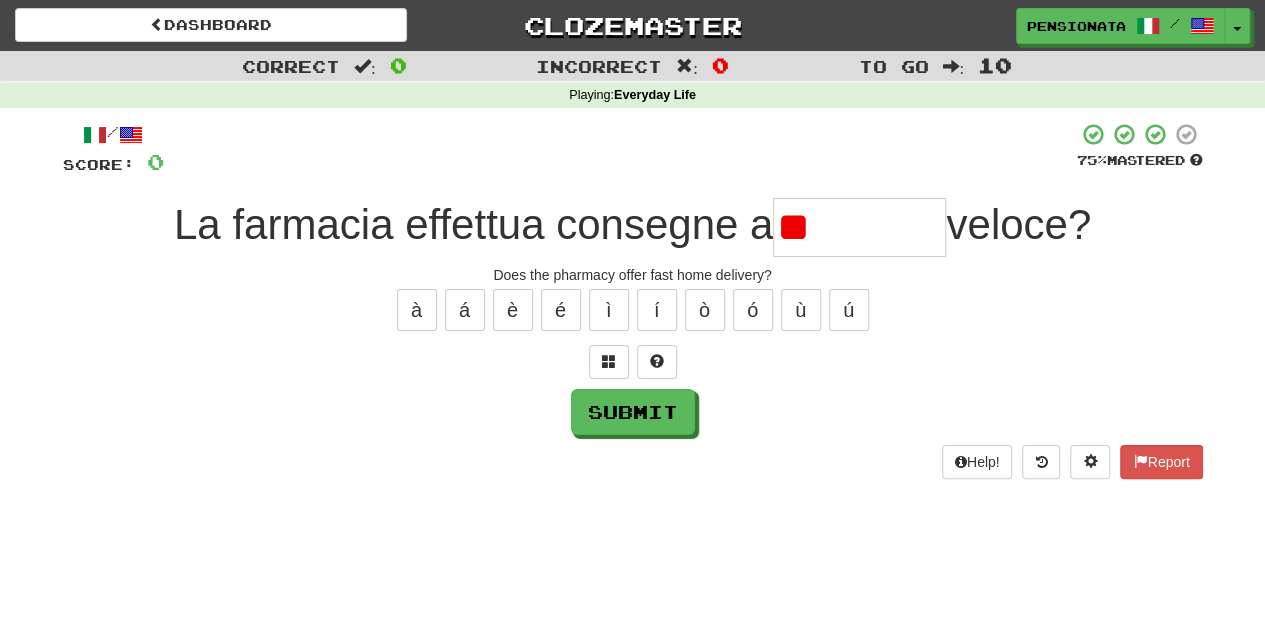 type on "*" 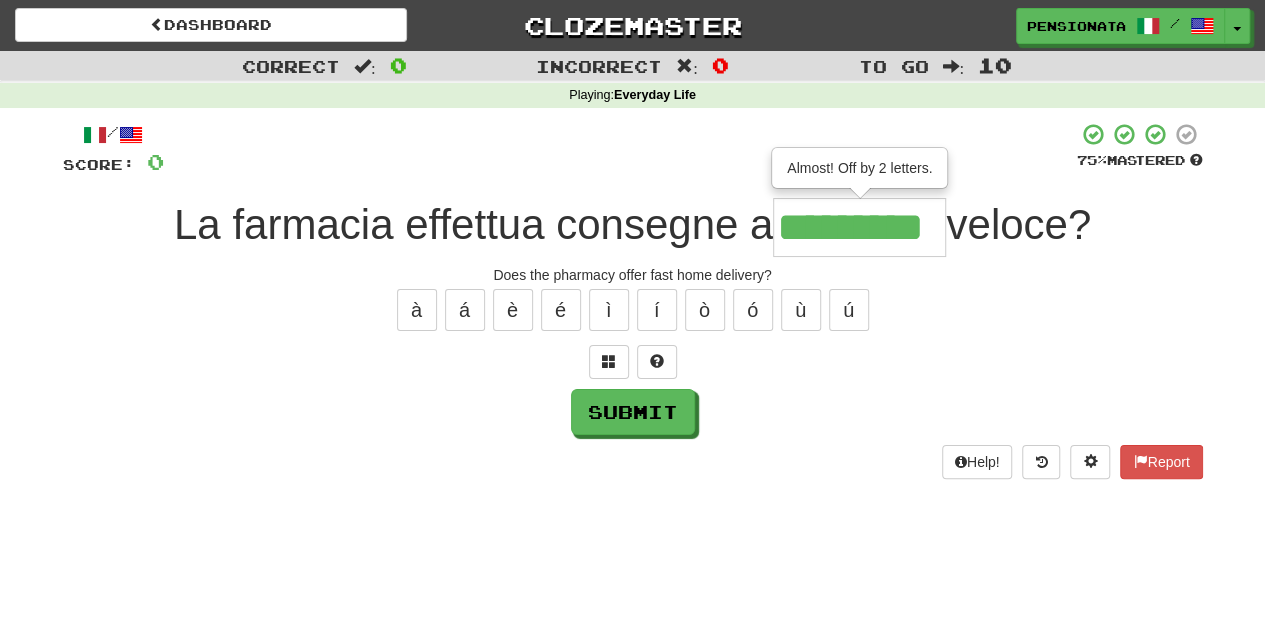 type on "*********" 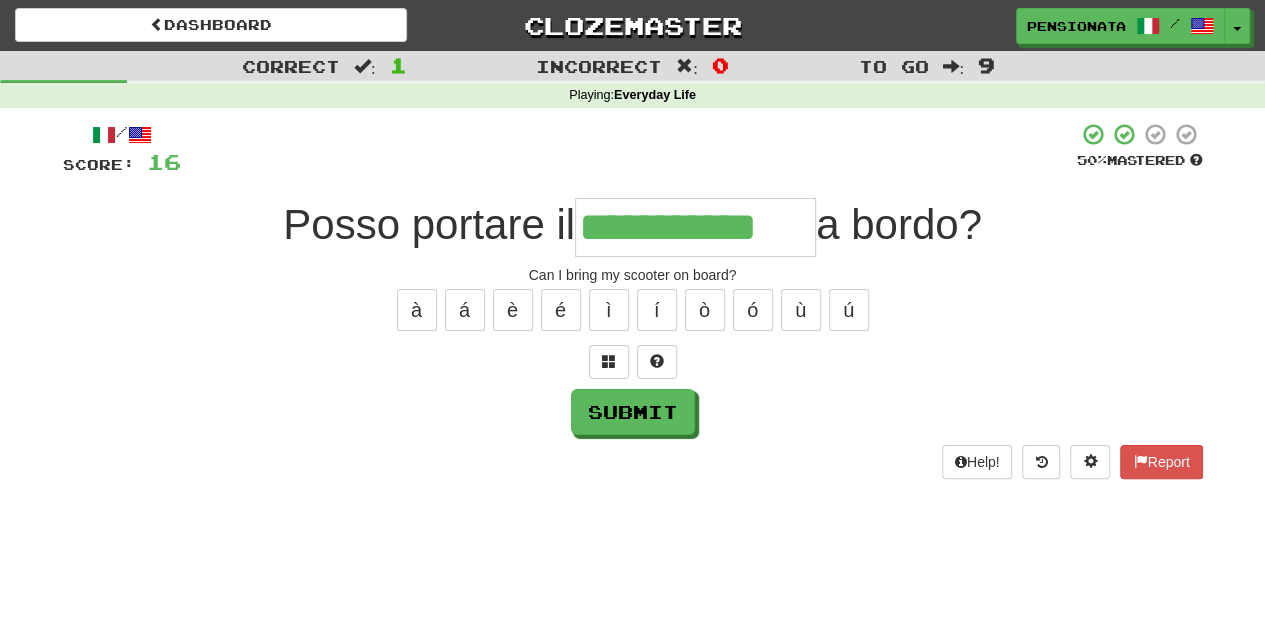 type on "**********" 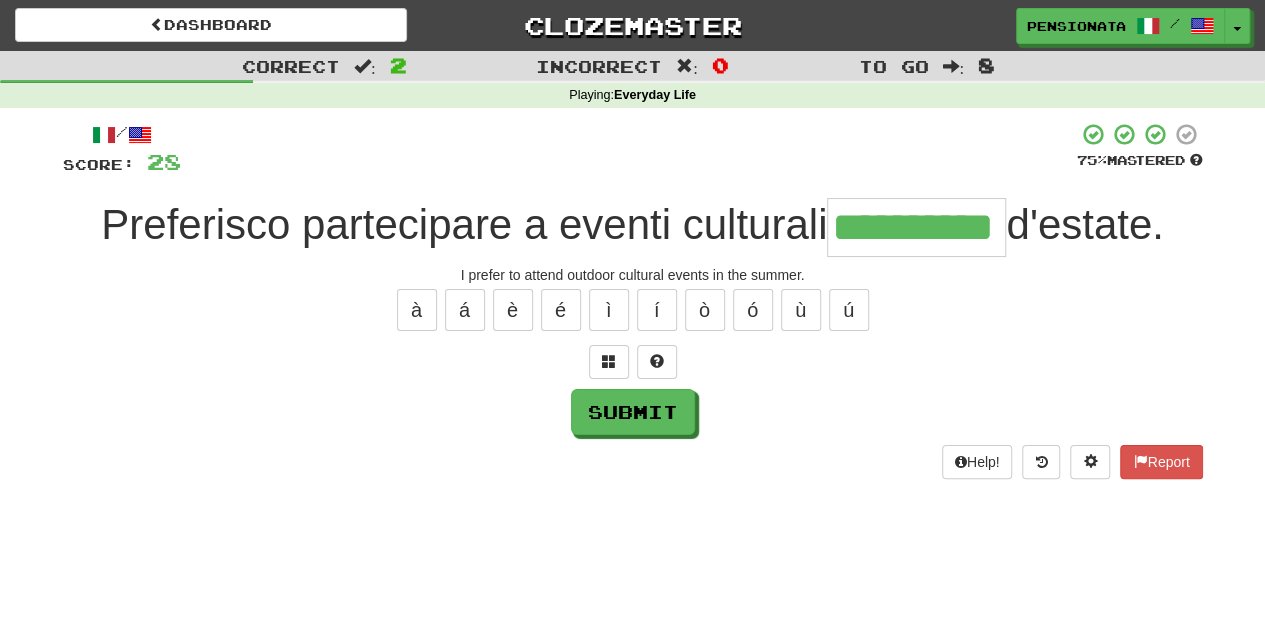 type on "**********" 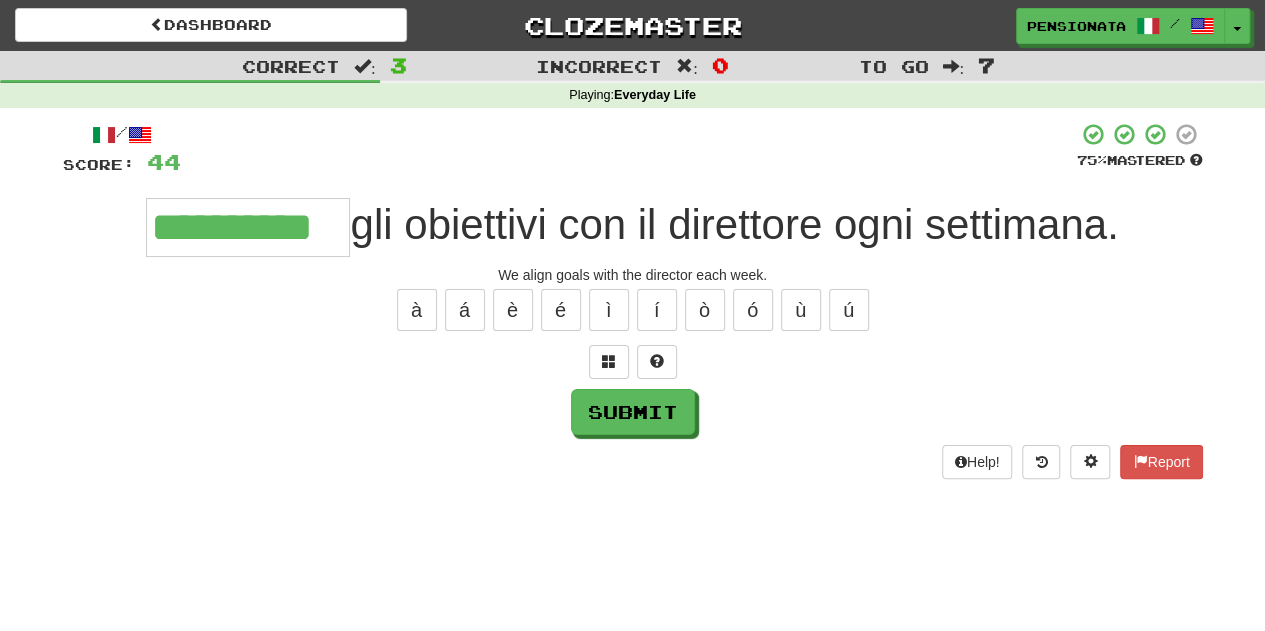 type on "**********" 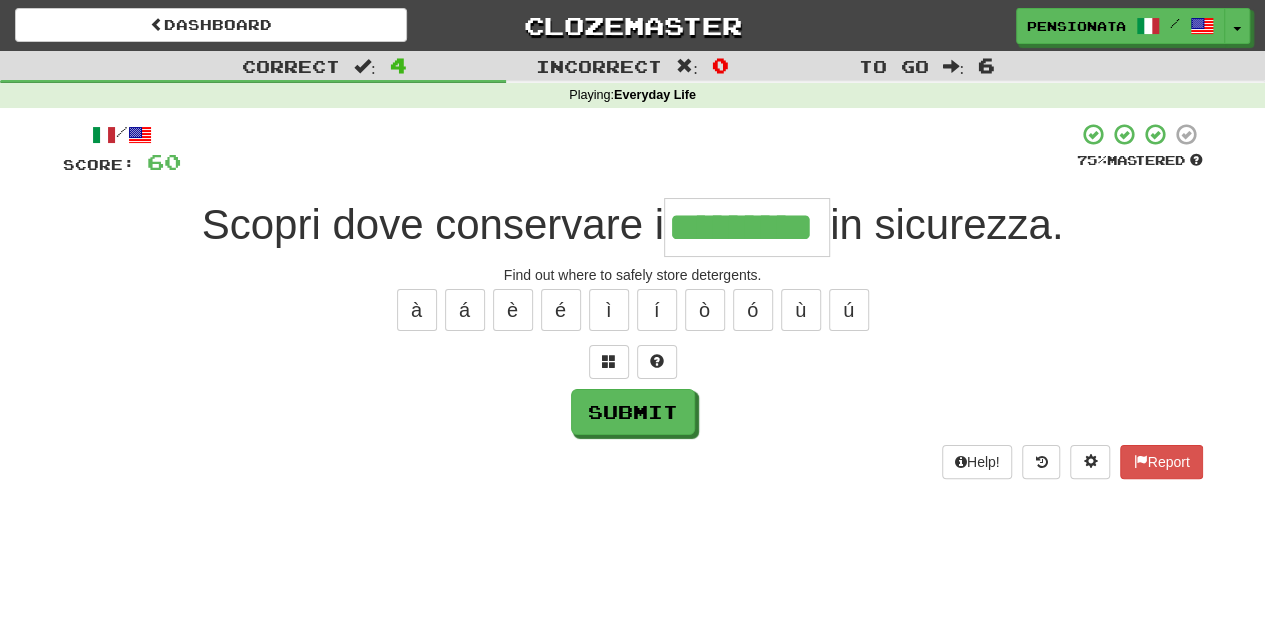 type on "*********" 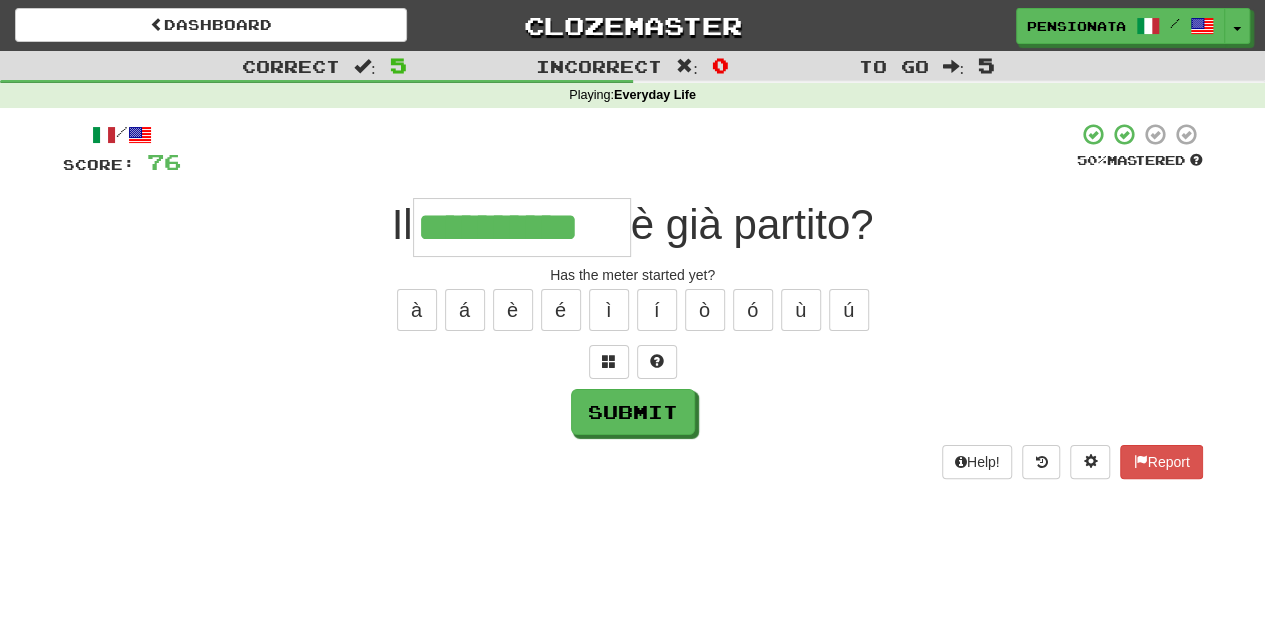 type on "**********" 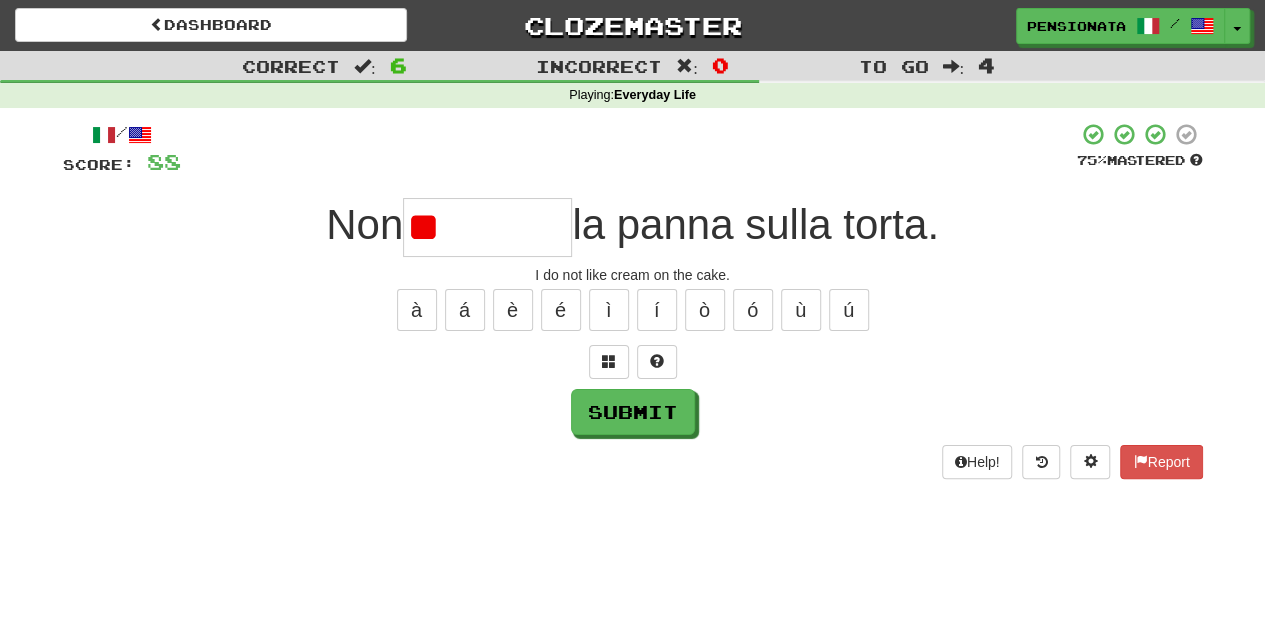 type on "*" 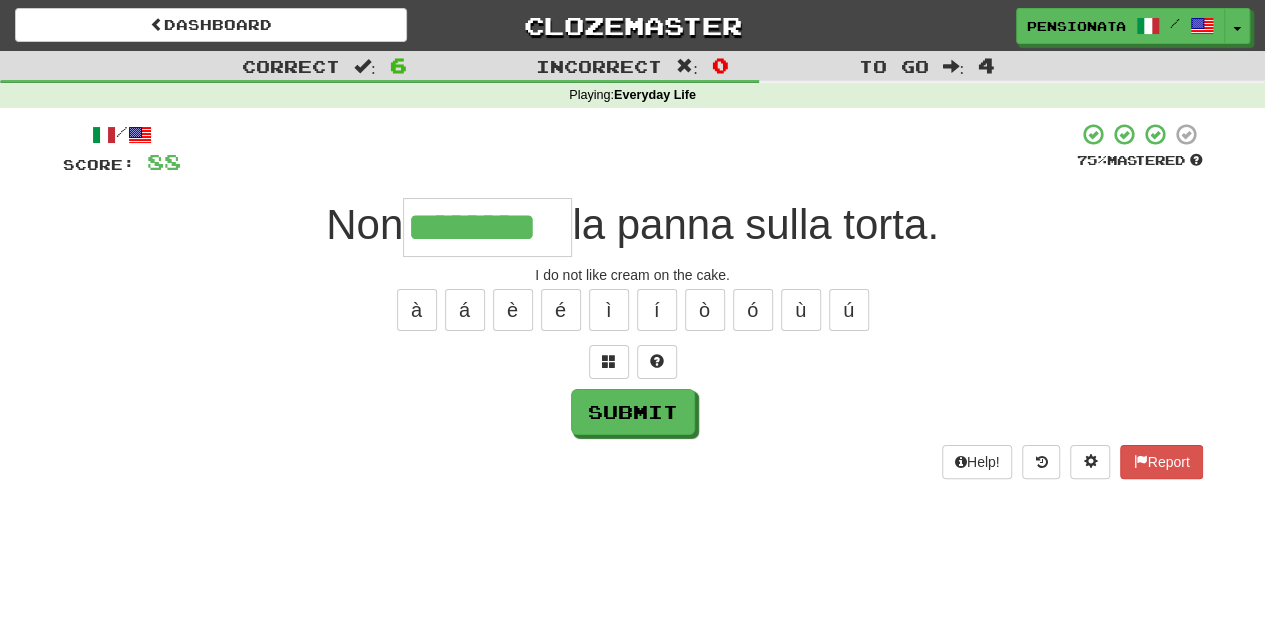type on "********" 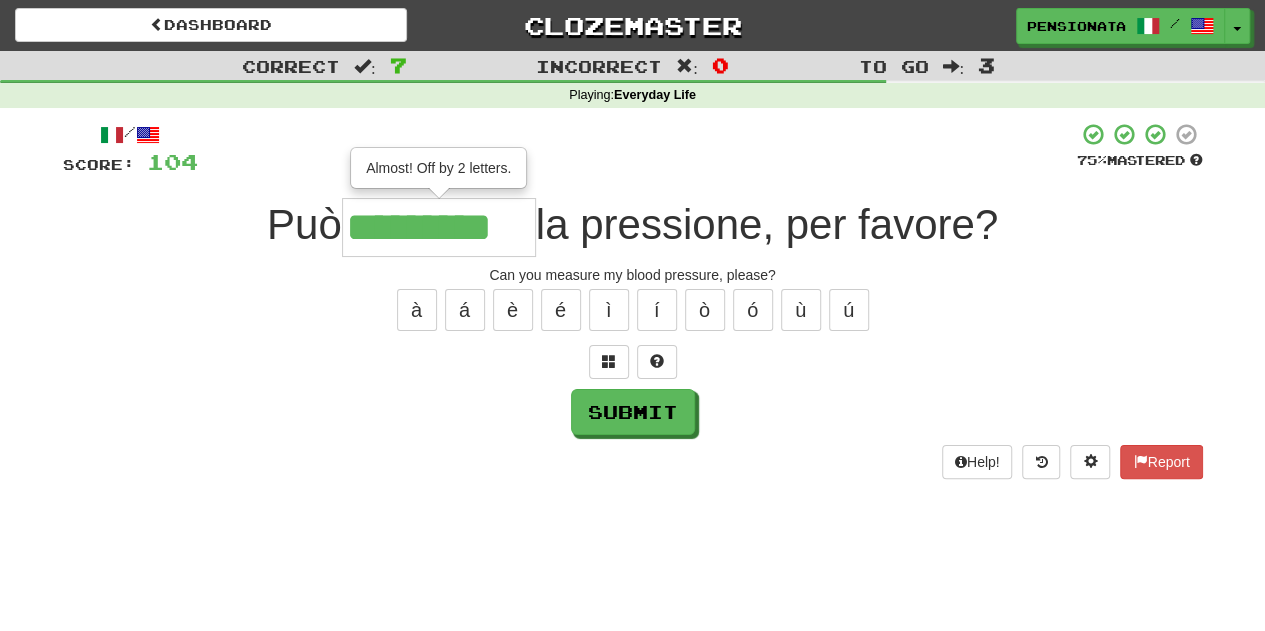 type on "*********" 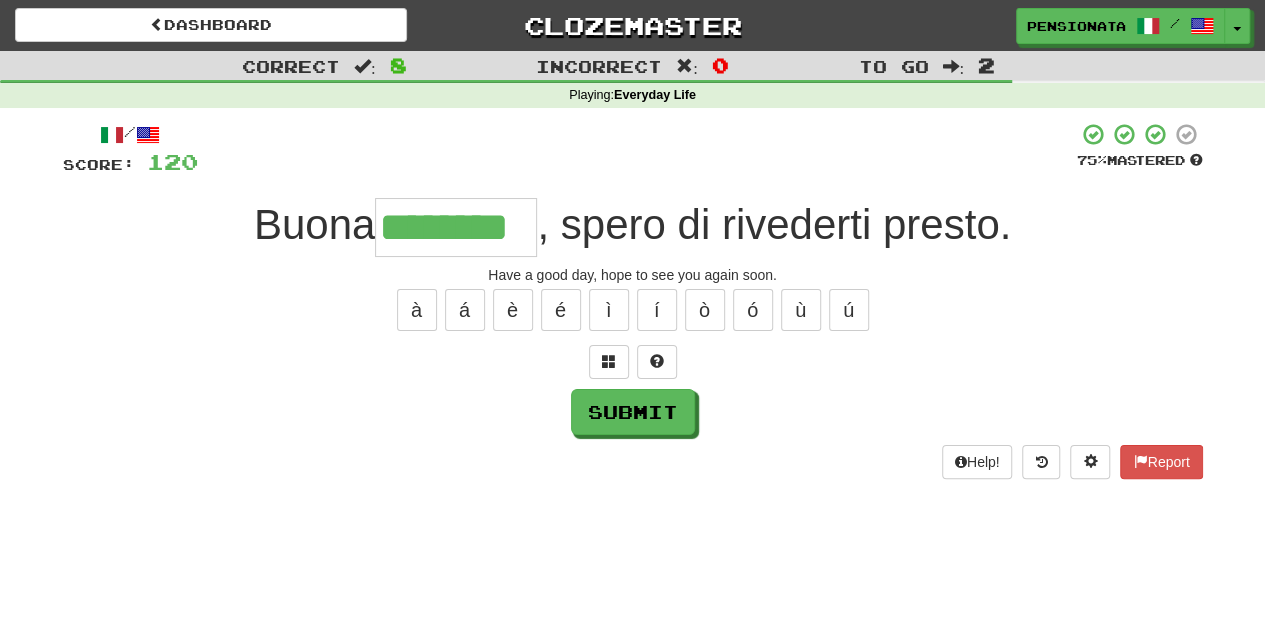 type on "********" 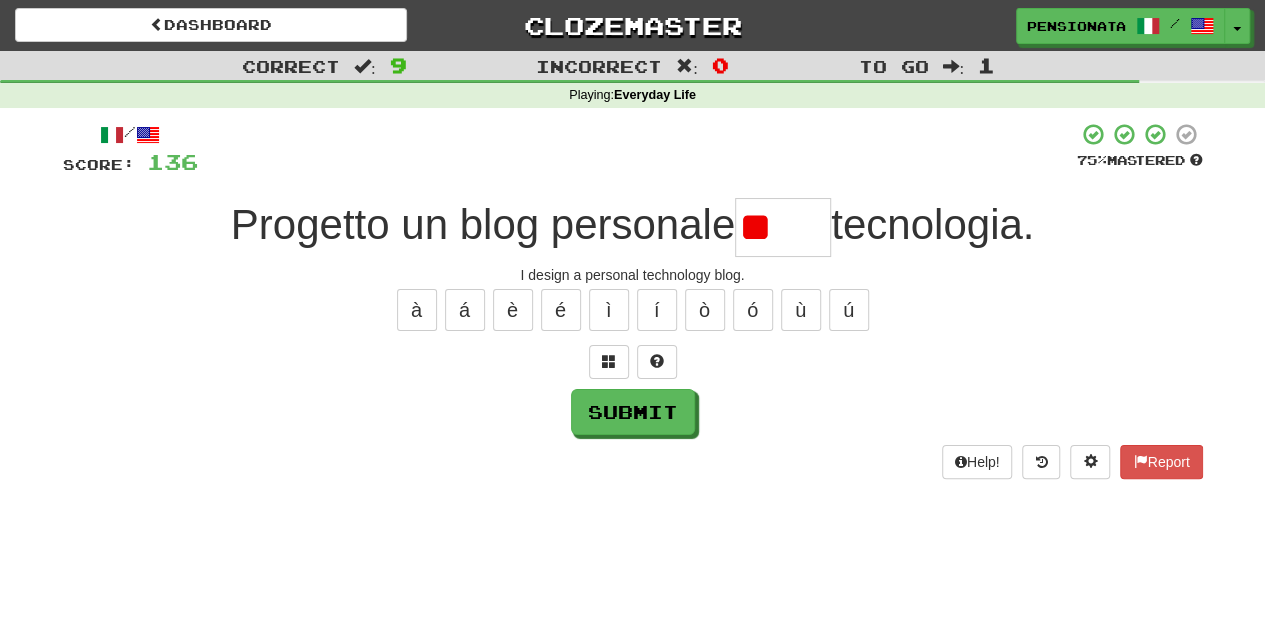 type on "*" 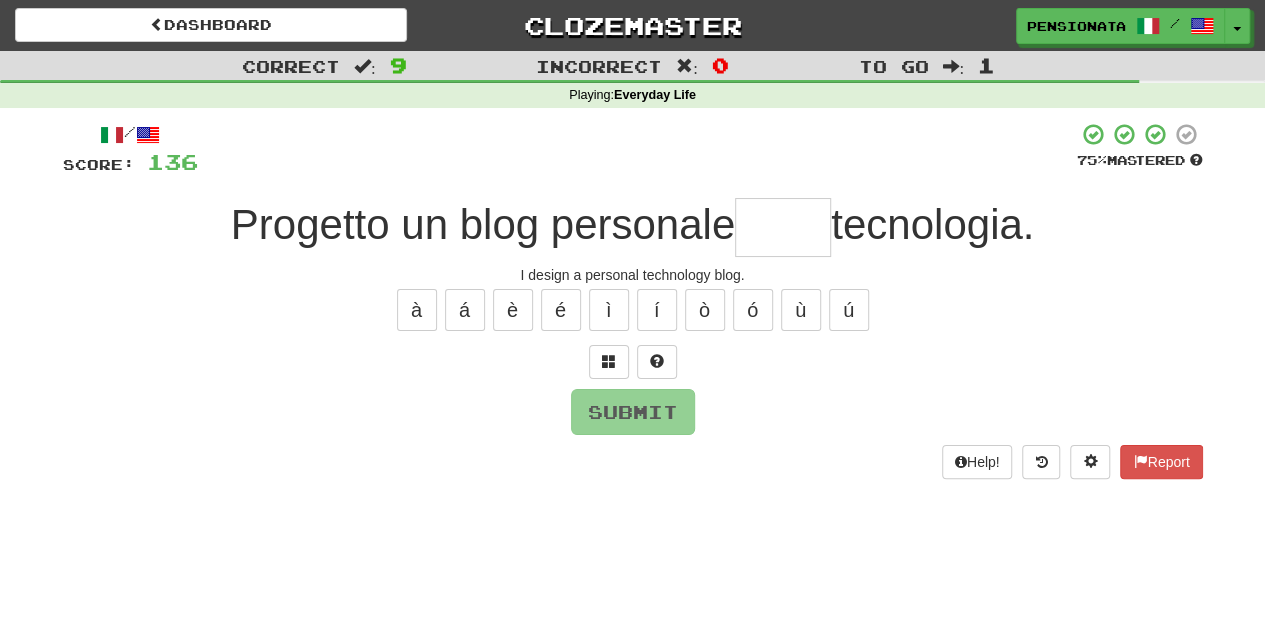 type on "*" 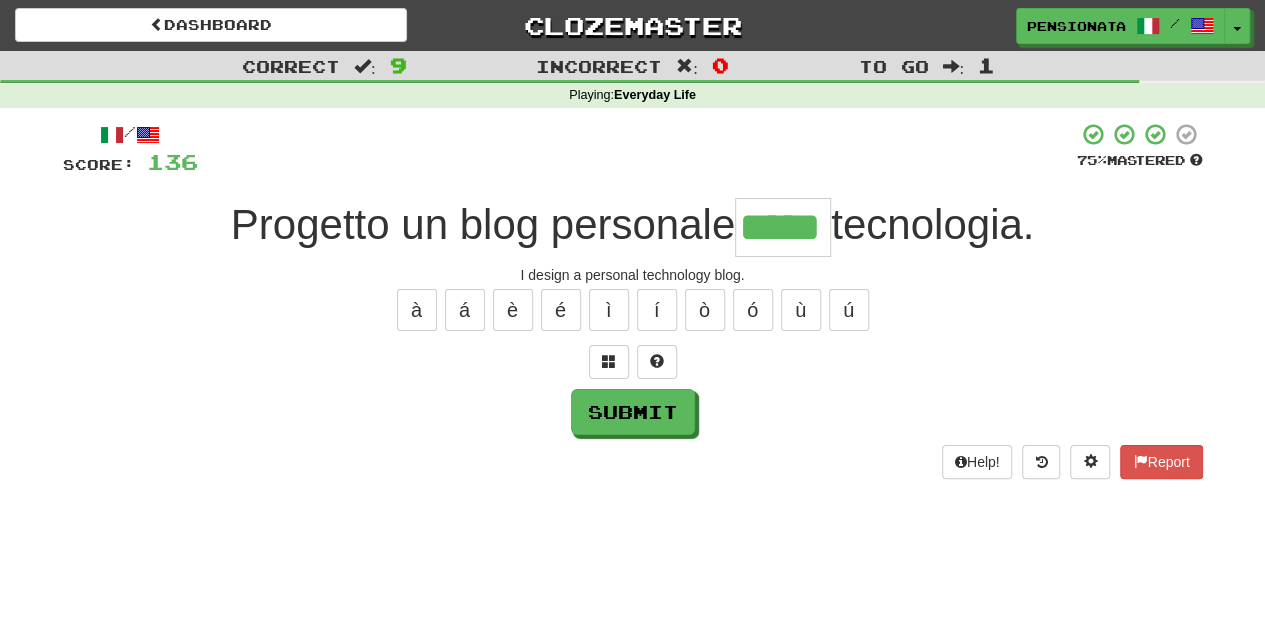type on "*****" 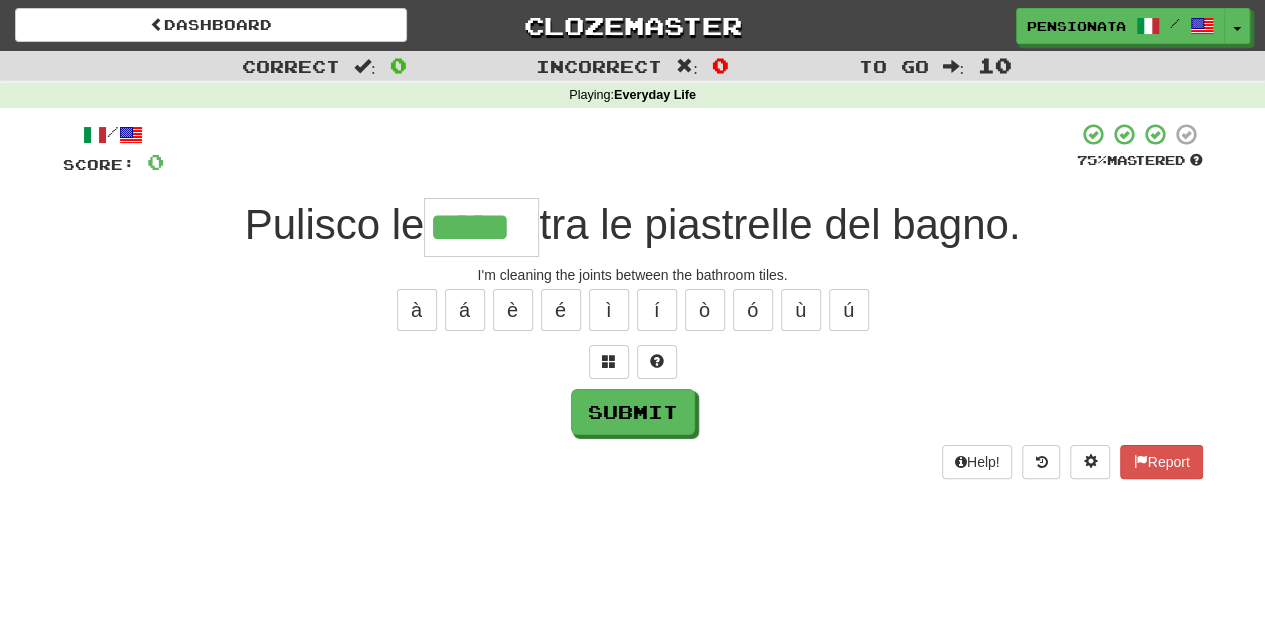 type on "*****" 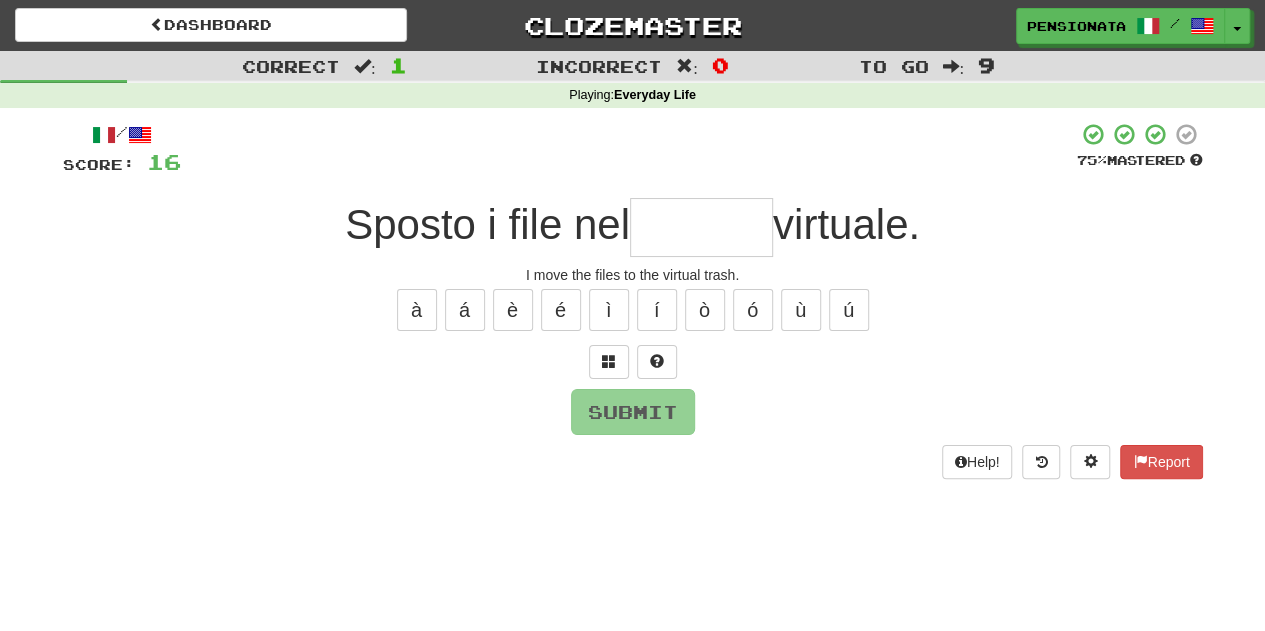 type on "*" 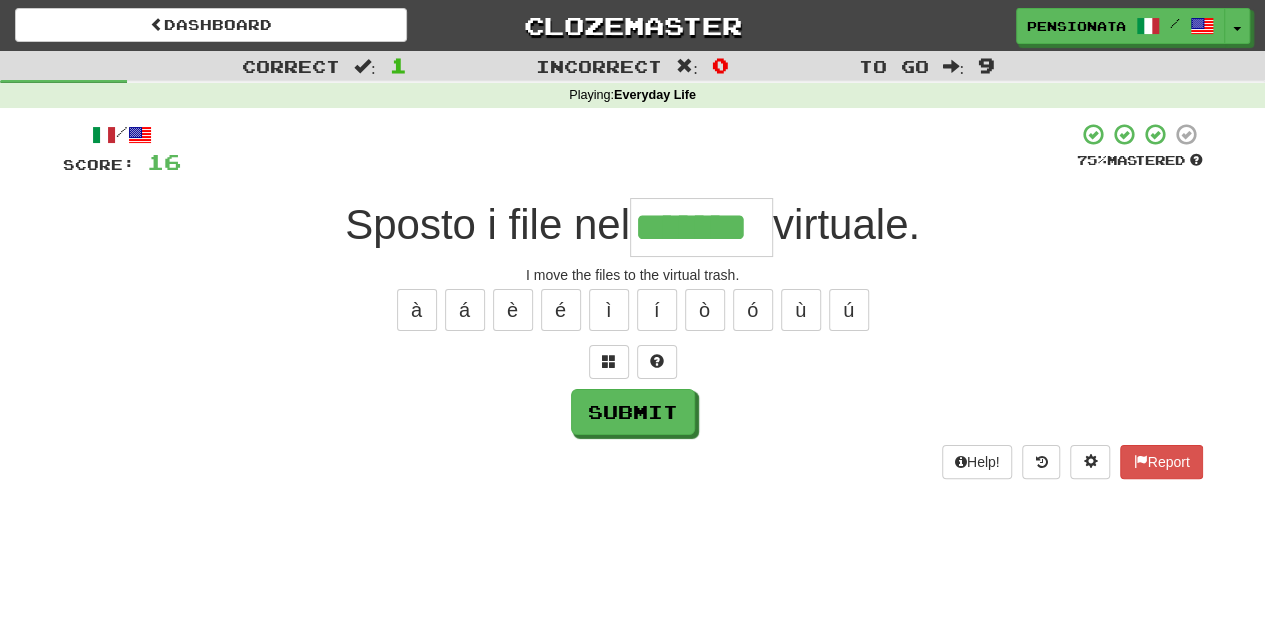 type on "*******" 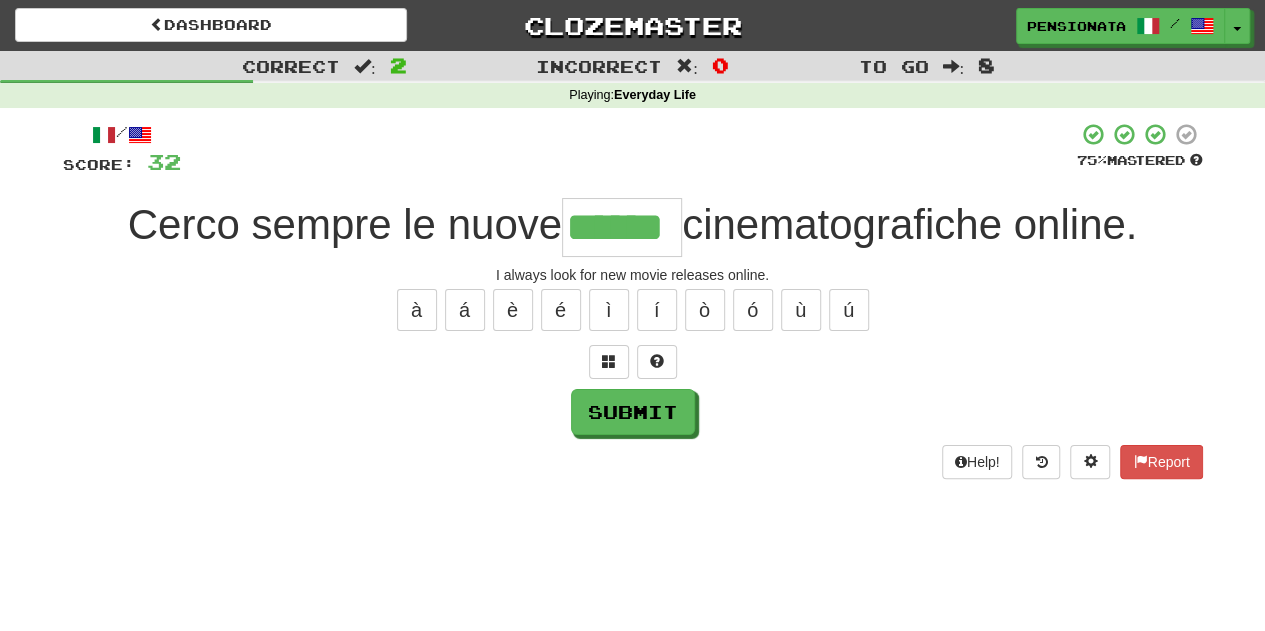 type on "******" 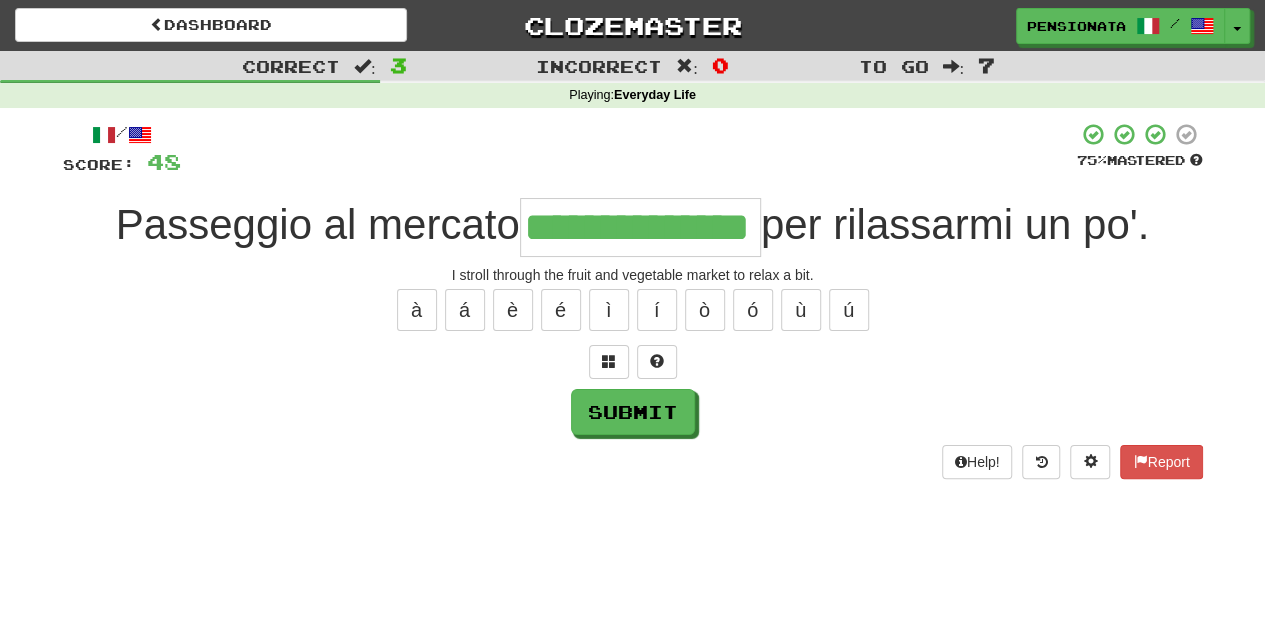 type on "**********" 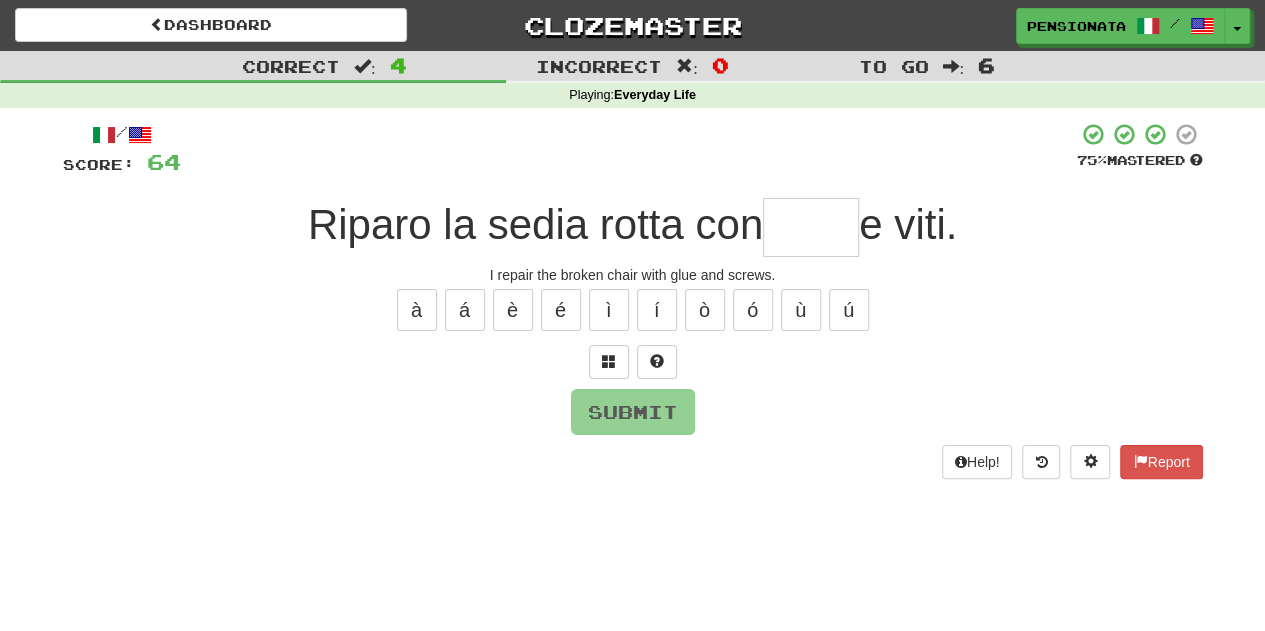 type on "*" 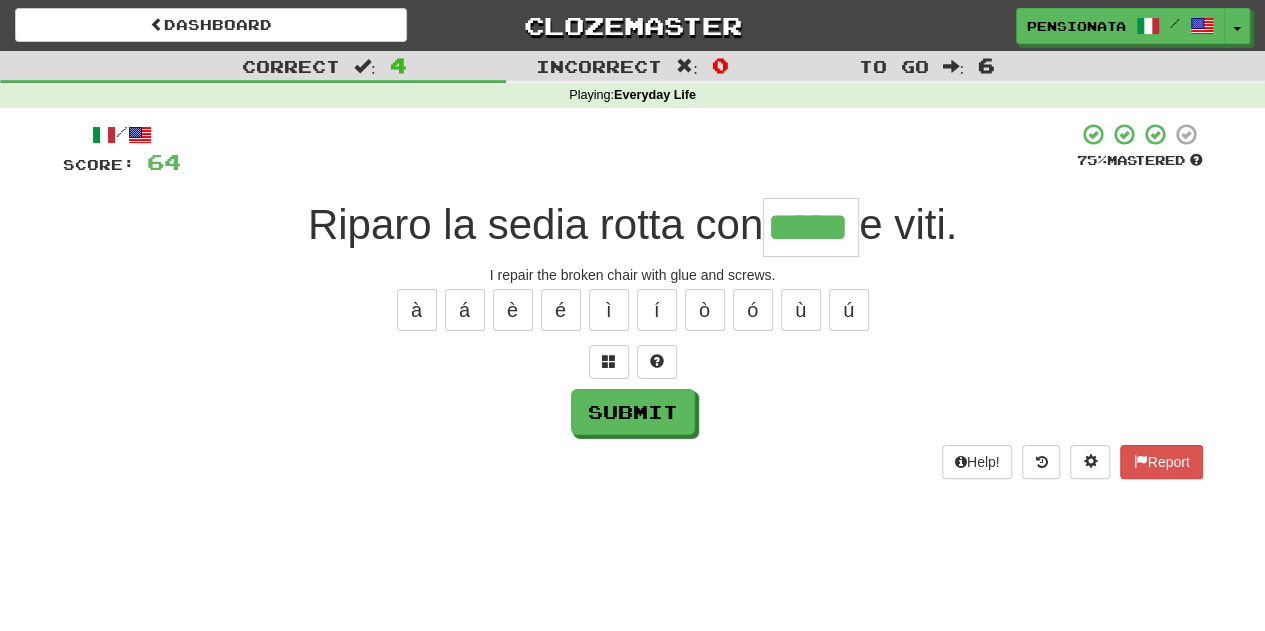 type on "*****" 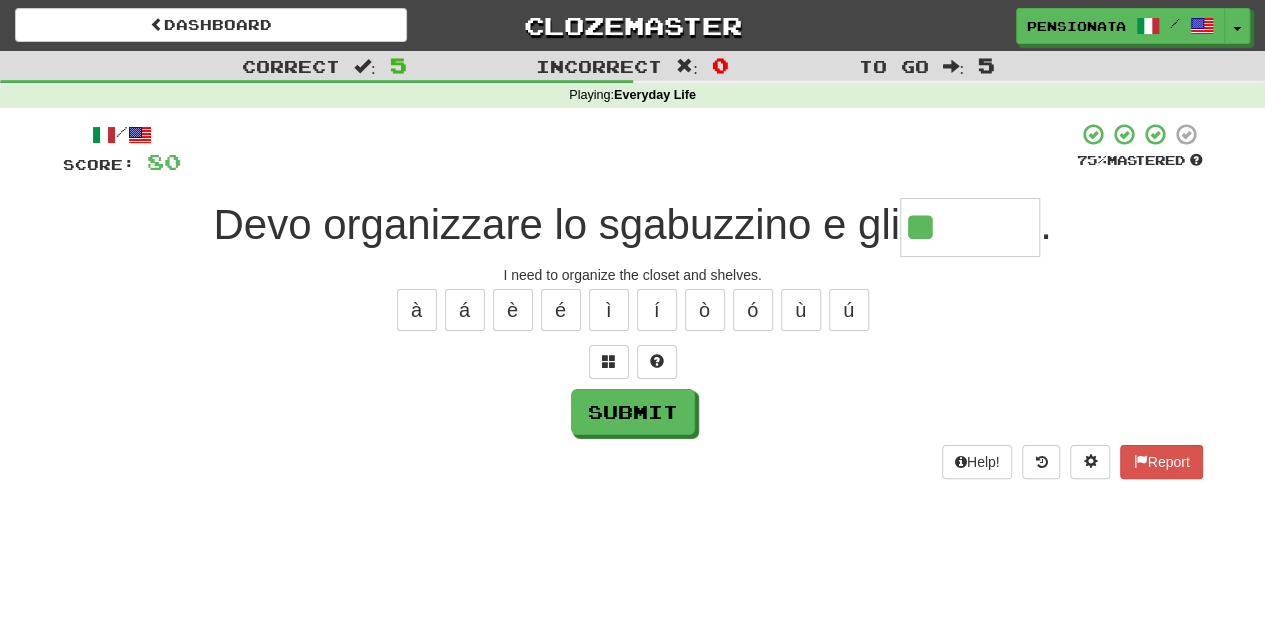 type on "********" 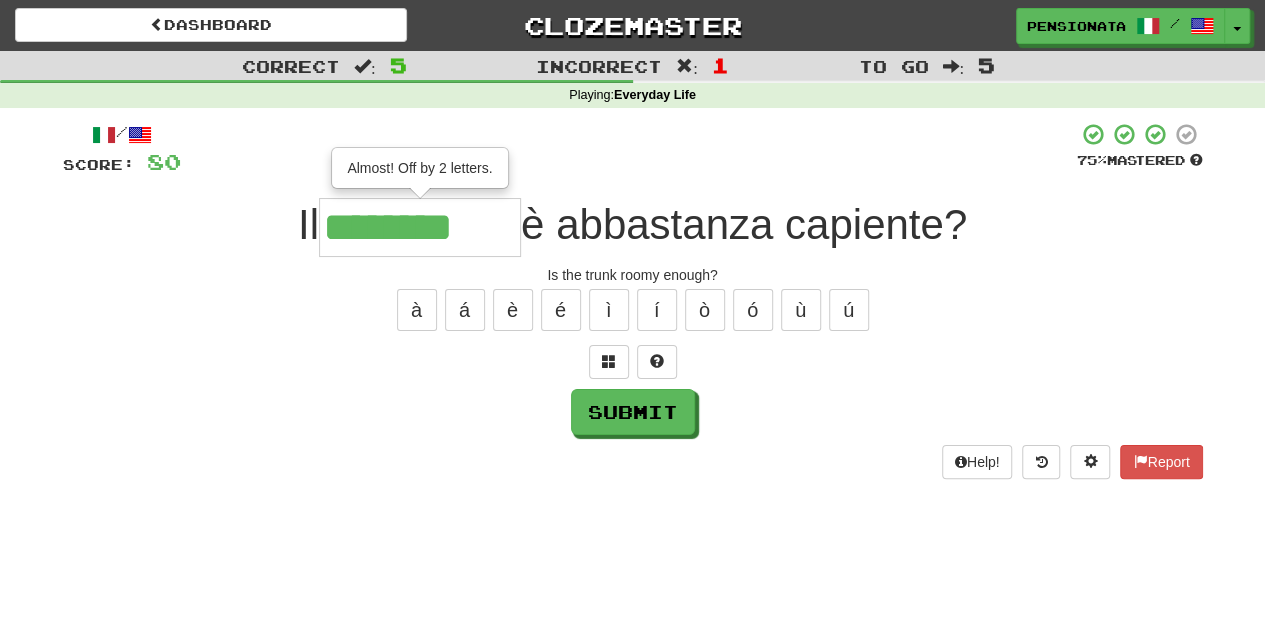 type on "**********" 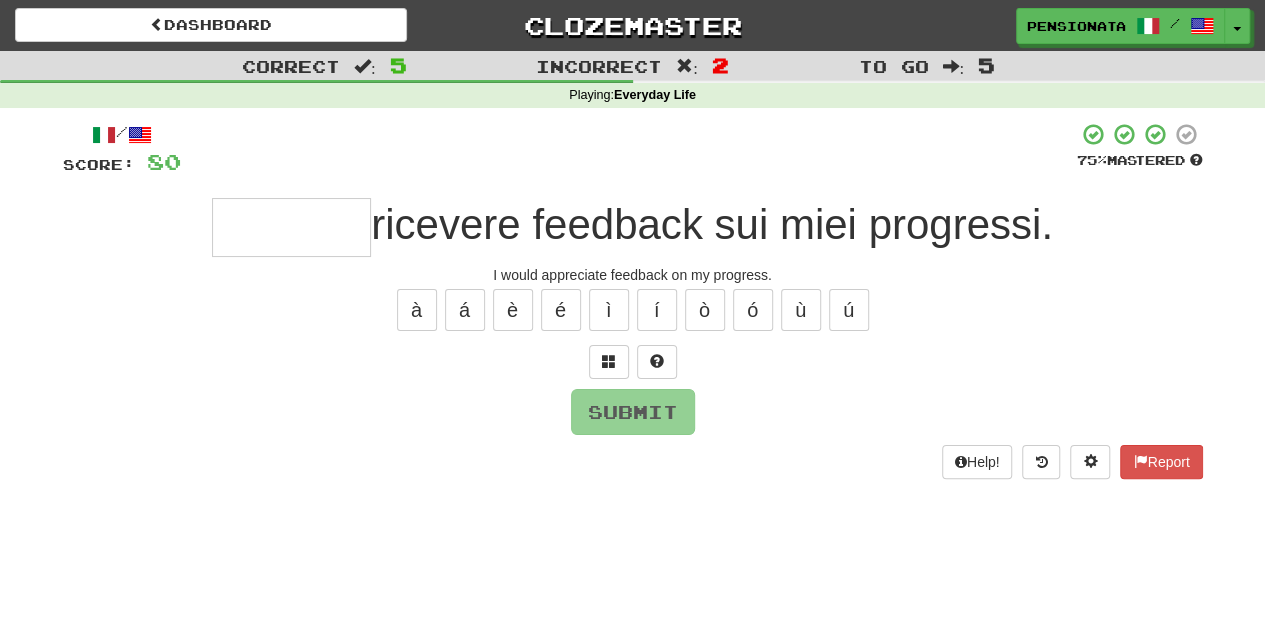 type on "*" 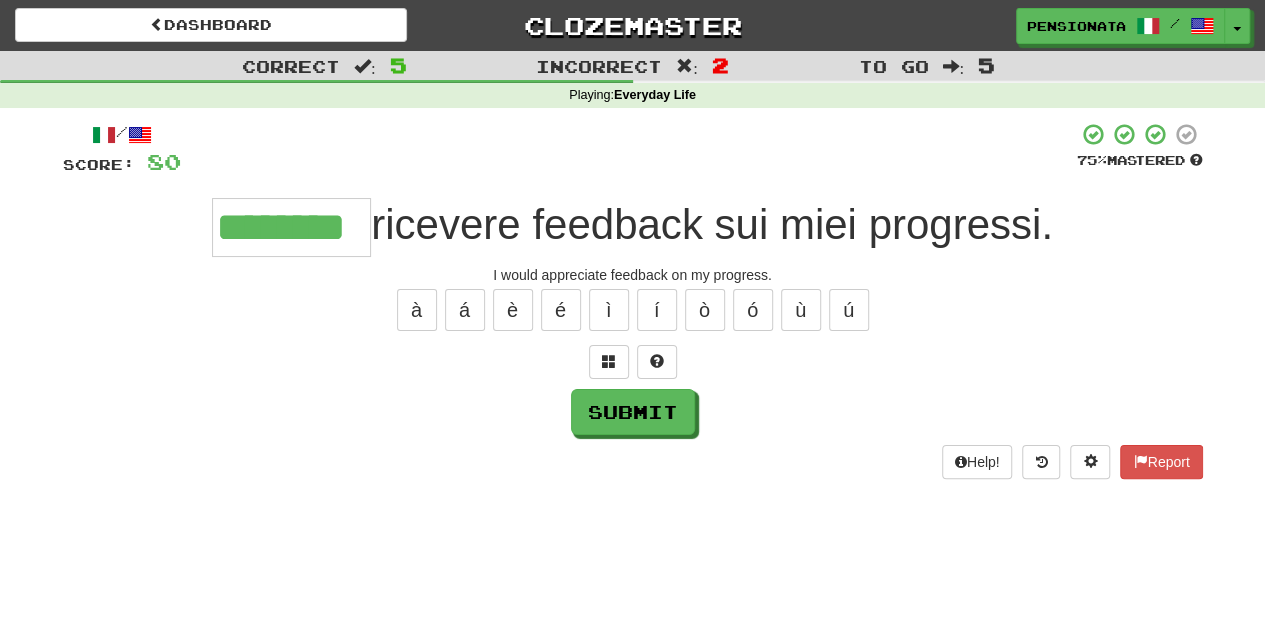 type on "********" 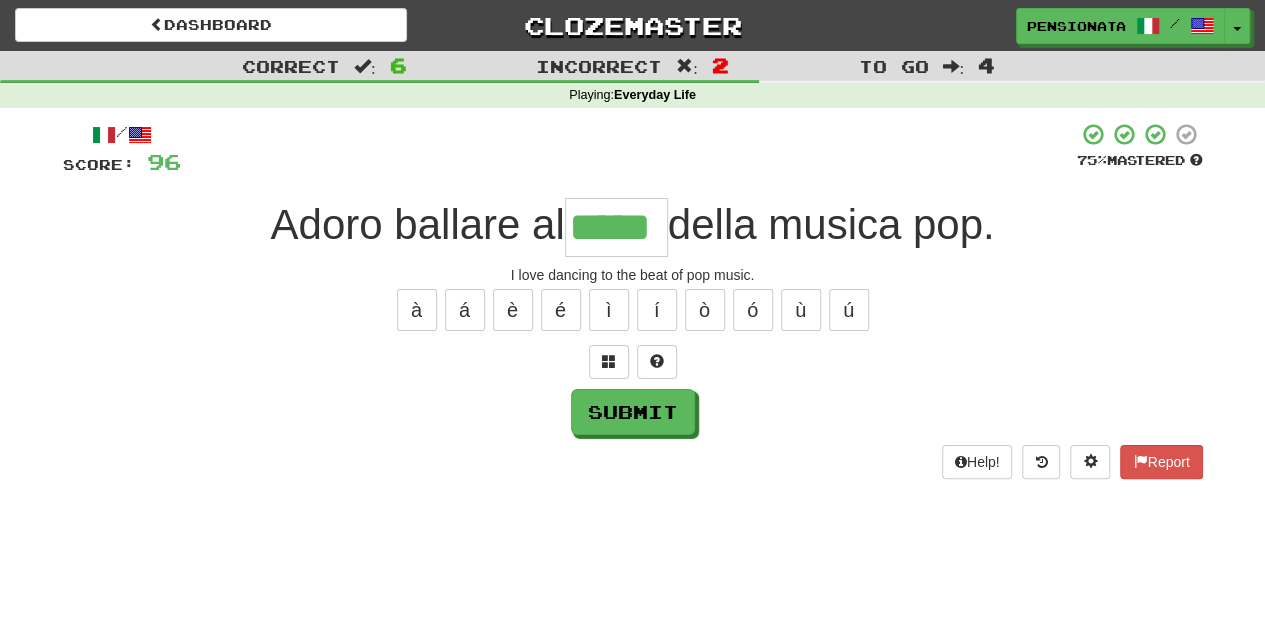 type on "*****" 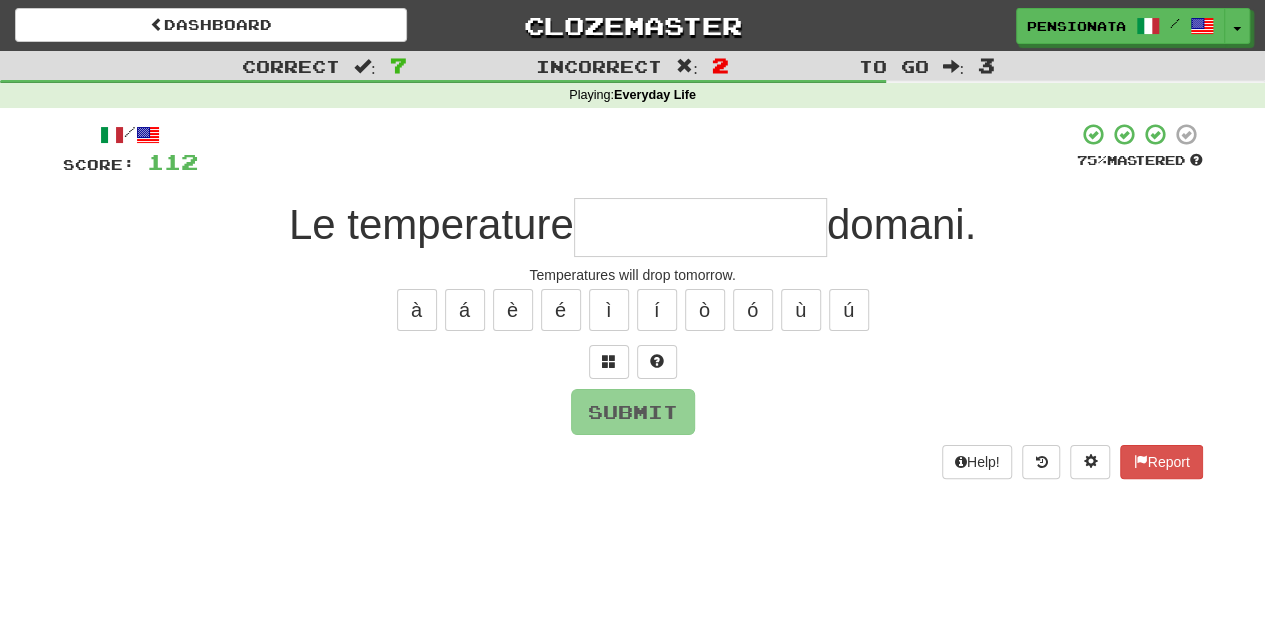 type on "*" 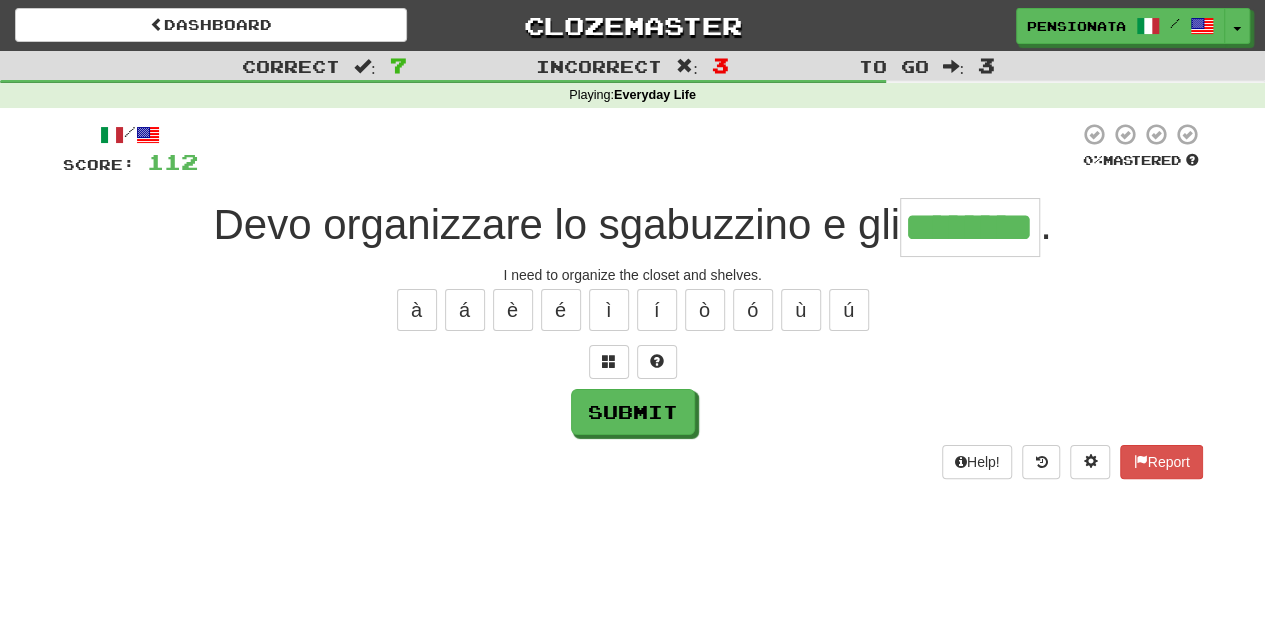 type on "********" 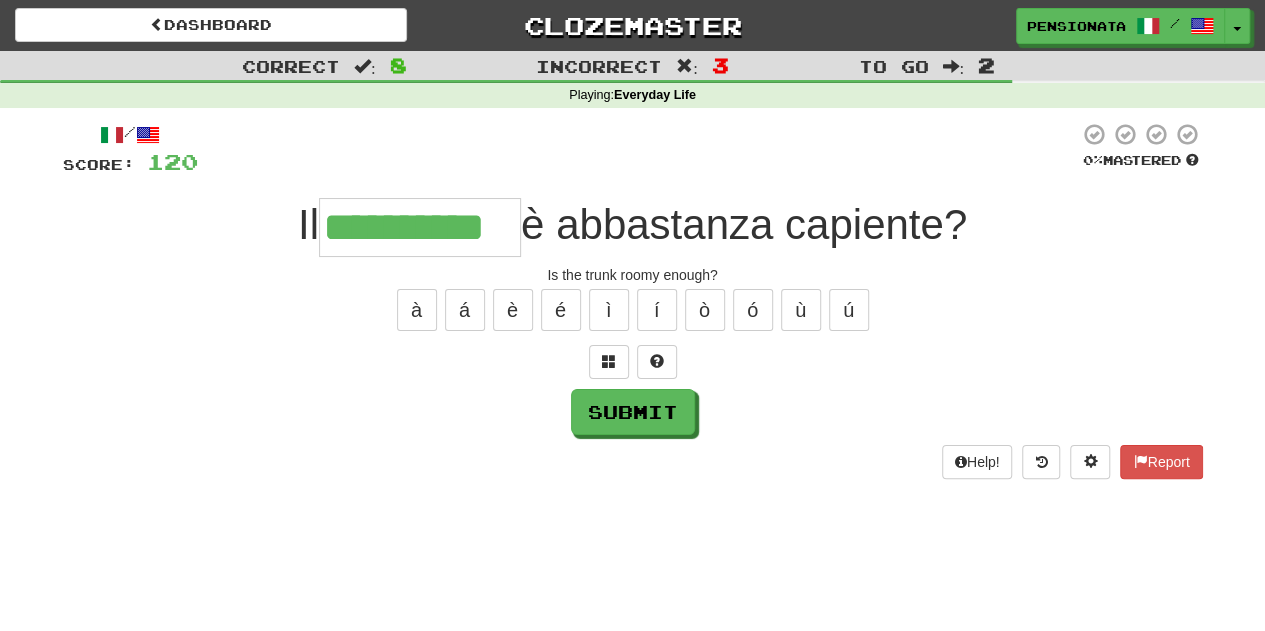 type on "**********" 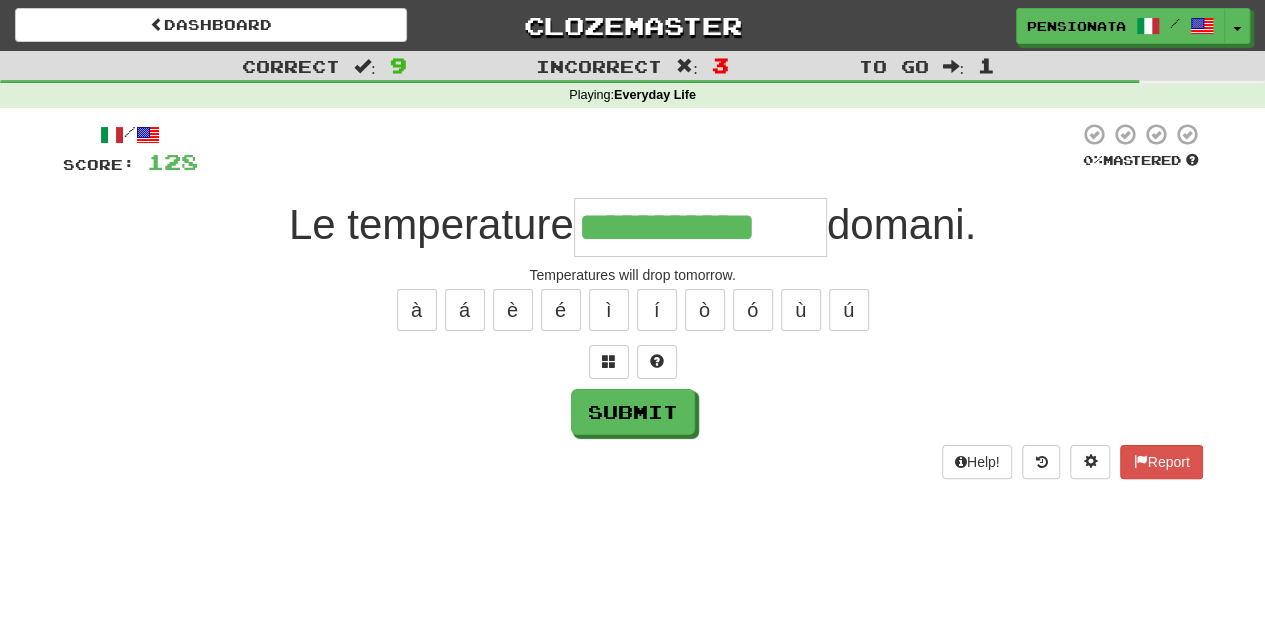 type on "**********" 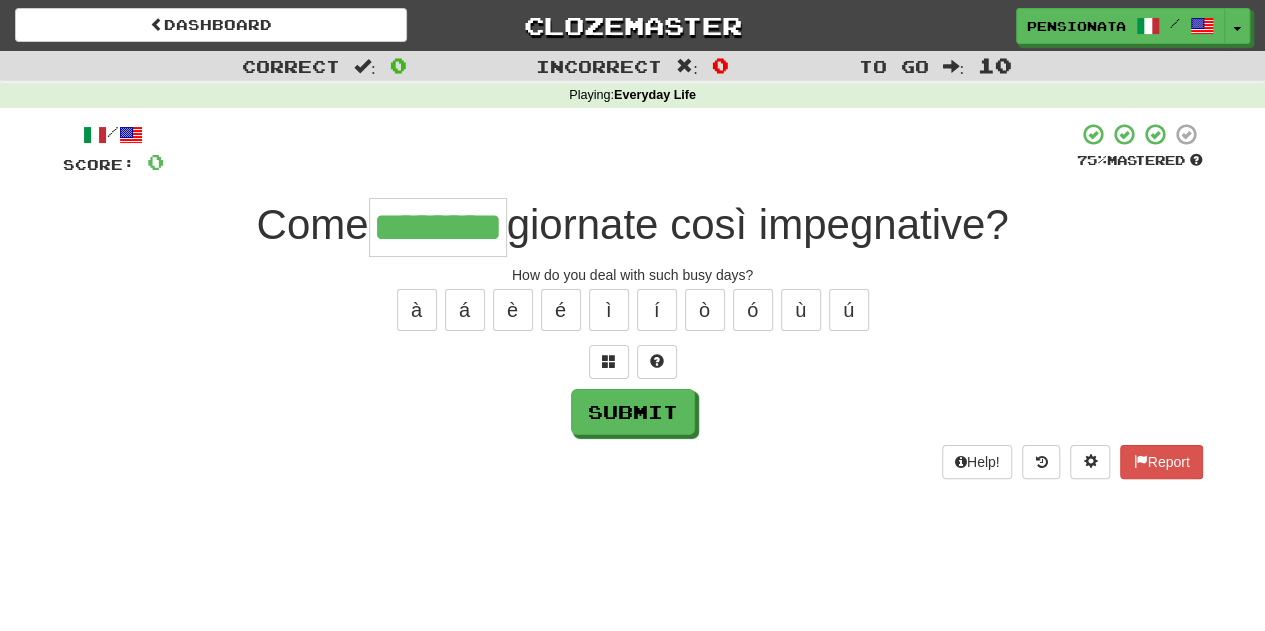 type on "********" 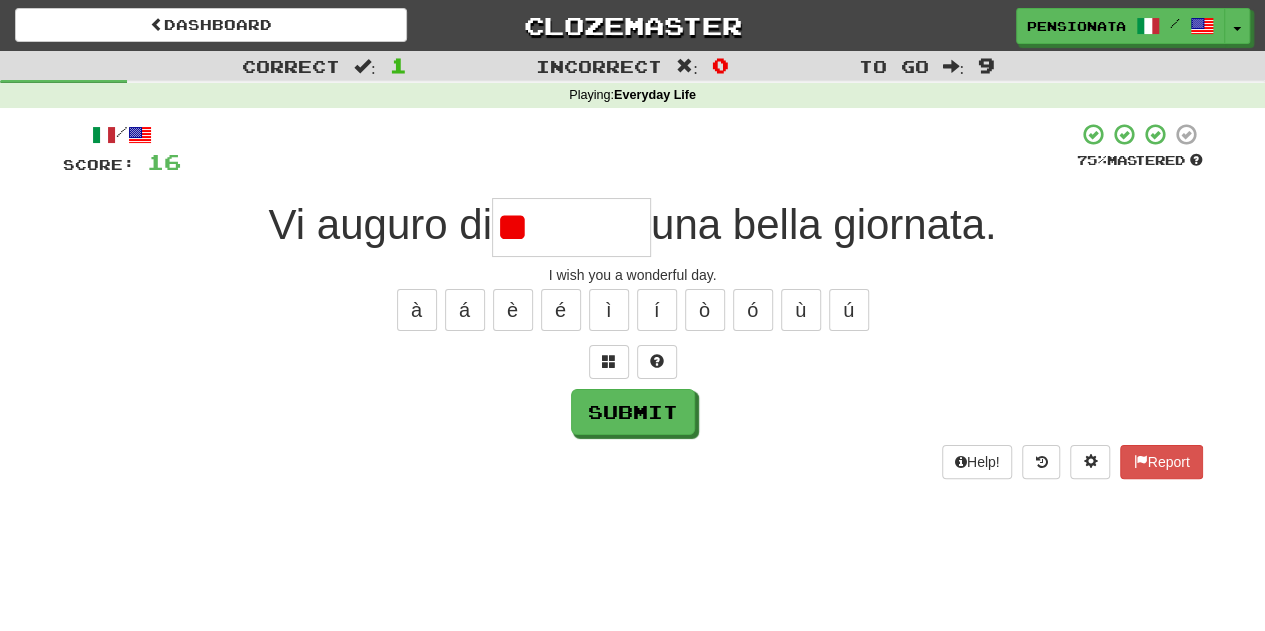 type on "*" 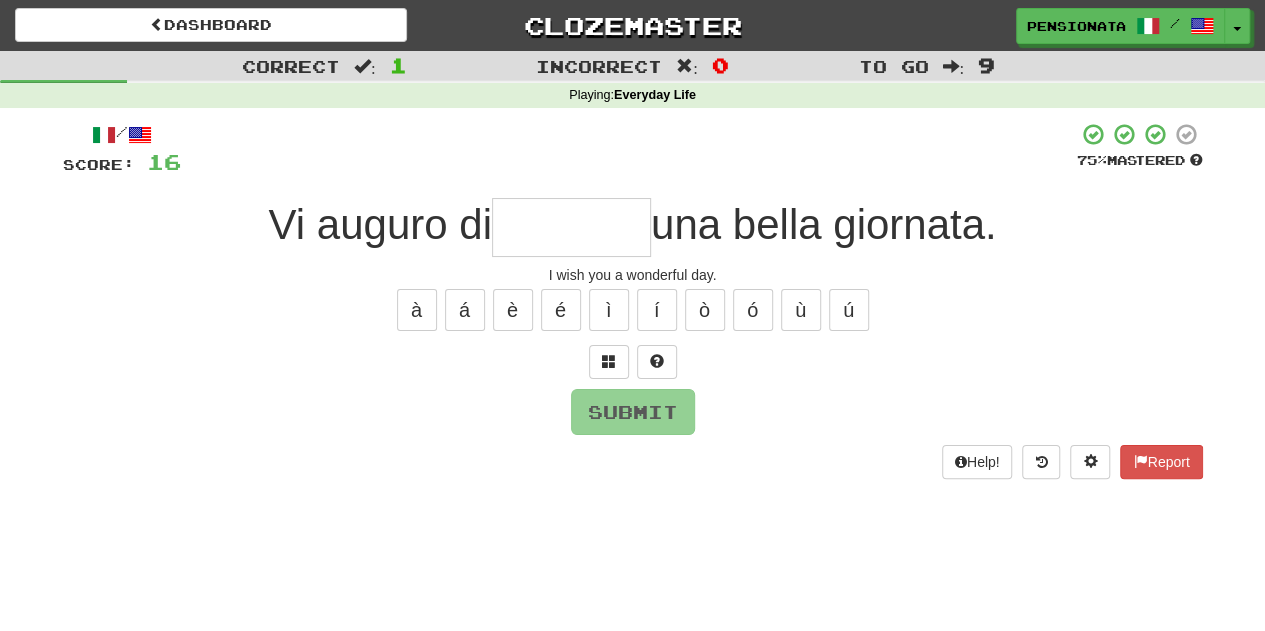 type on "*" 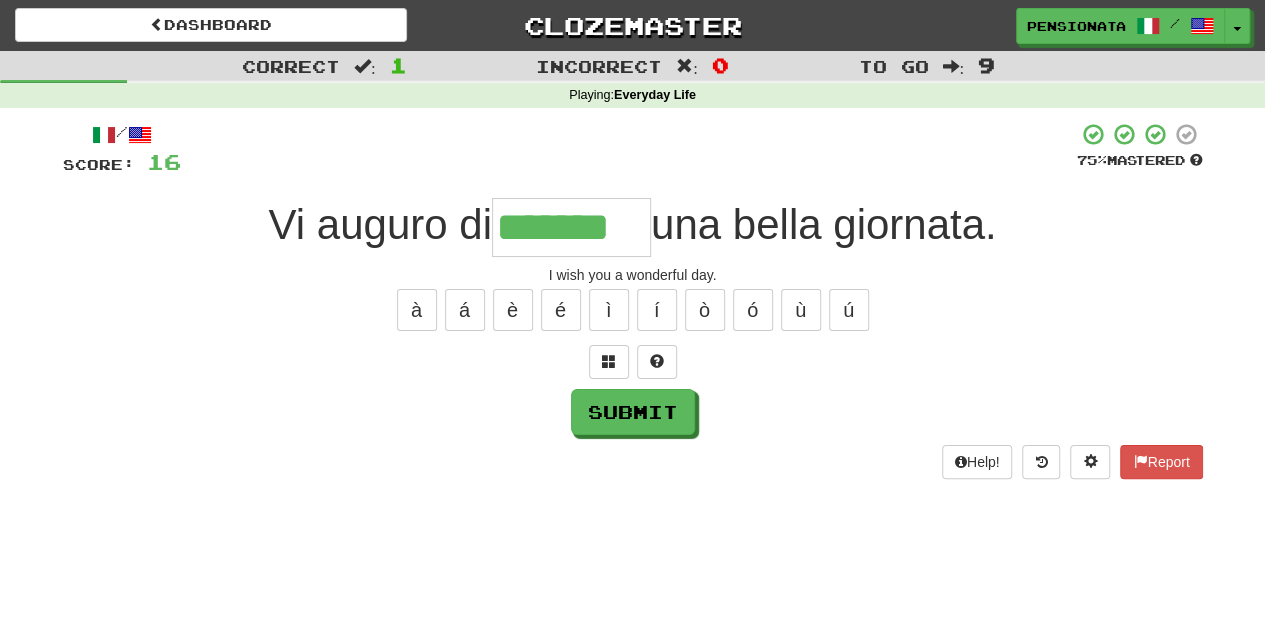 type on "*******" 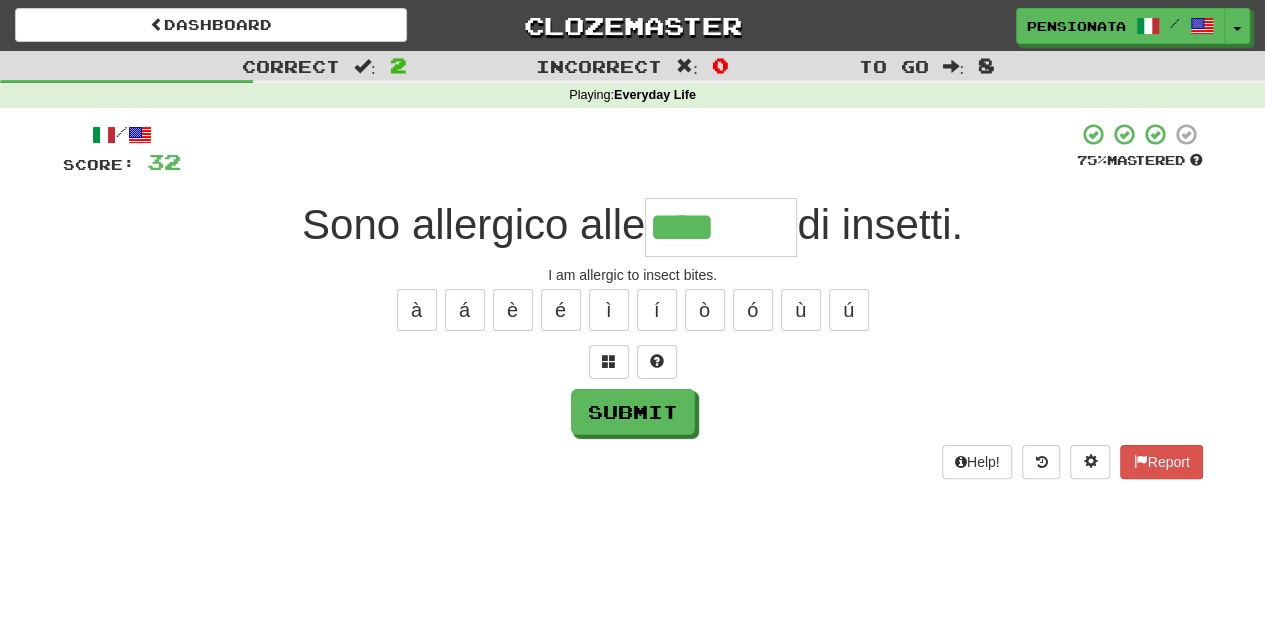 type on "*******" 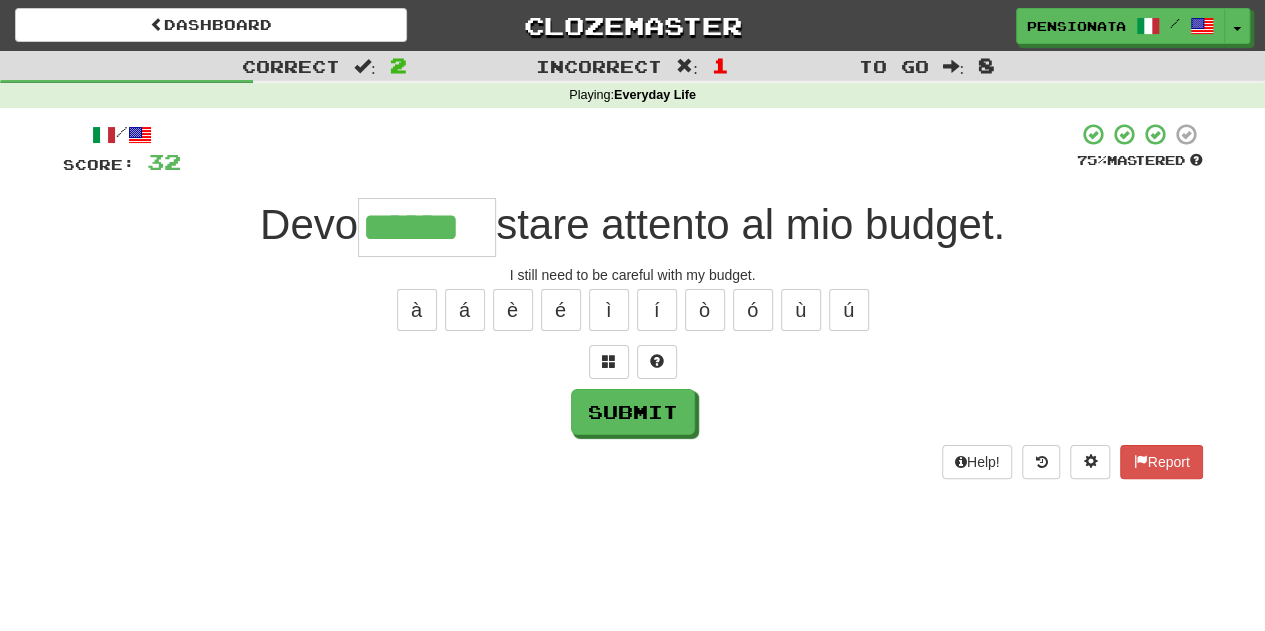 type on "******" 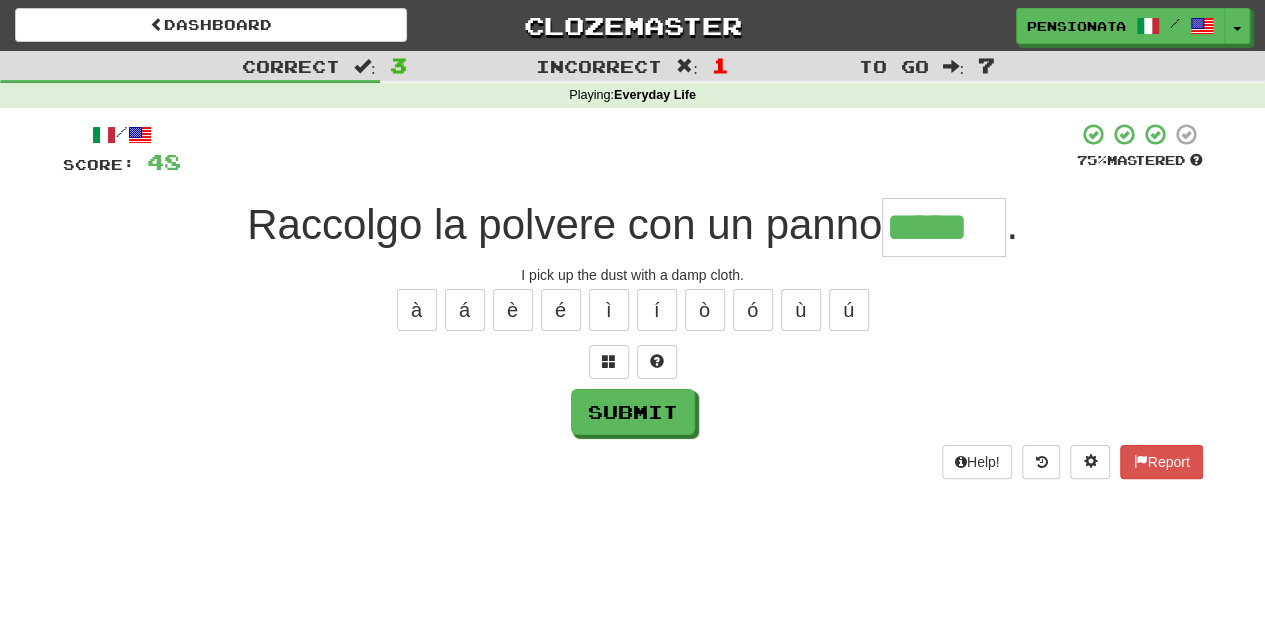 type on "*****" 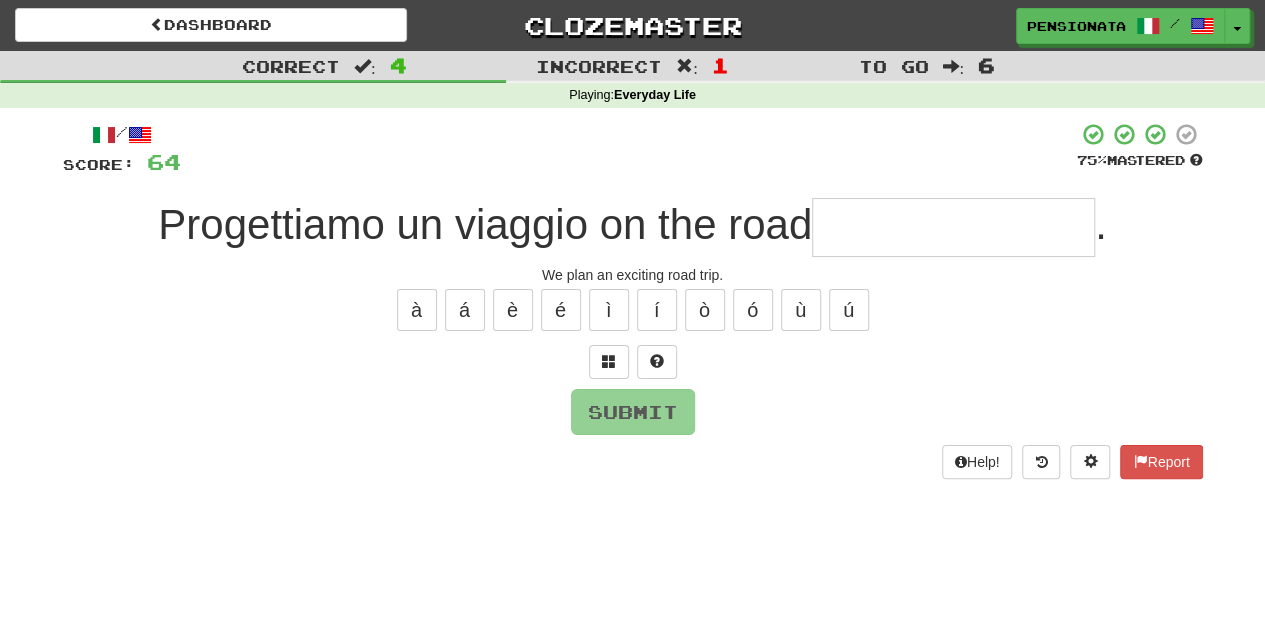type on "*" 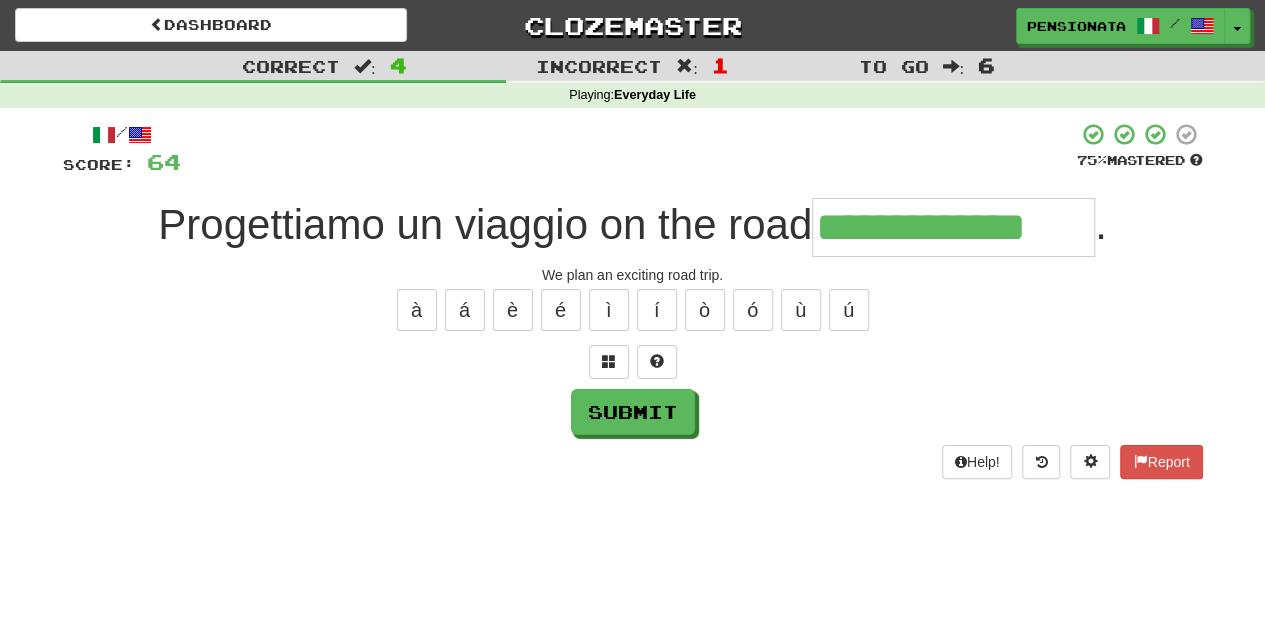 type on "**********" 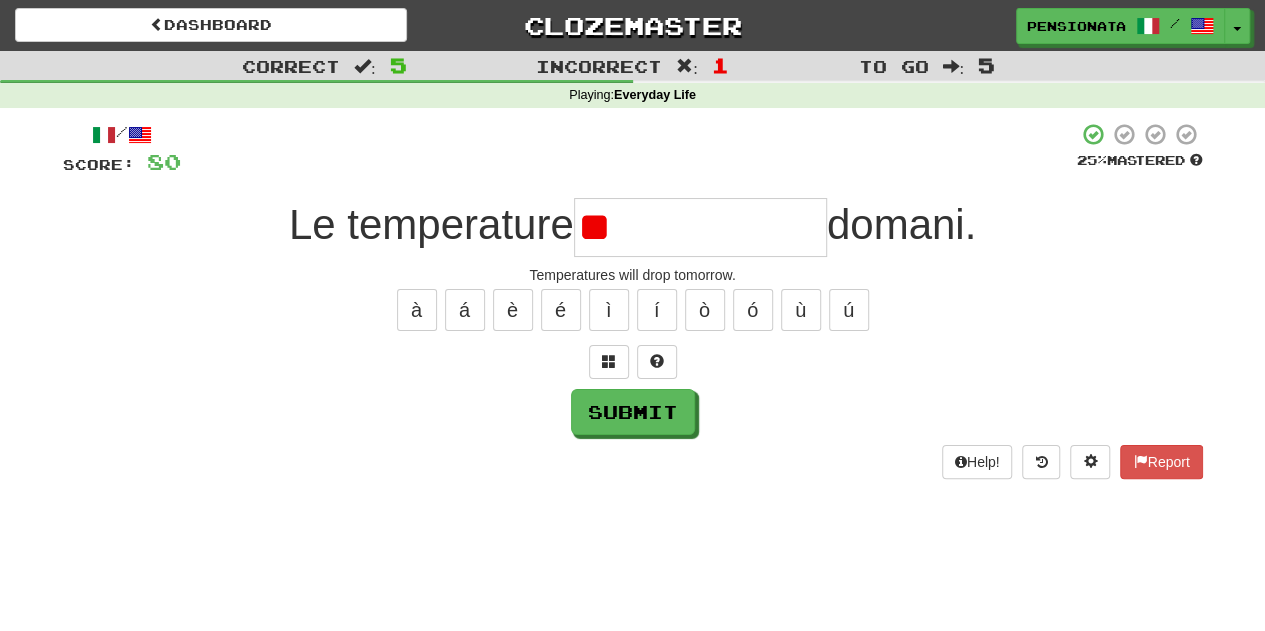 type on "*" 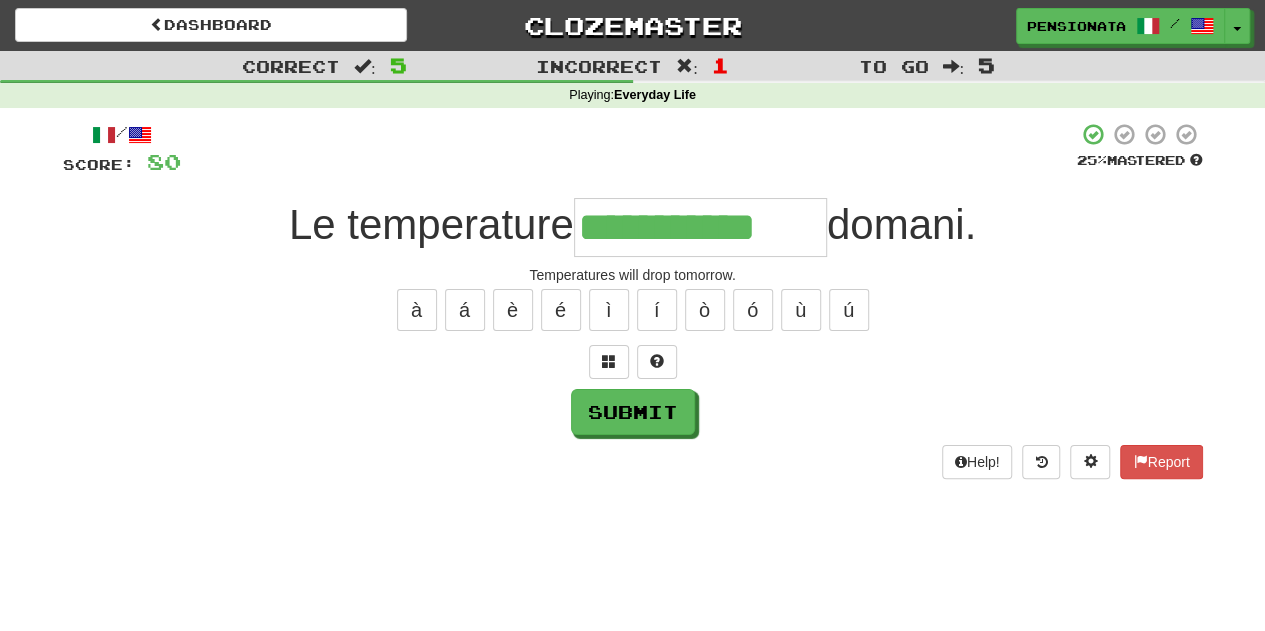 type on "**********" 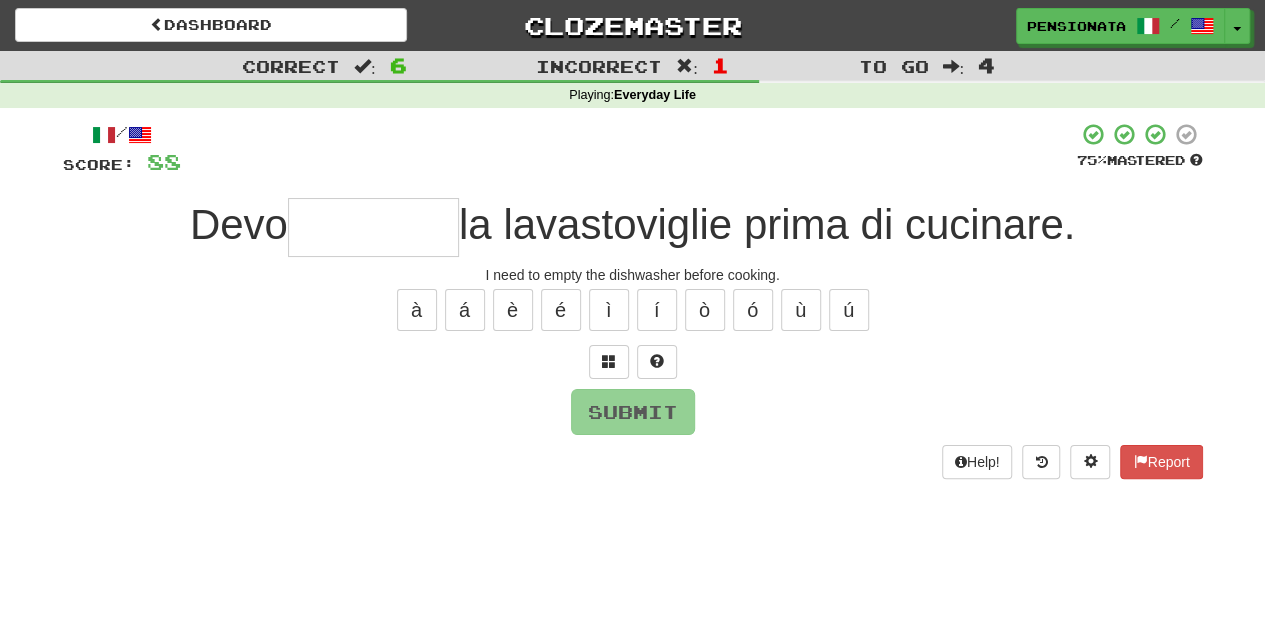 type on "*" 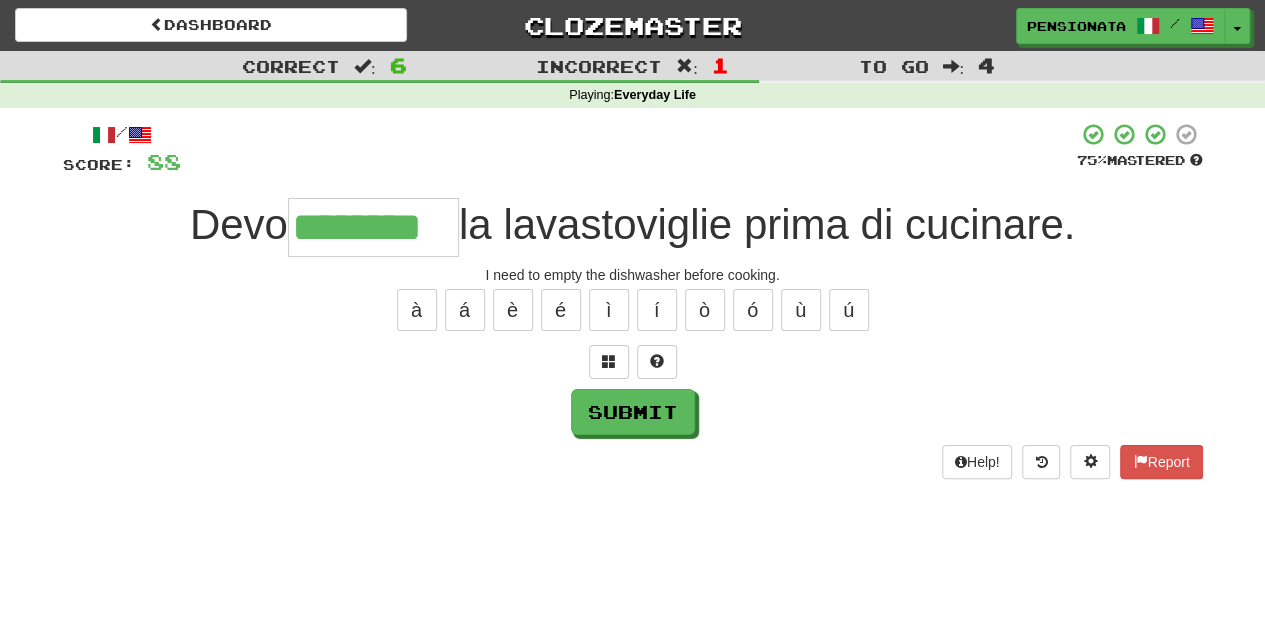 type on "********" 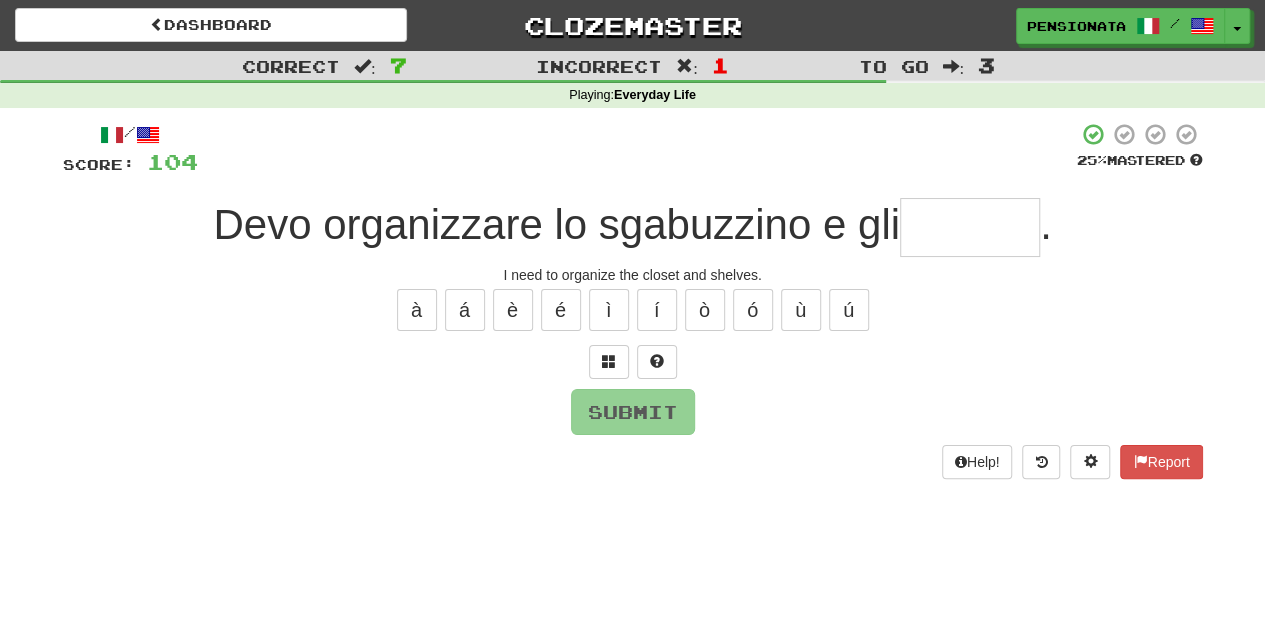 type on "*" 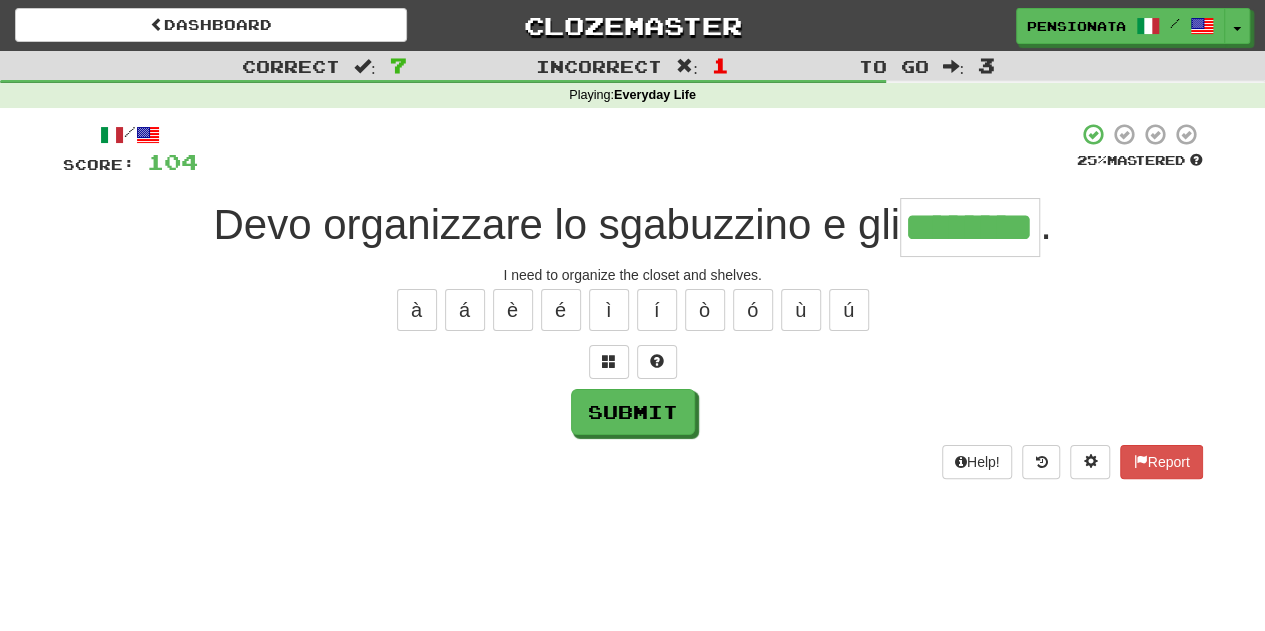 type on "********" 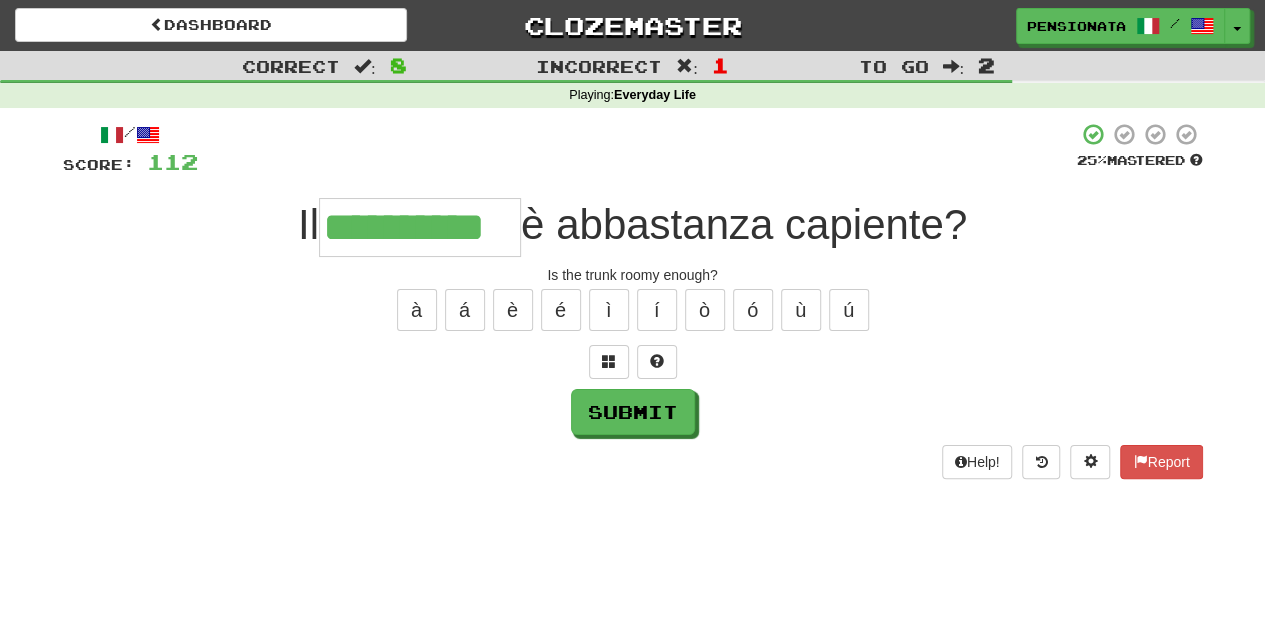 type on "**********" 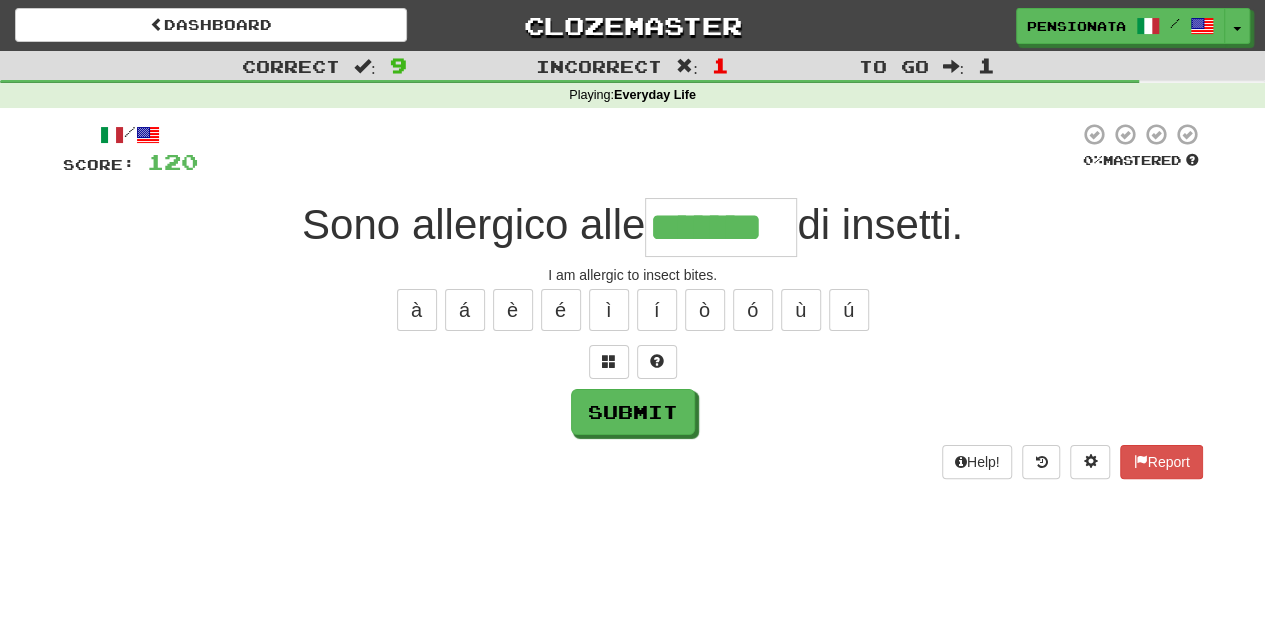 type on "*******" 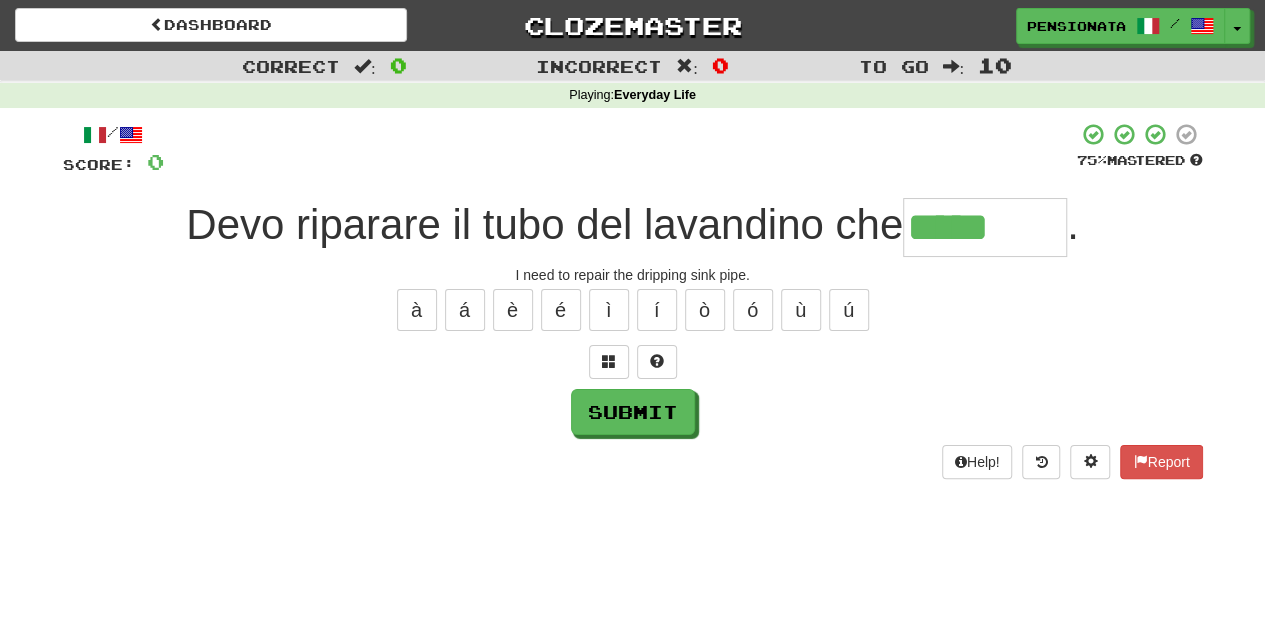 type on "********" 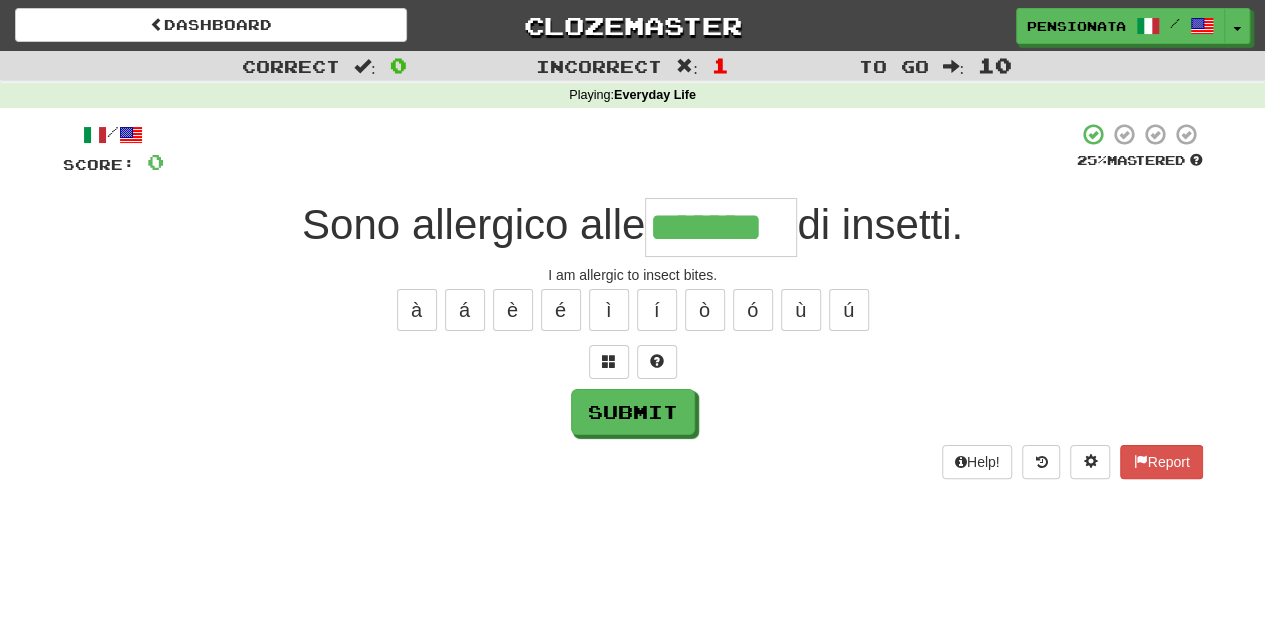 type on "*******" 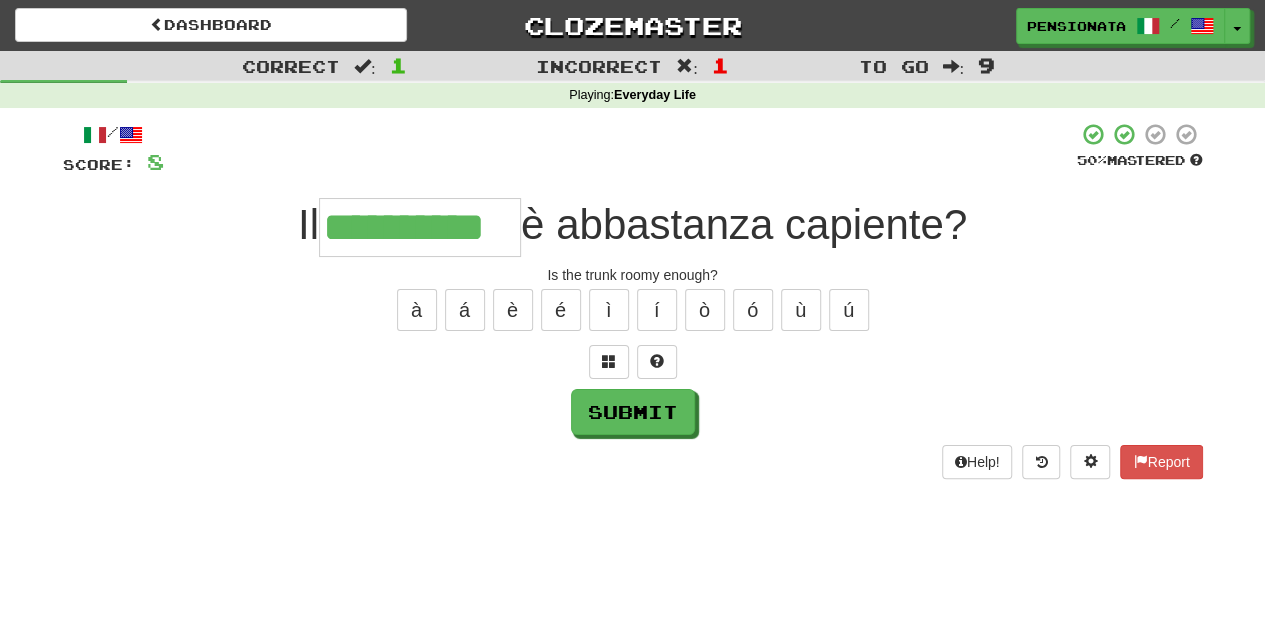 type on "**********" 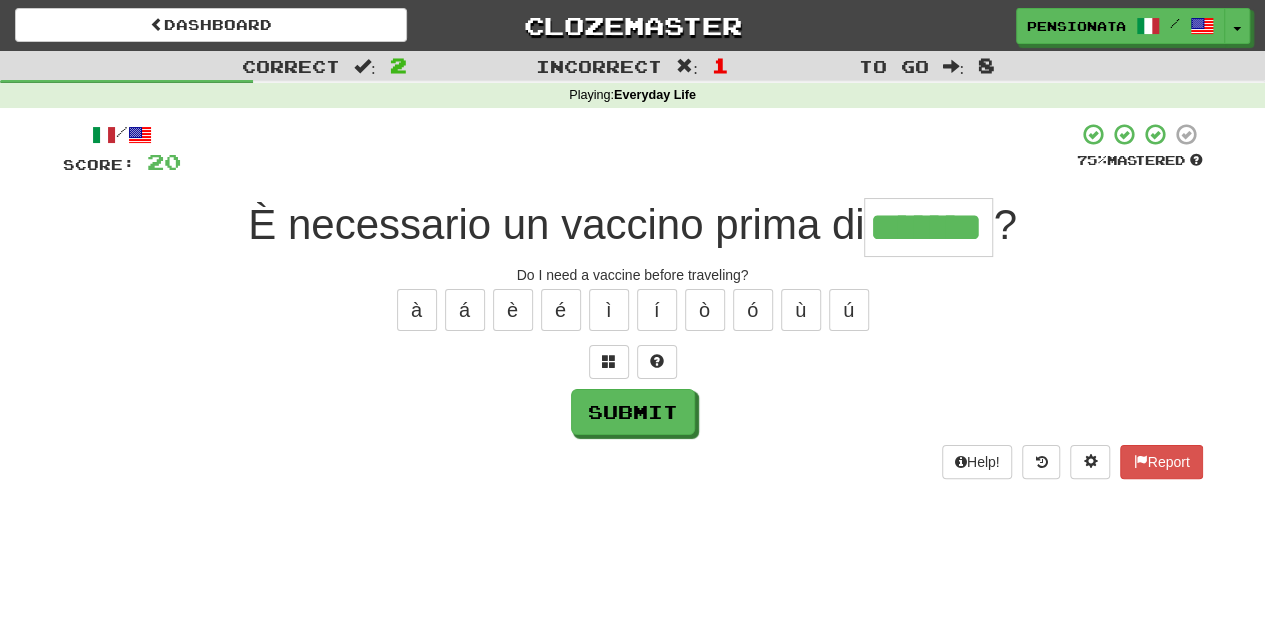 type on "*******" 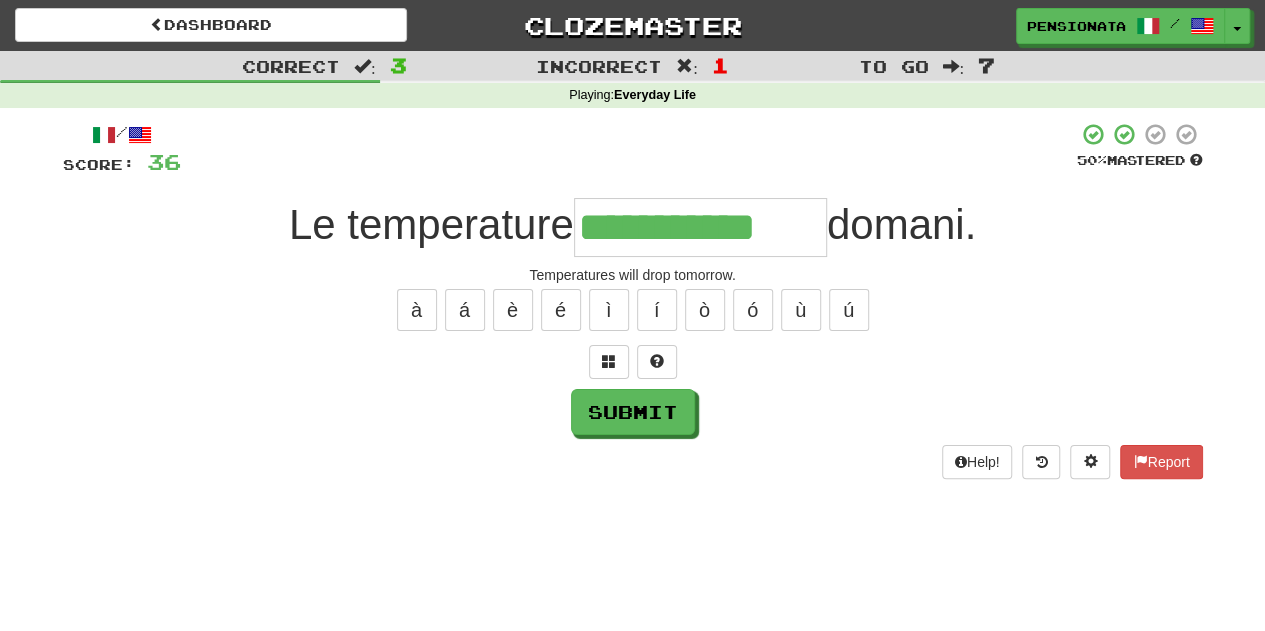 type on "**********" 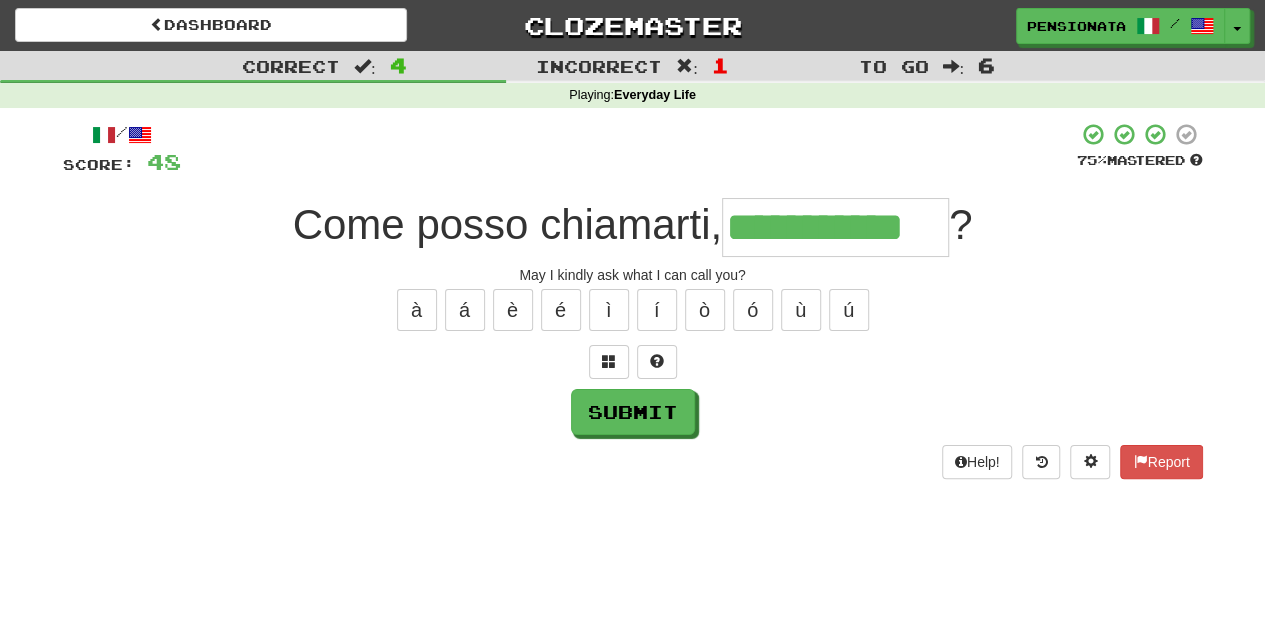 type on "**********" 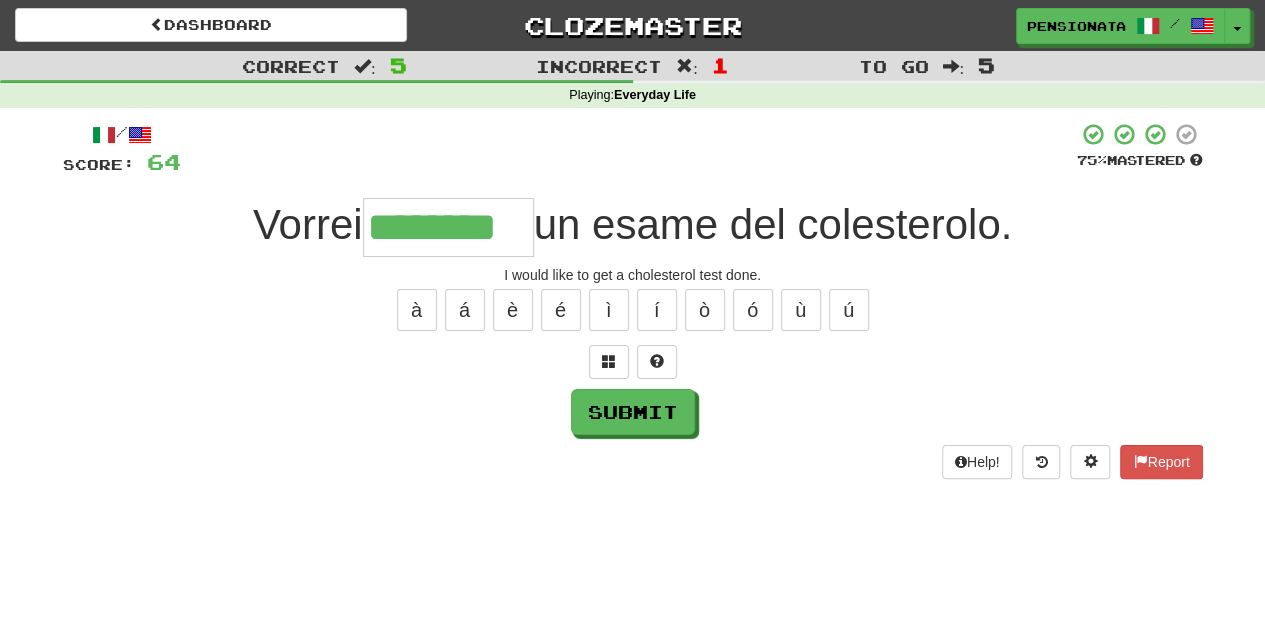 type on "********" 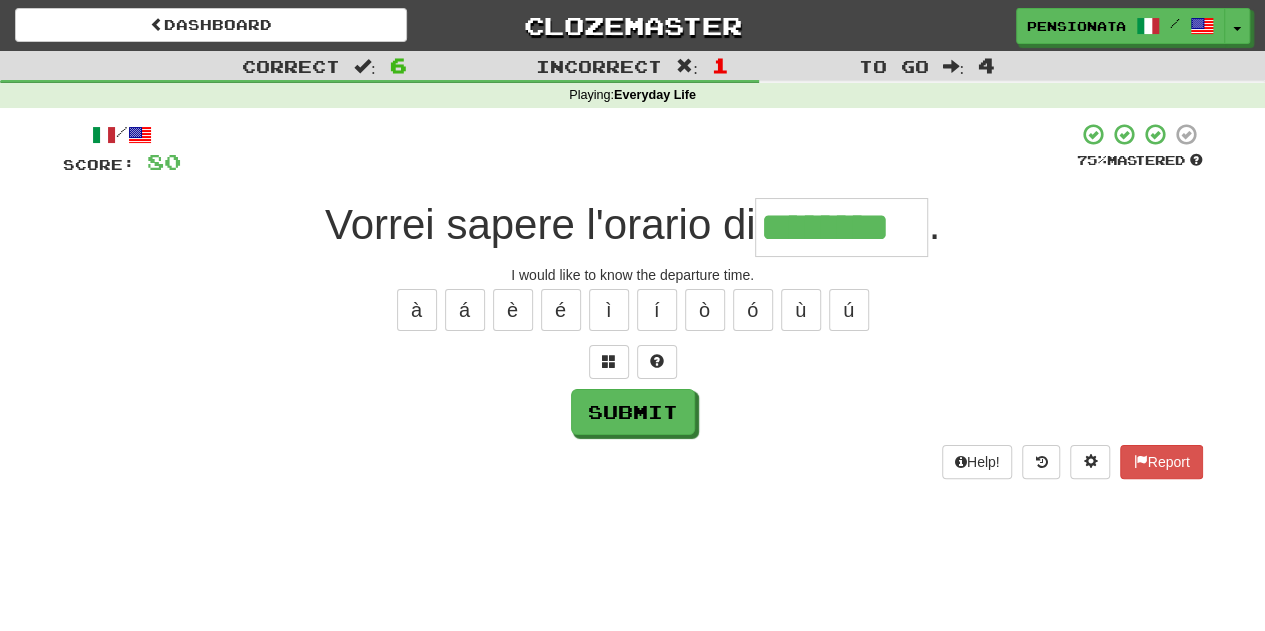 type on "********" 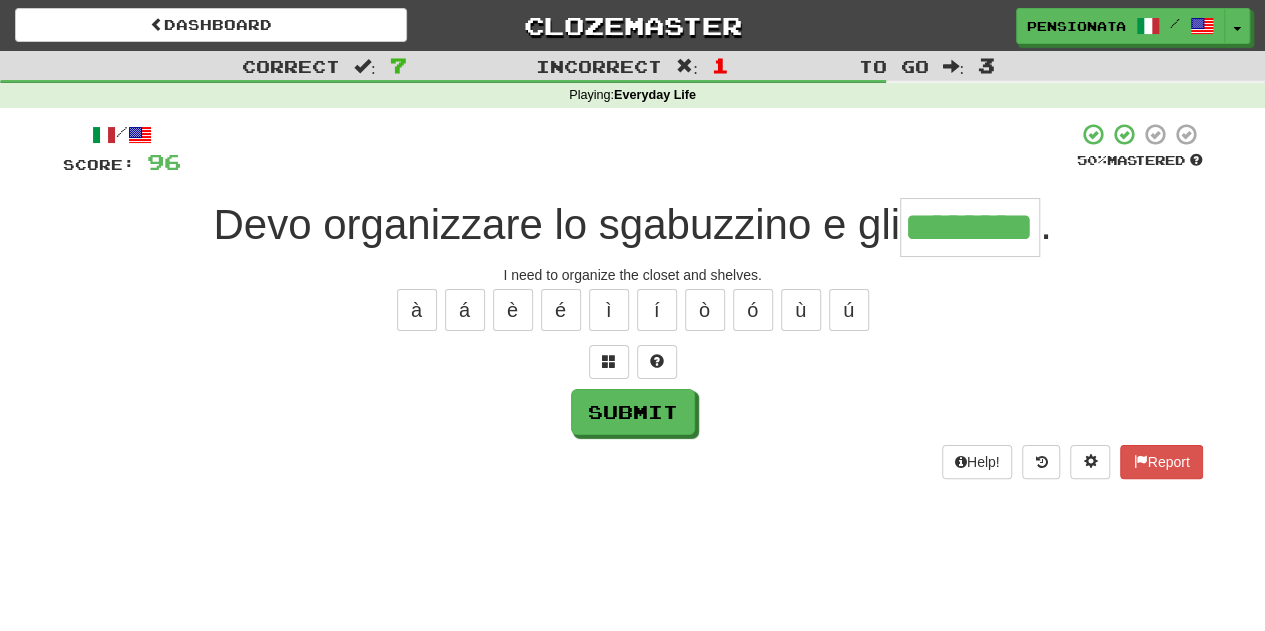 type on "********" 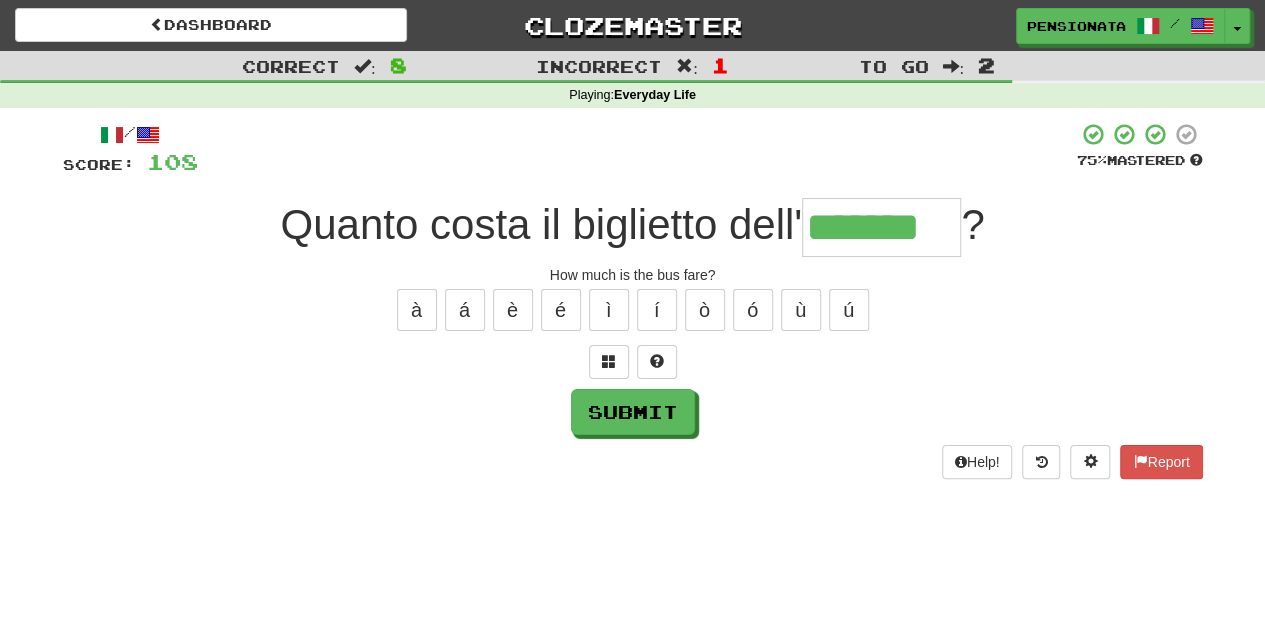 type on "*******" 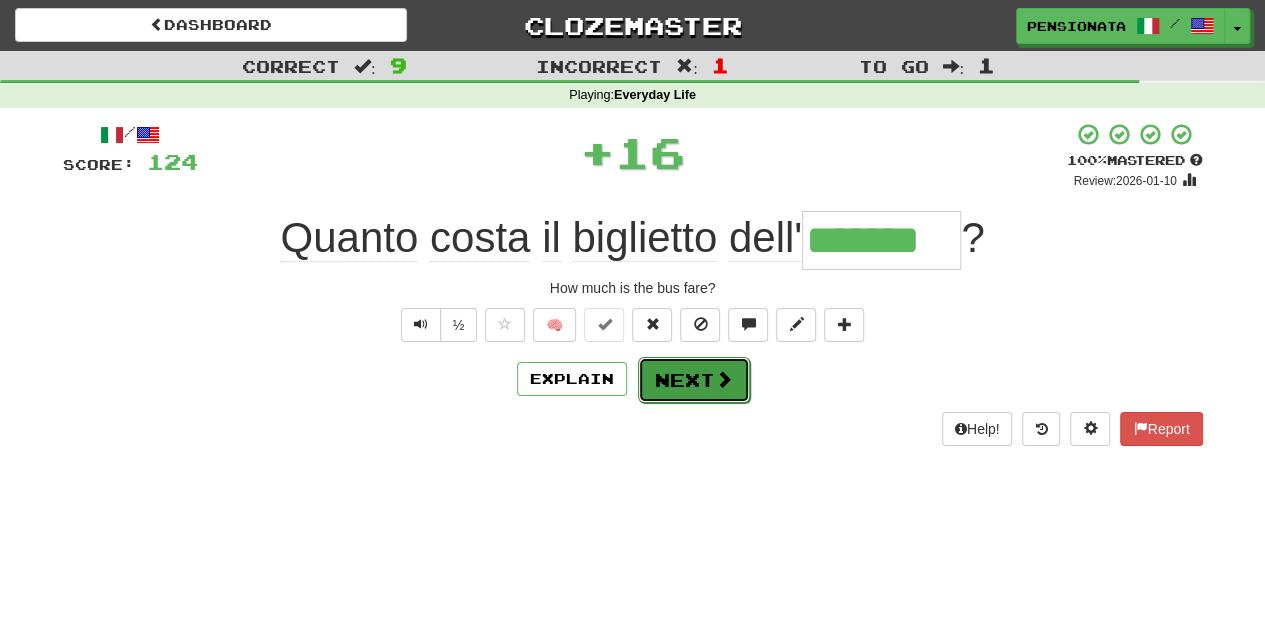 click on "Next" at bounding box center (694, 380) 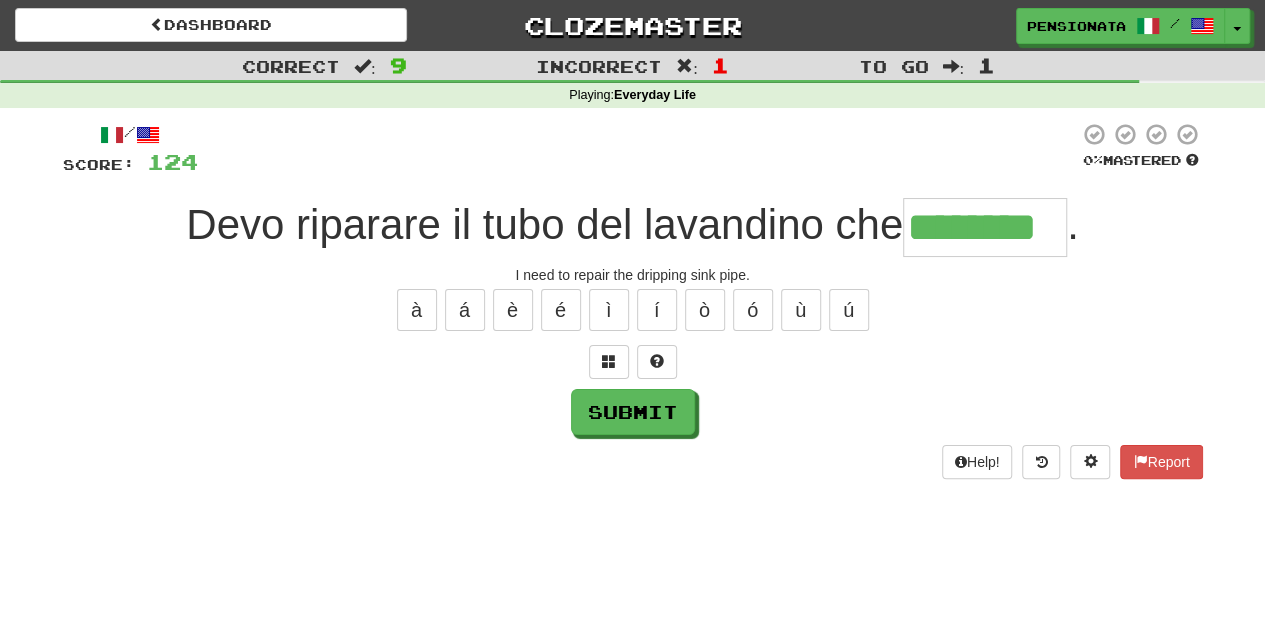 type on "********" 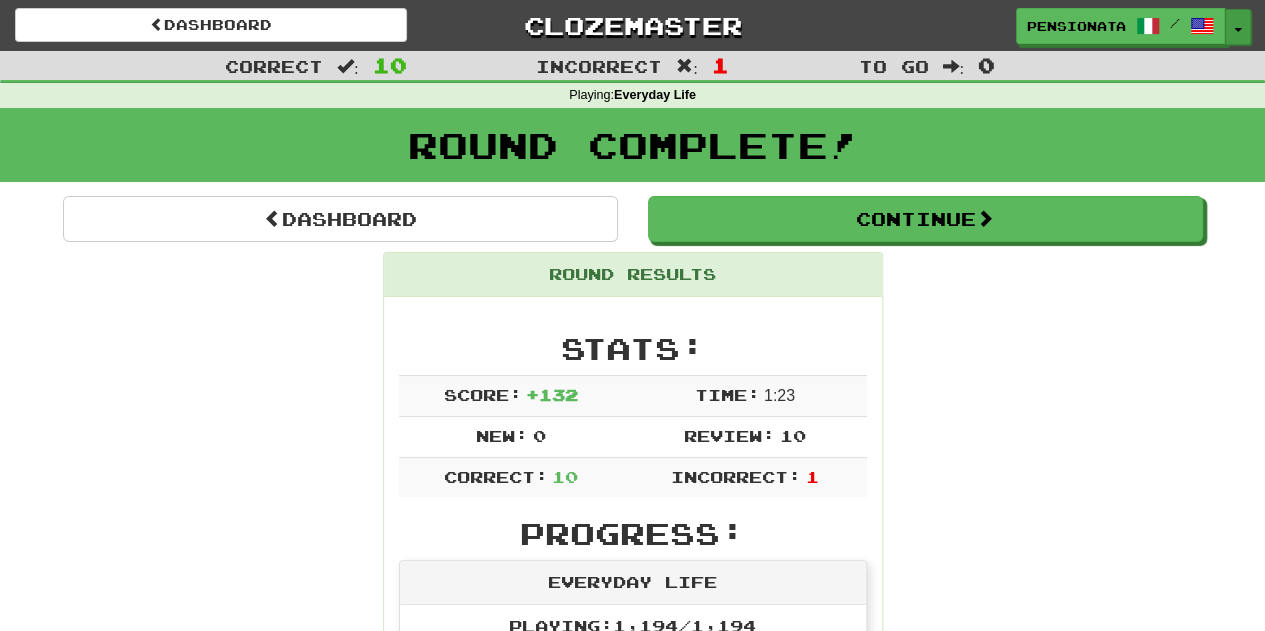 click at bounding box center (1238, 30) 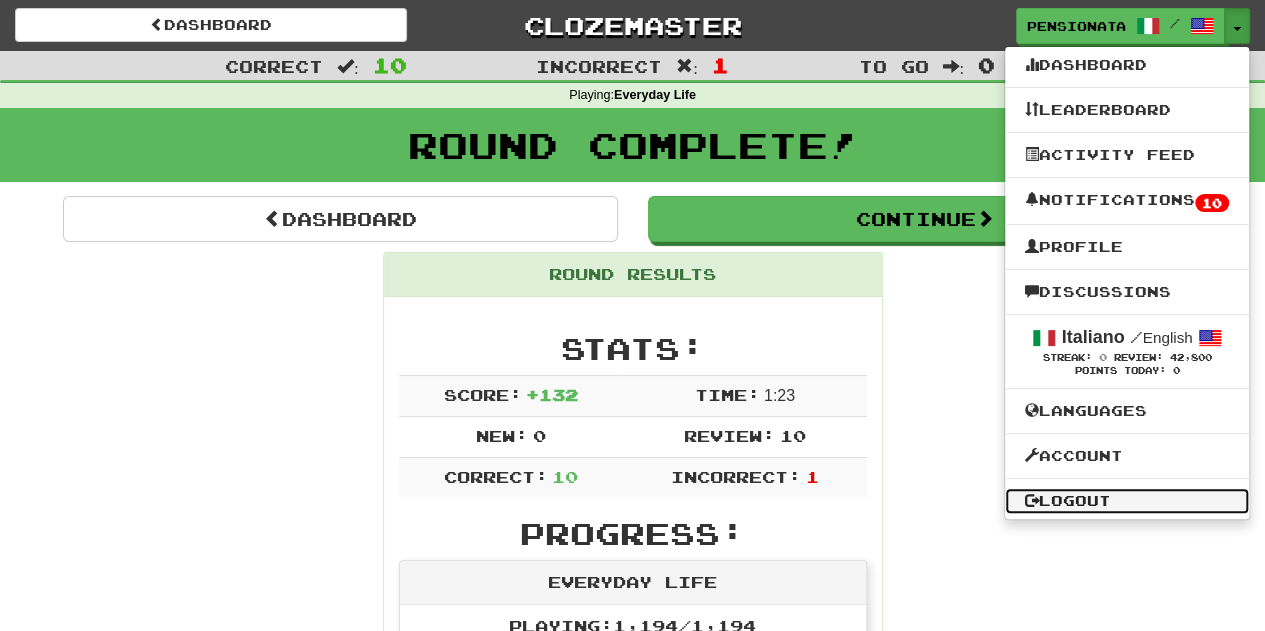 click on "Logout" at bounding box center (1127, 501) 